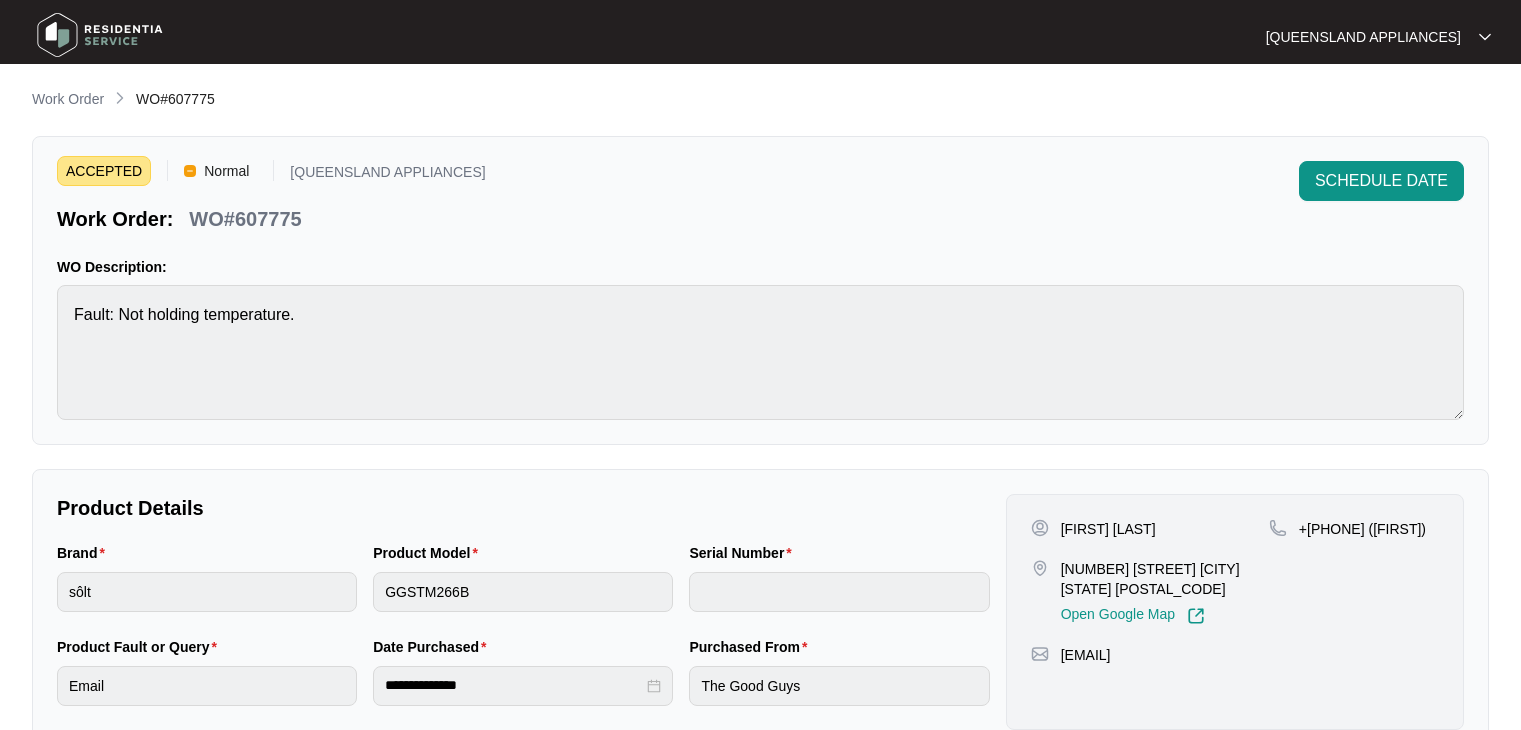 scroll, scrollTop: 0, scrollLeft: 0, axis: both 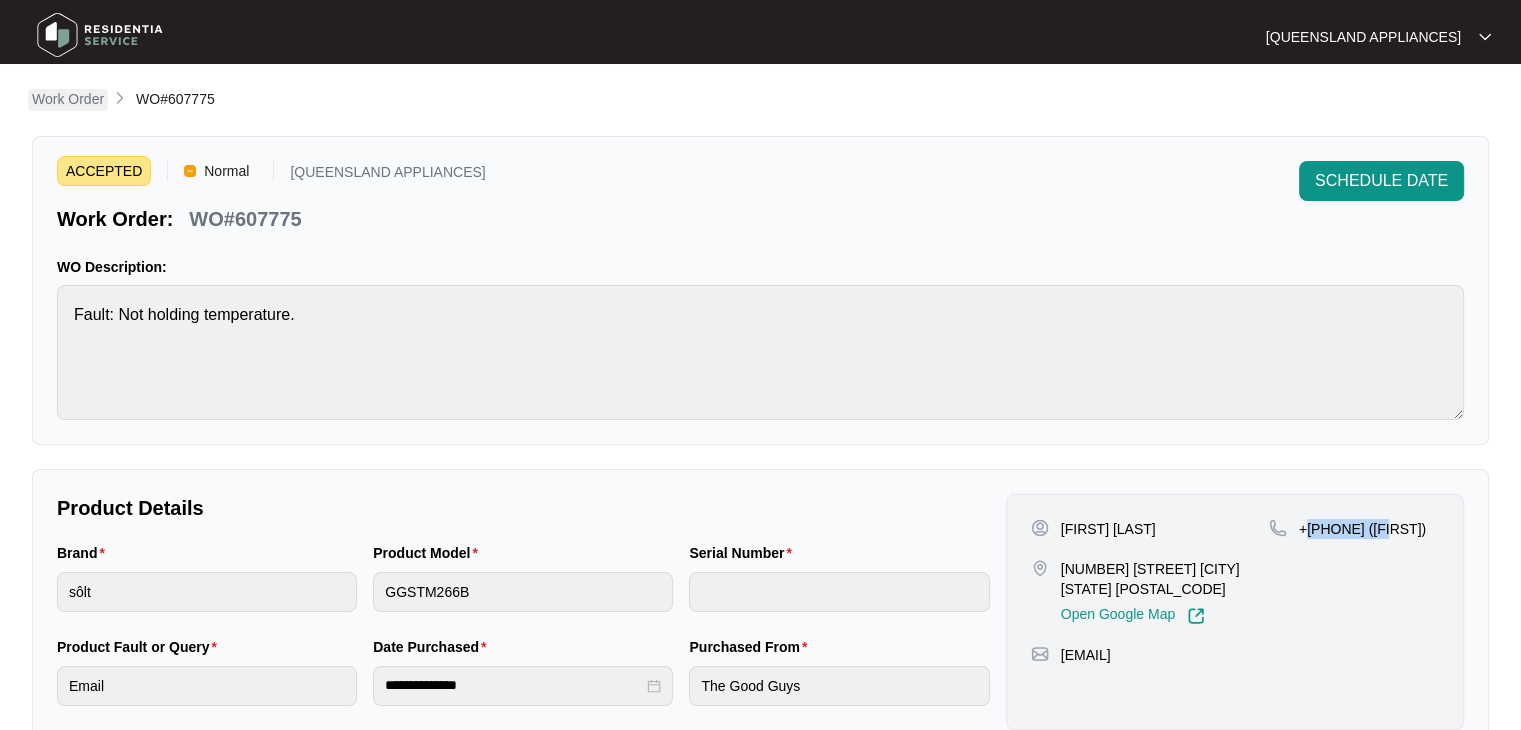 click on "Work Order" at bounding box center (68, 99) 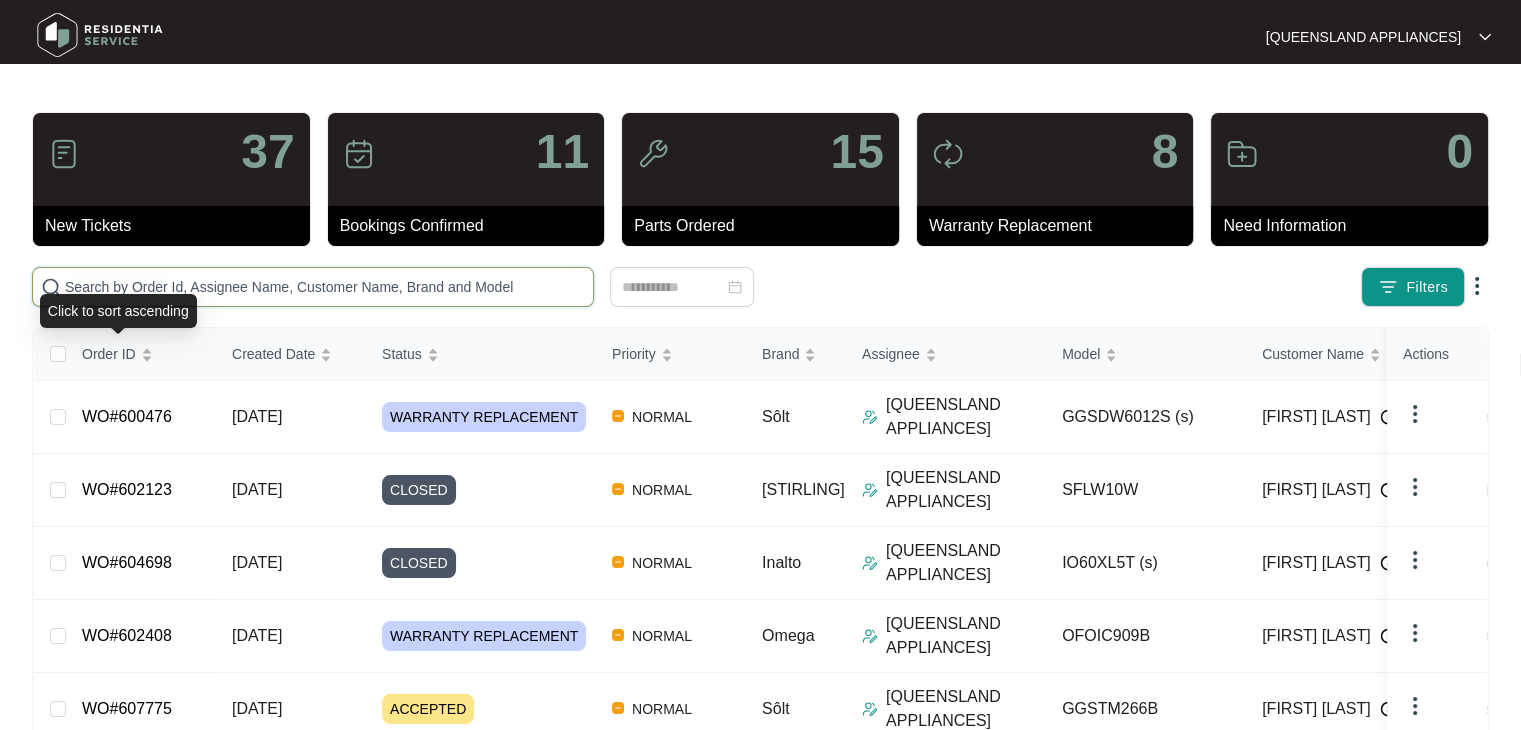 click at bounding box center [325, 287] 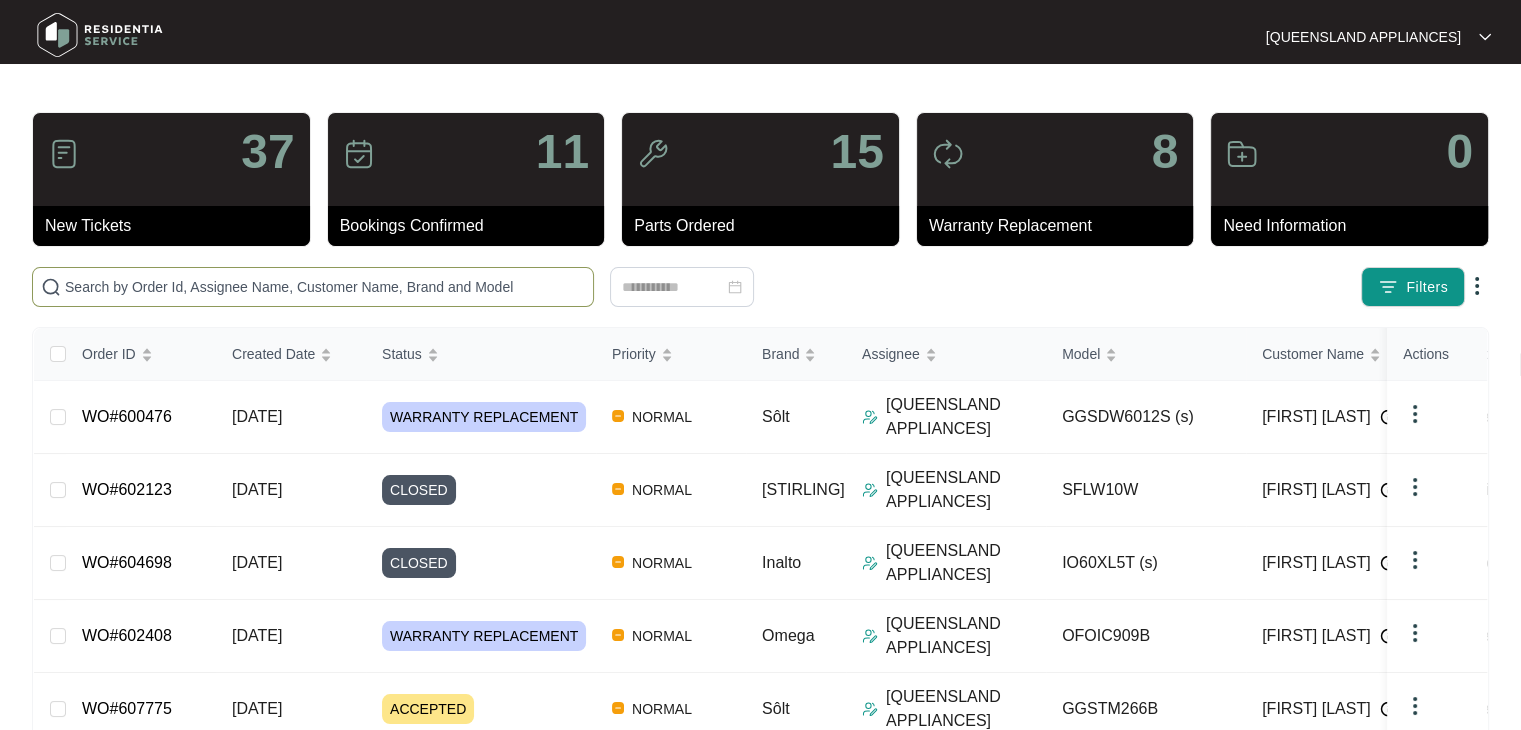 paste on "607875" 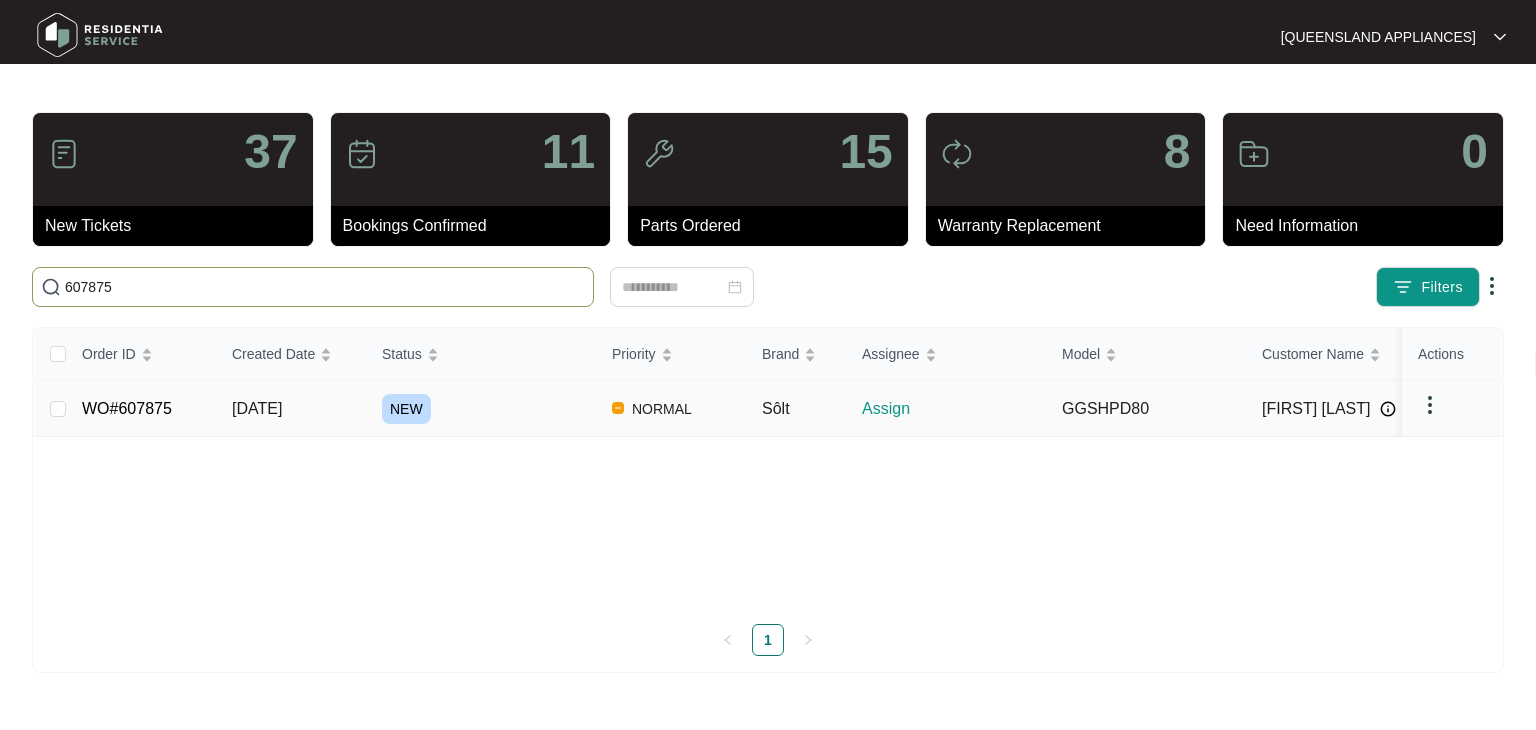 type on "607875" 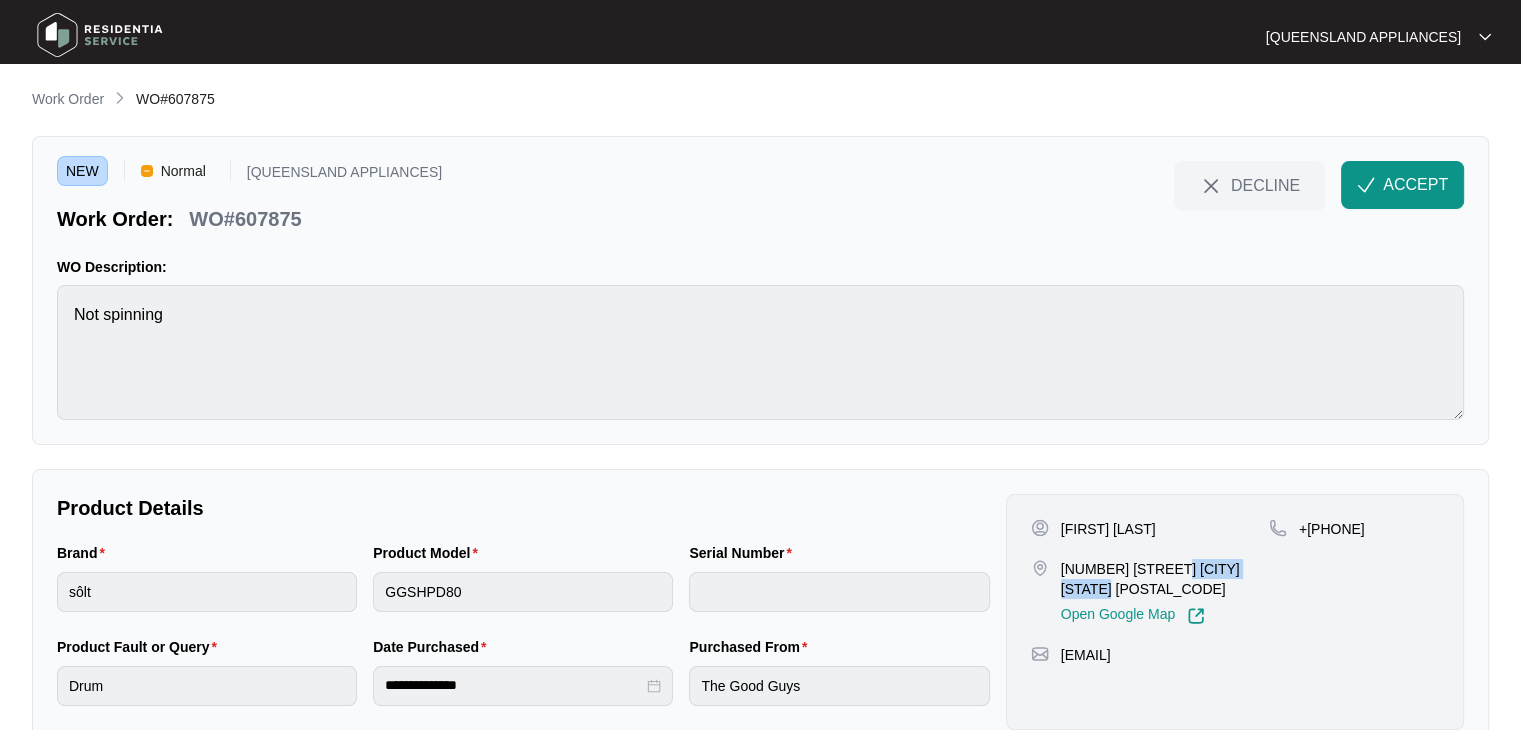 drag, startPoint x: 1160, startPoint y: 565, endPoint x: 1264, endPoint y: 567, distance: 104.019226 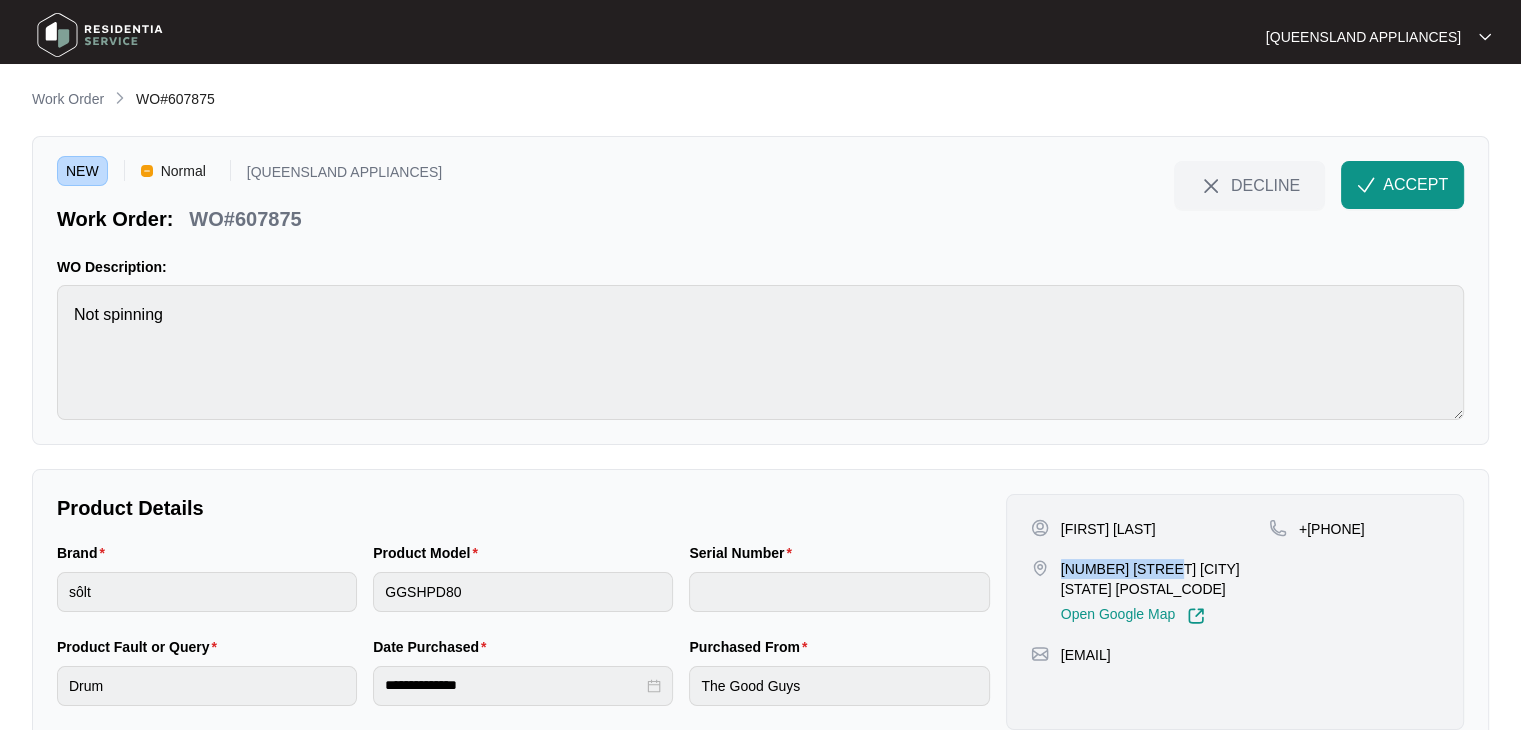drag, startPoint x: 1060, startPoint y: 568, endPoint x: 1154, endPoint y: 566, distance: 94.02127 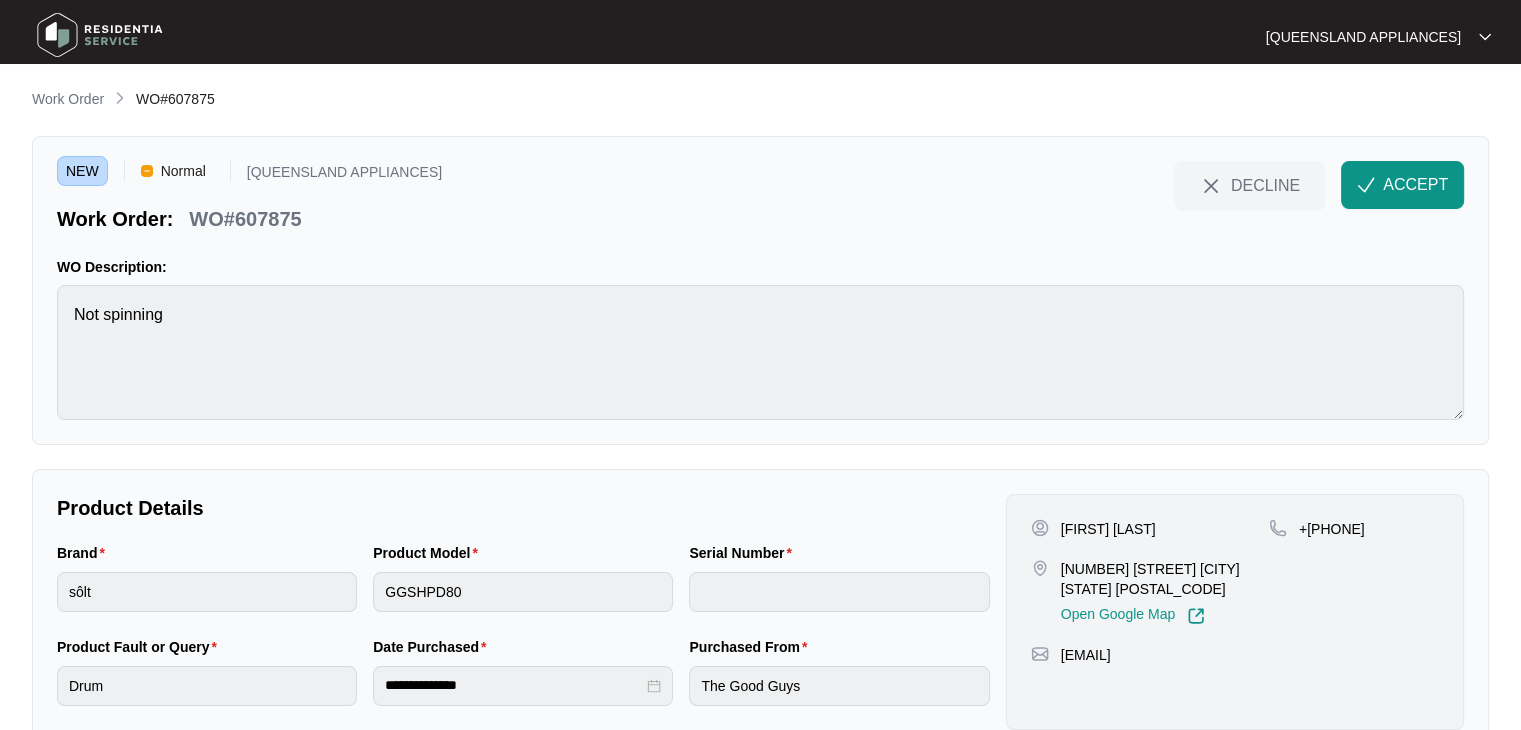 click on "WO#607875" at bounding box center [245, 219] 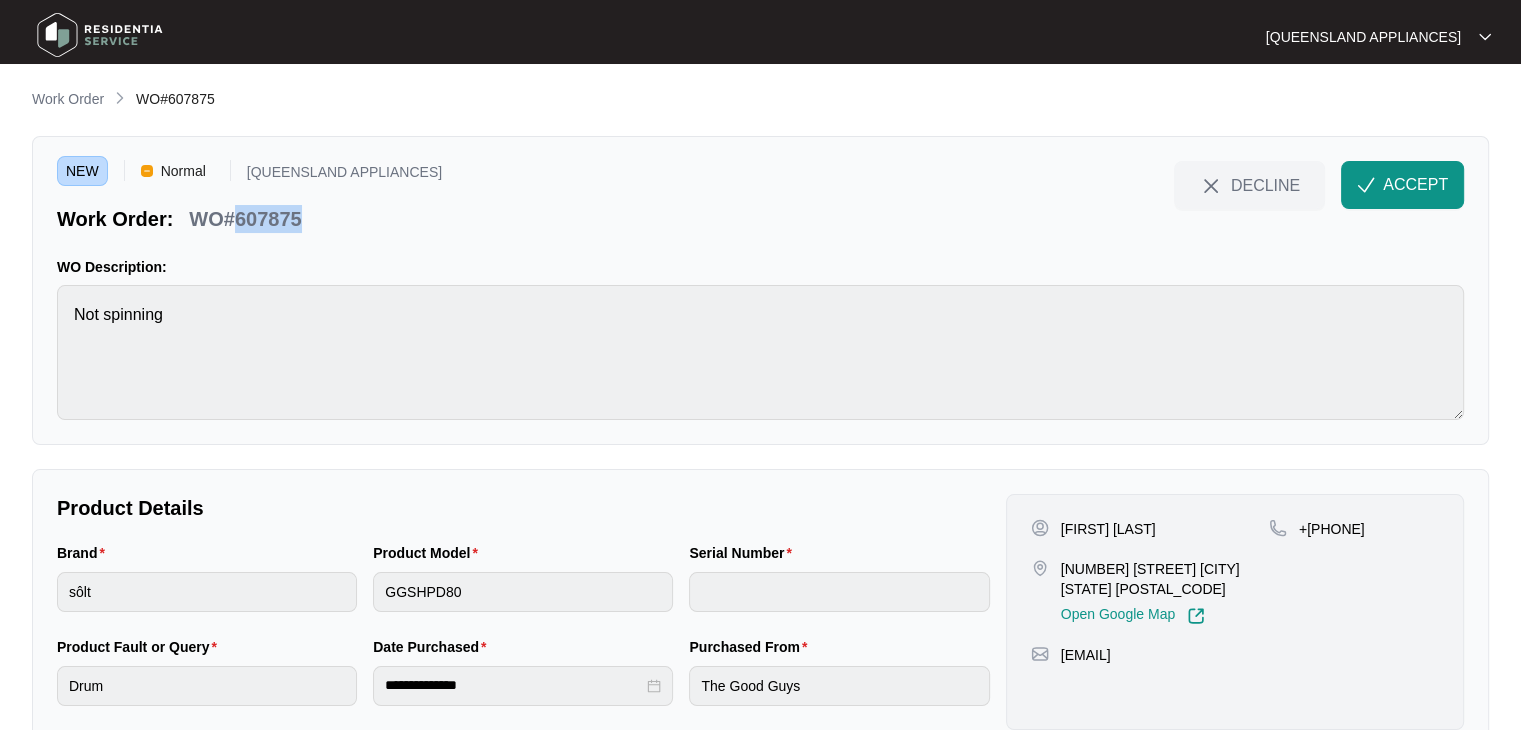 click on "WO#607875" at bounding box center [245, 219] 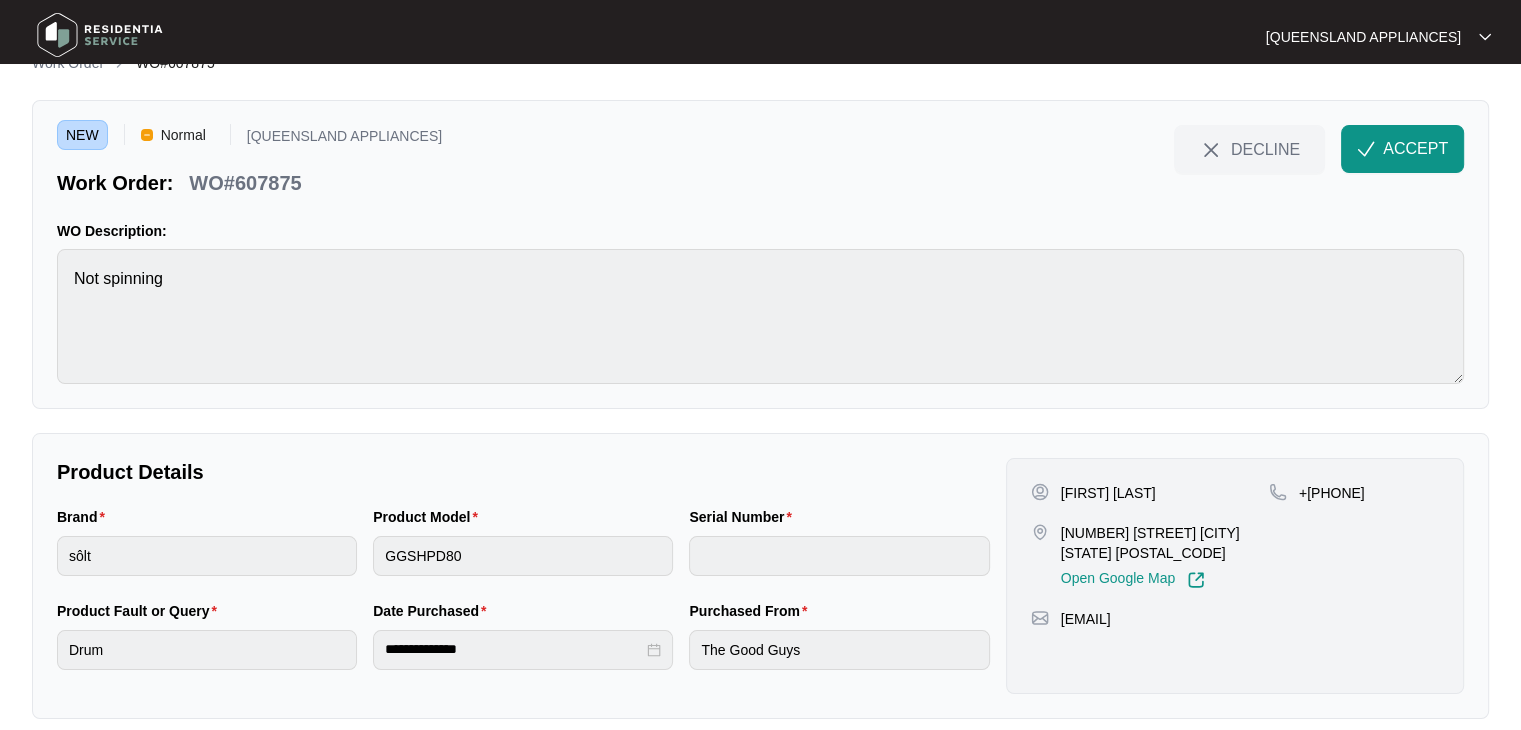 scroll, scrollTop: 56, scrollLeft: 0, axis: vertical 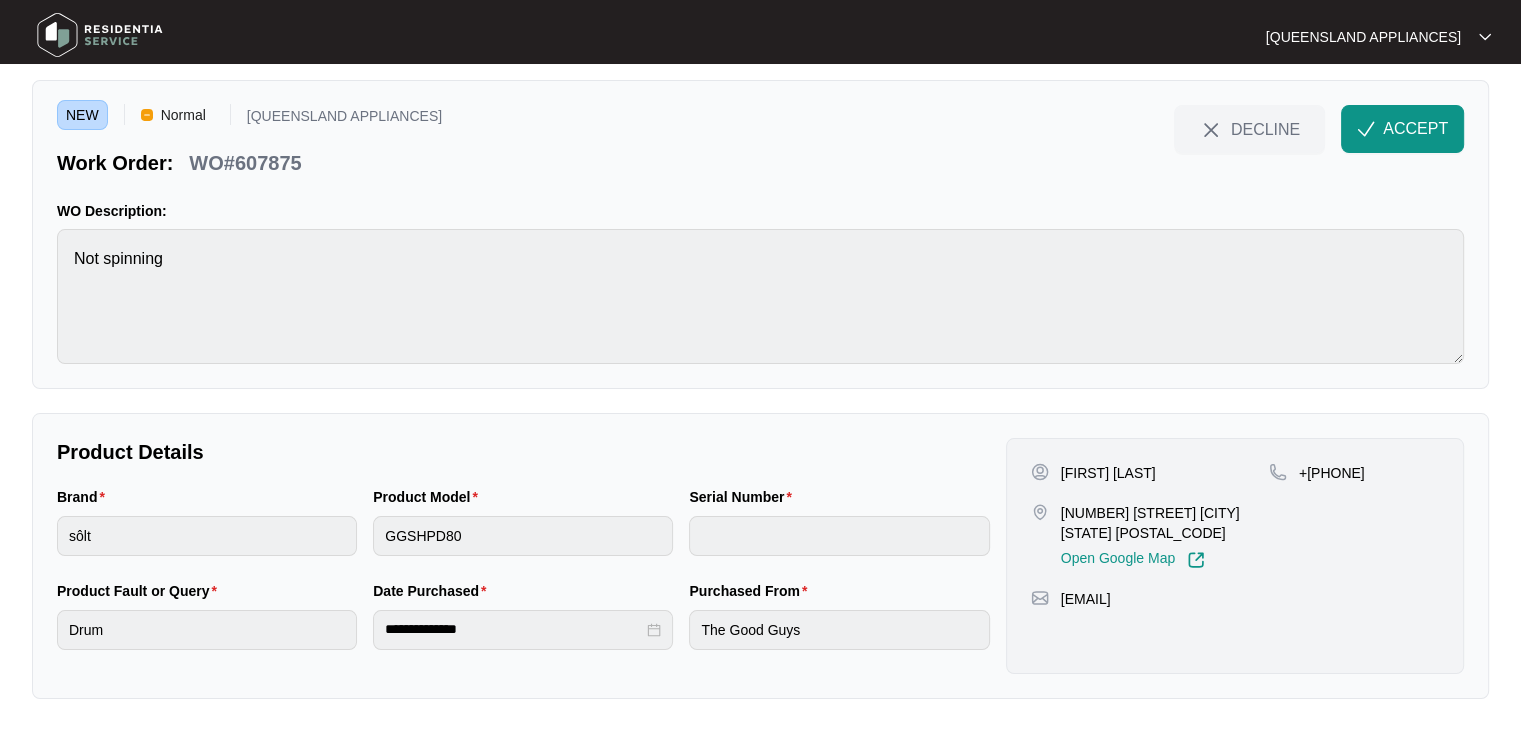 click on "+61402362097" at bounding box center [1328, 473] 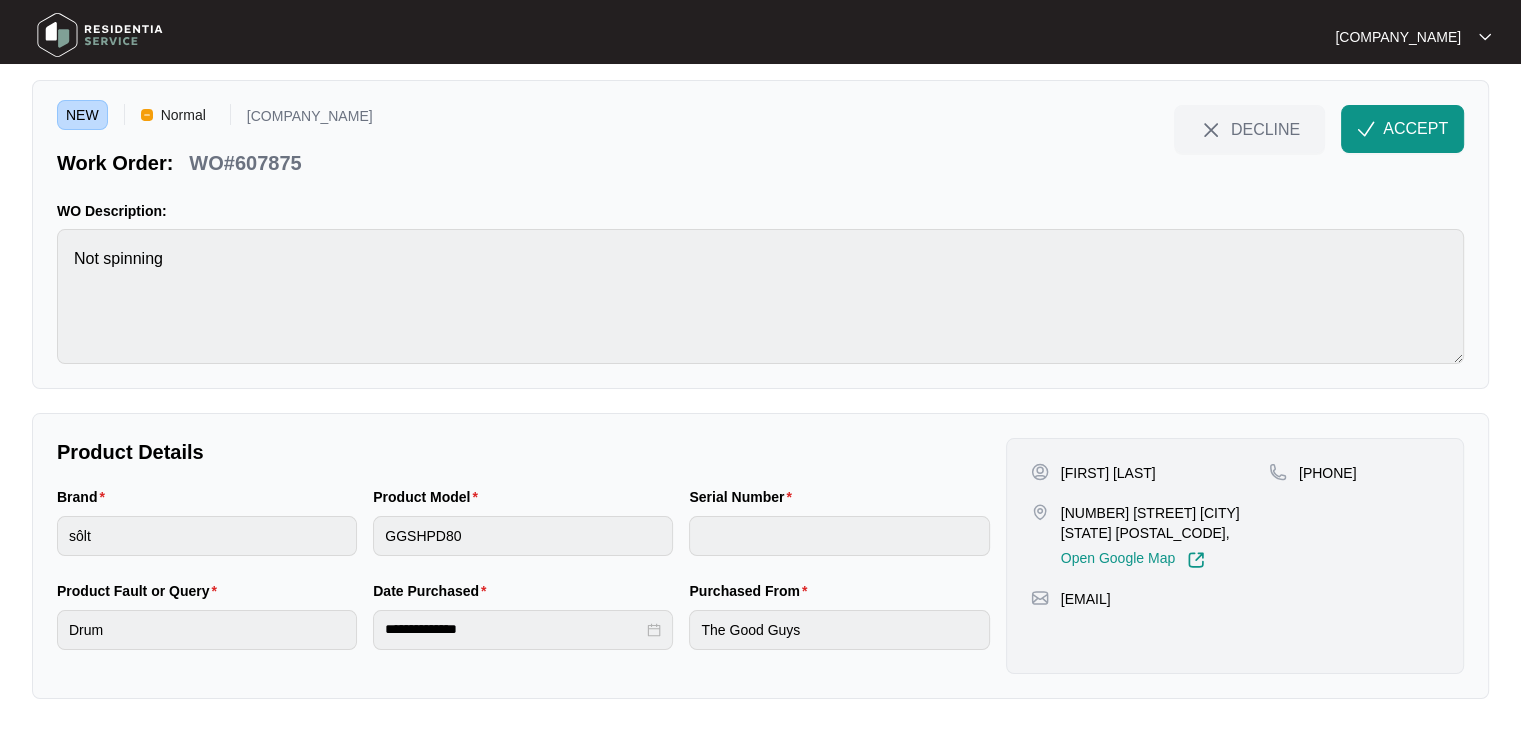 click on "+61402362097" at bounding box center [1328, 473] 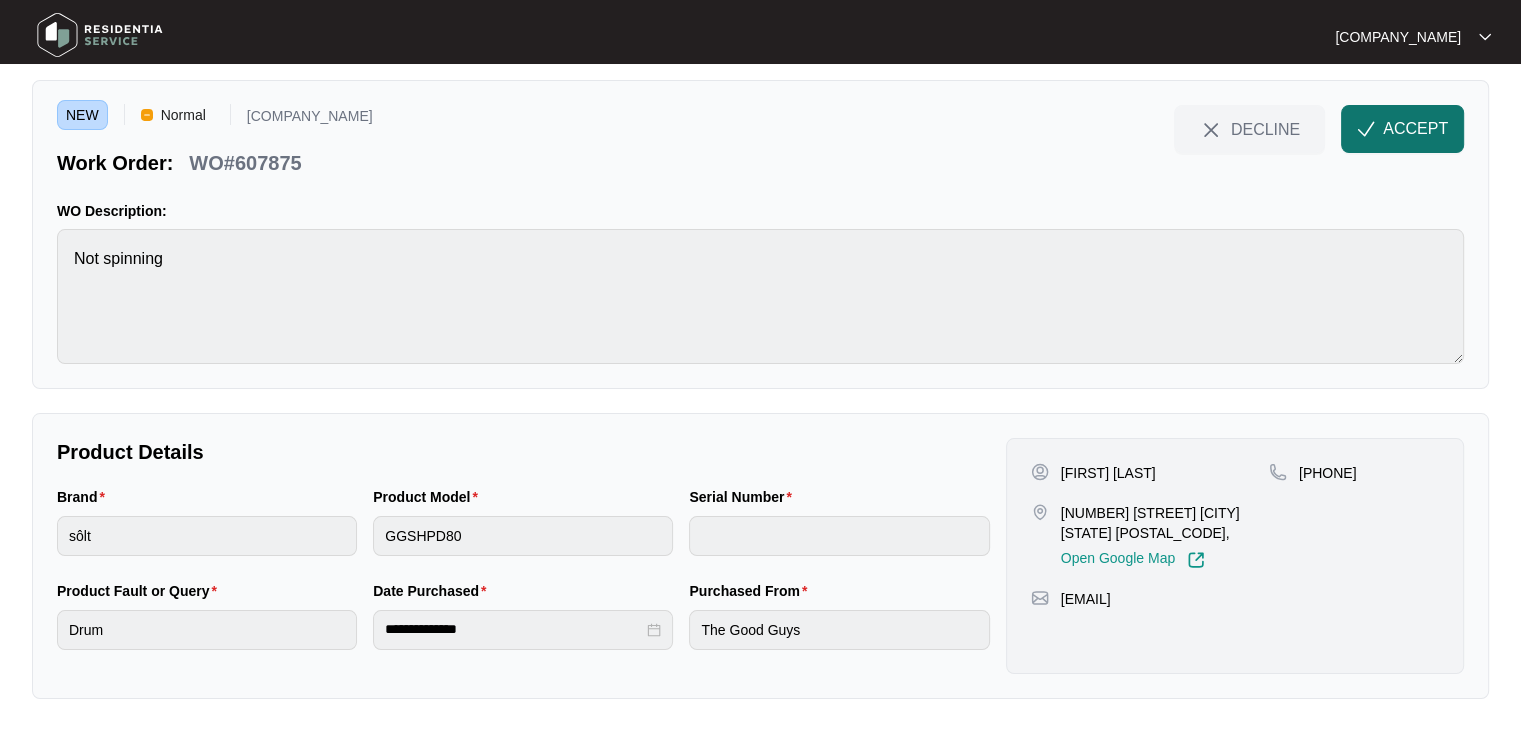 click at bounding box center (1366, 129) 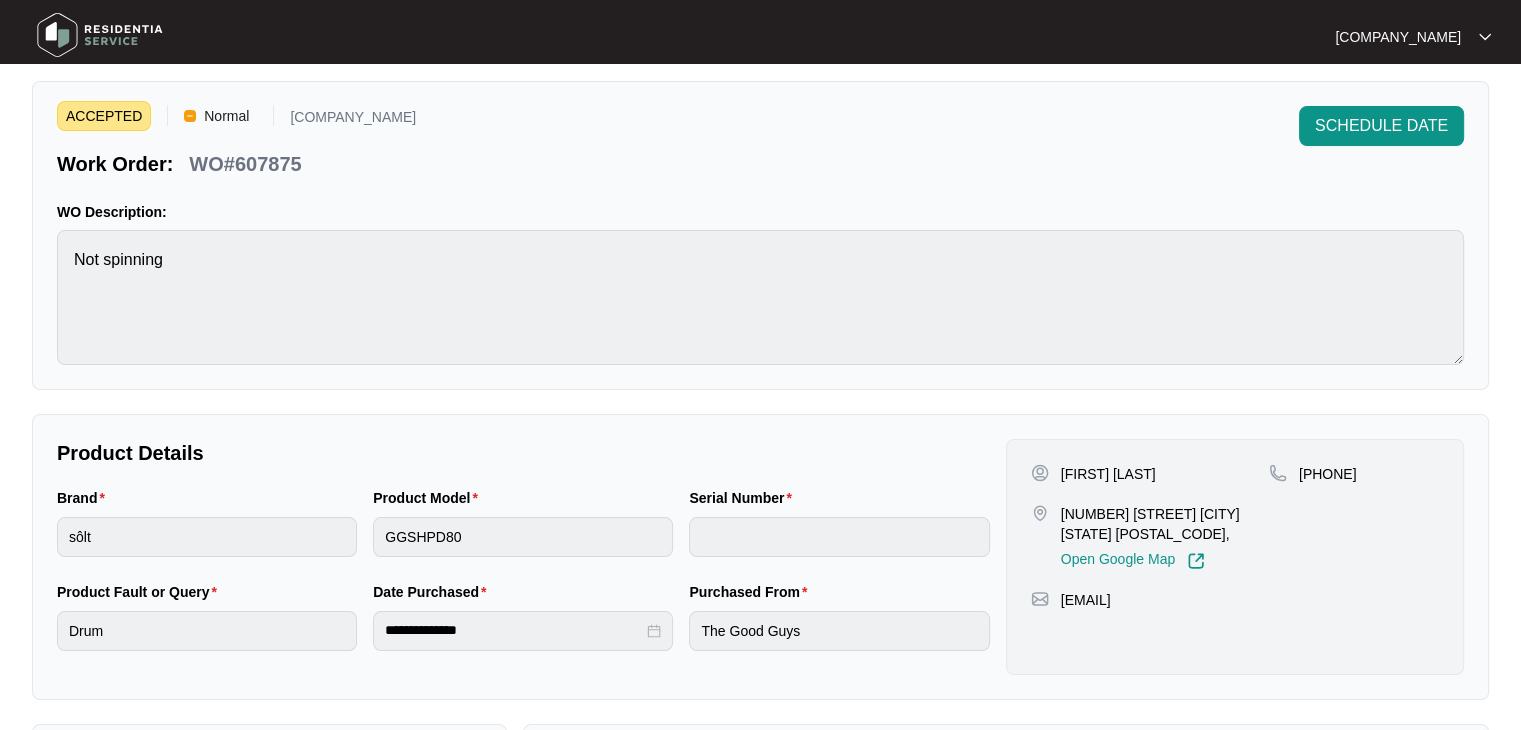 scroll, scrollTop: 0, scrollLeft: 0, axis: both 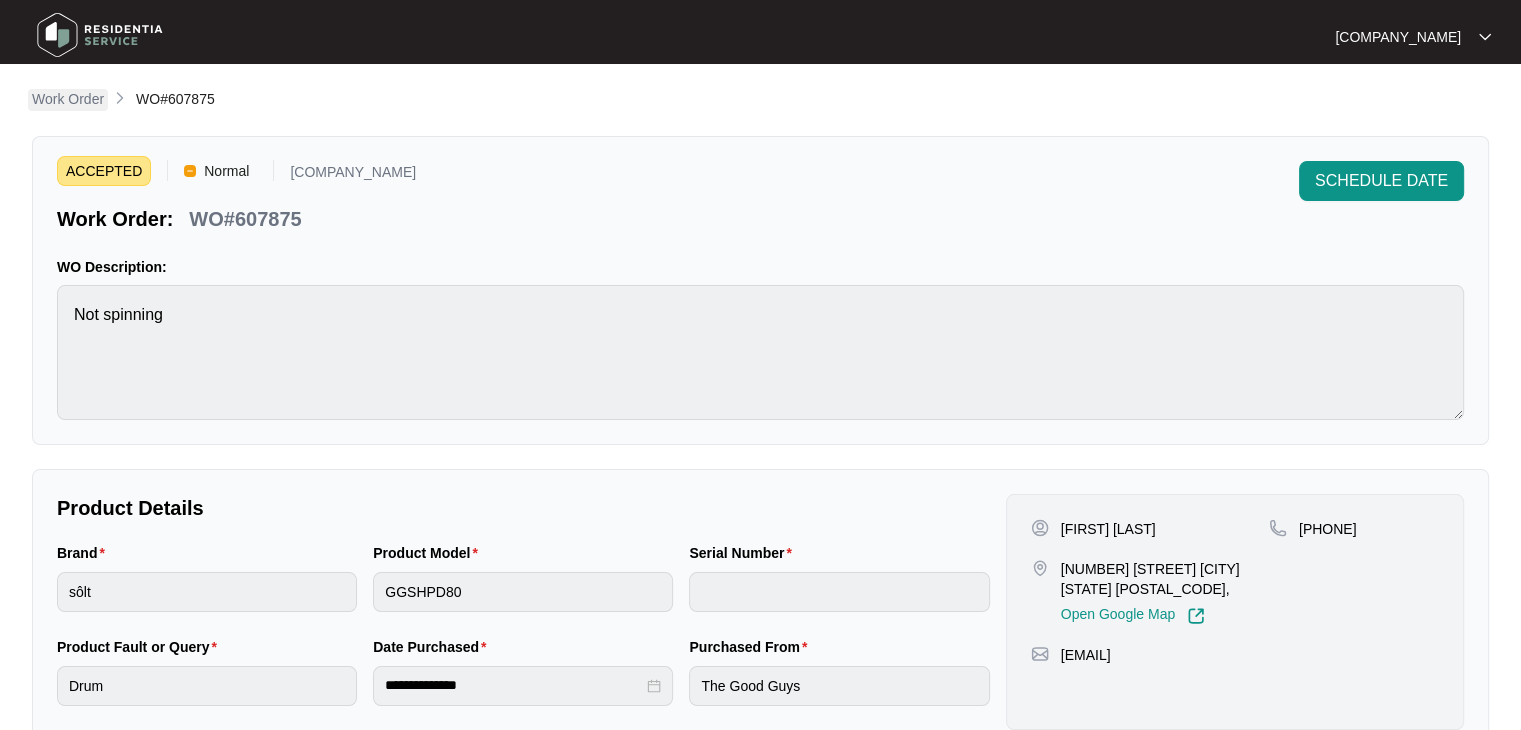 click on "Work Order" at bounding box center [68, 99] 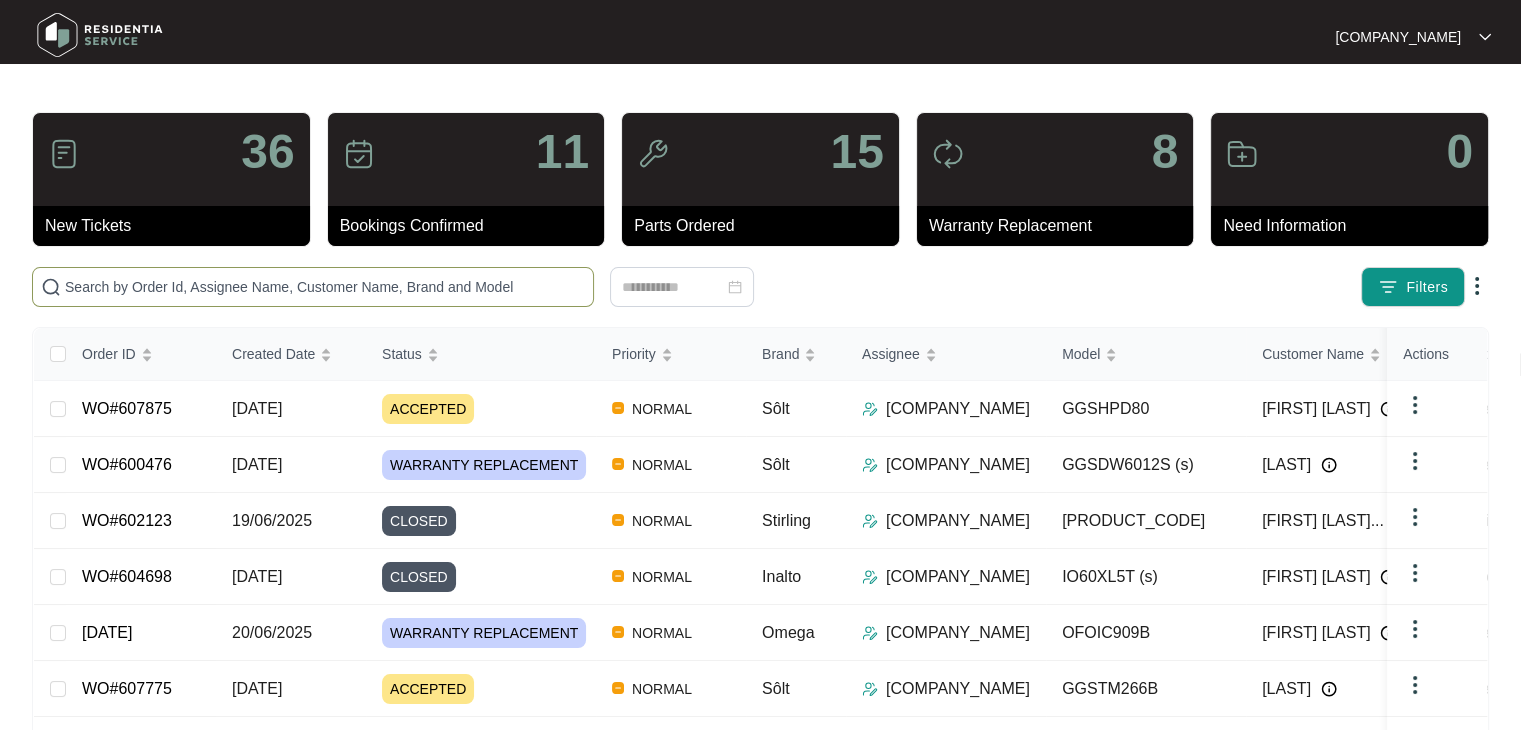 click at bounding box center [325, 287] 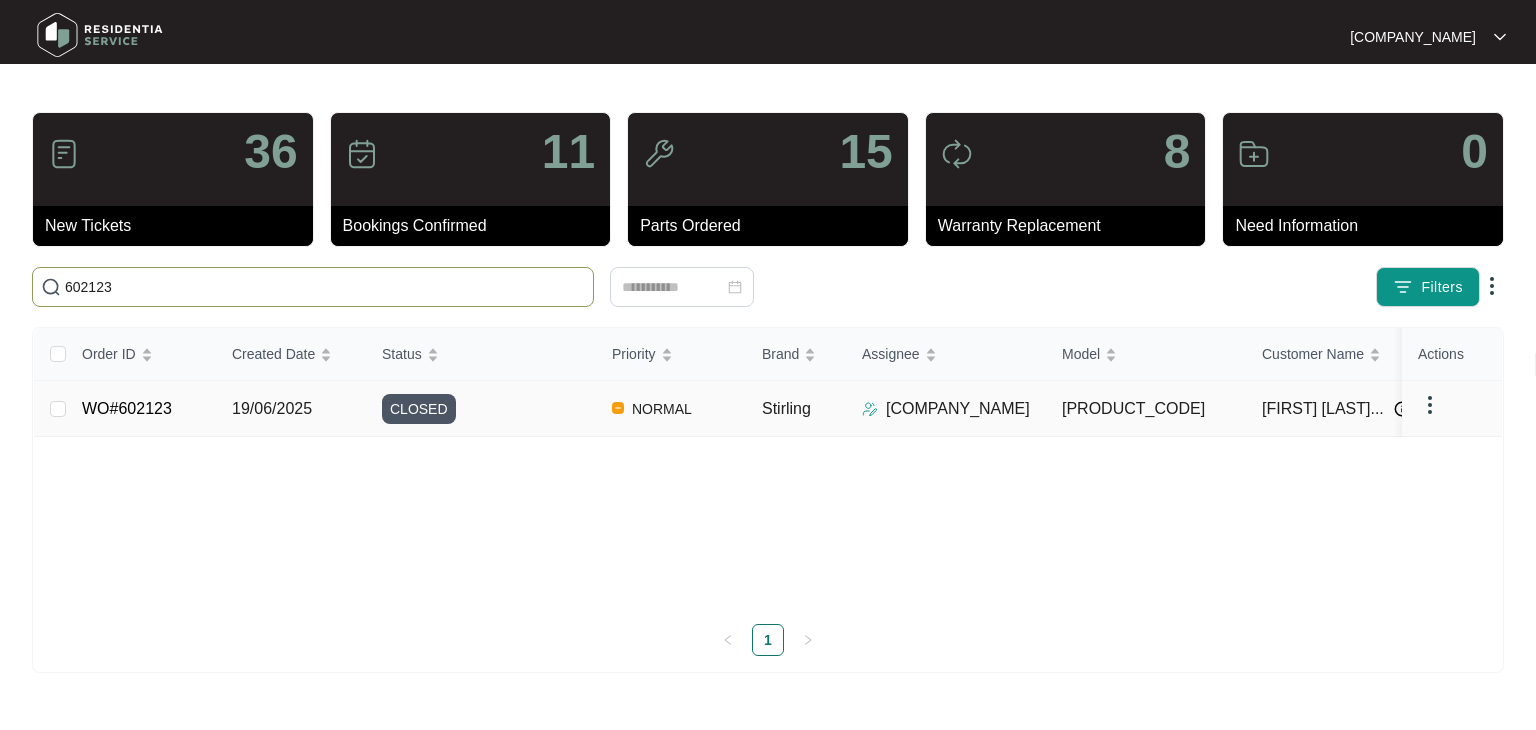 type on "602123" 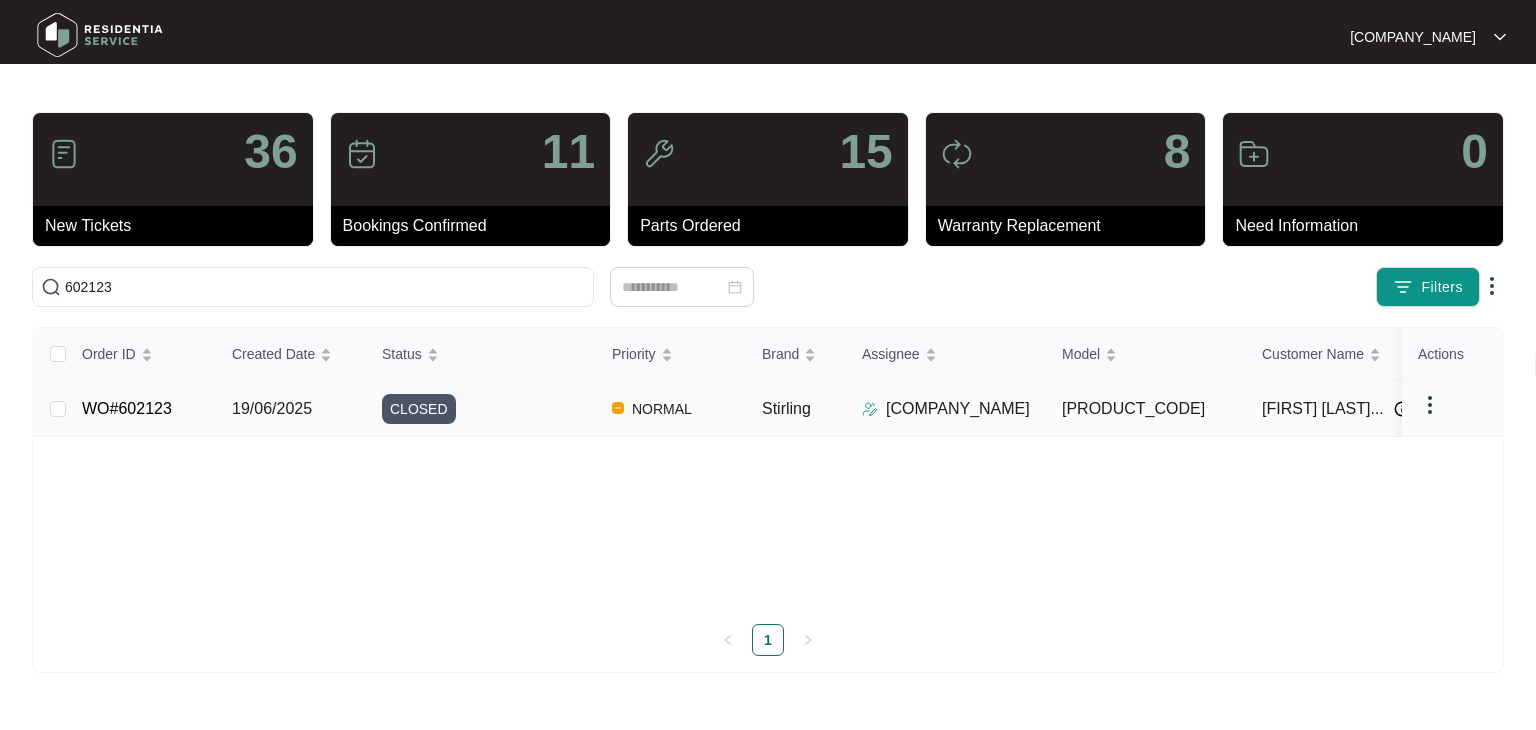 click on "WO#602123" at bounding box center (127, 408) 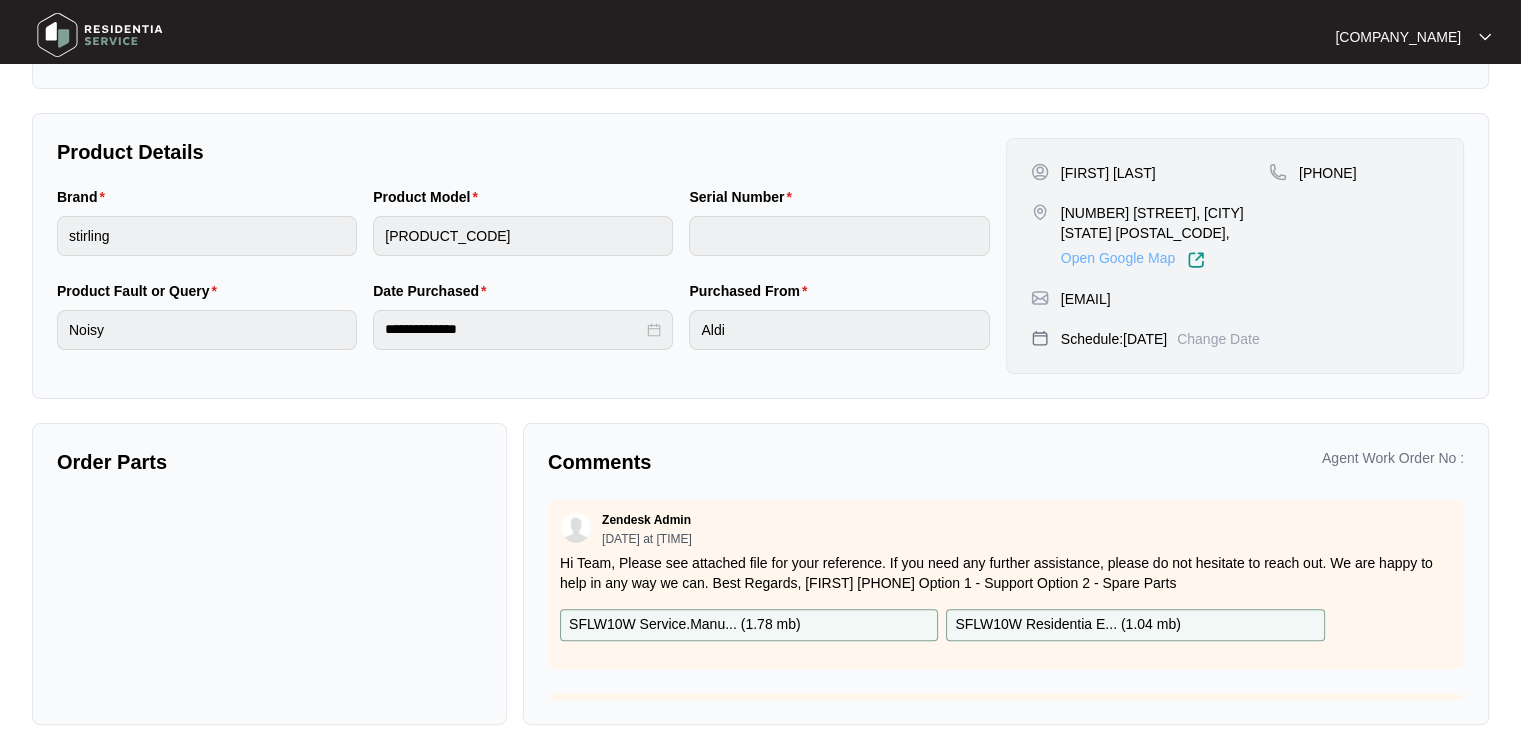 scroll, scrollTop: 381, scrollLeft: 0, axis: vertical 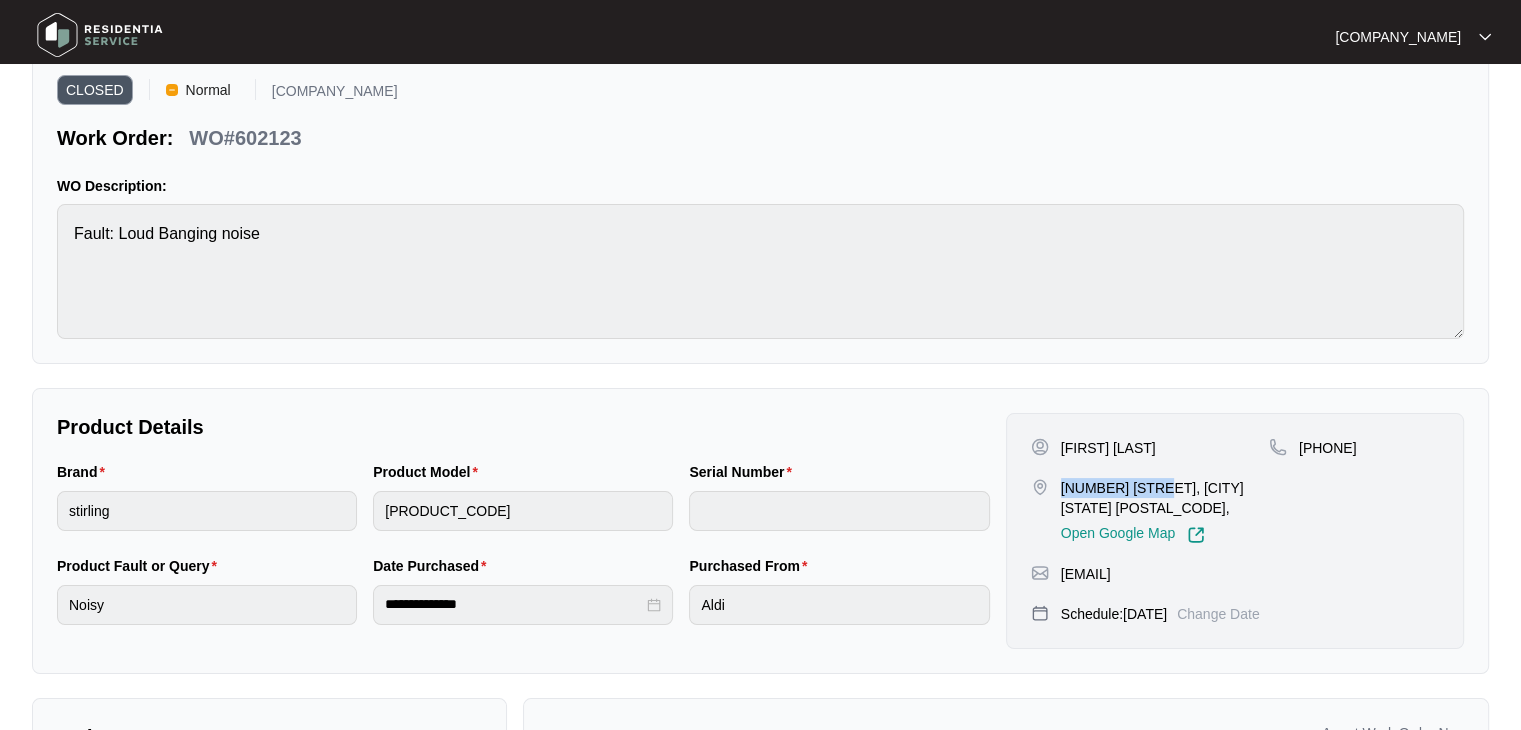 drag, startPoint x: 1063, startPoint y: 480, endPoint x: 1170, endPoint y: 481, distance: 107.00467 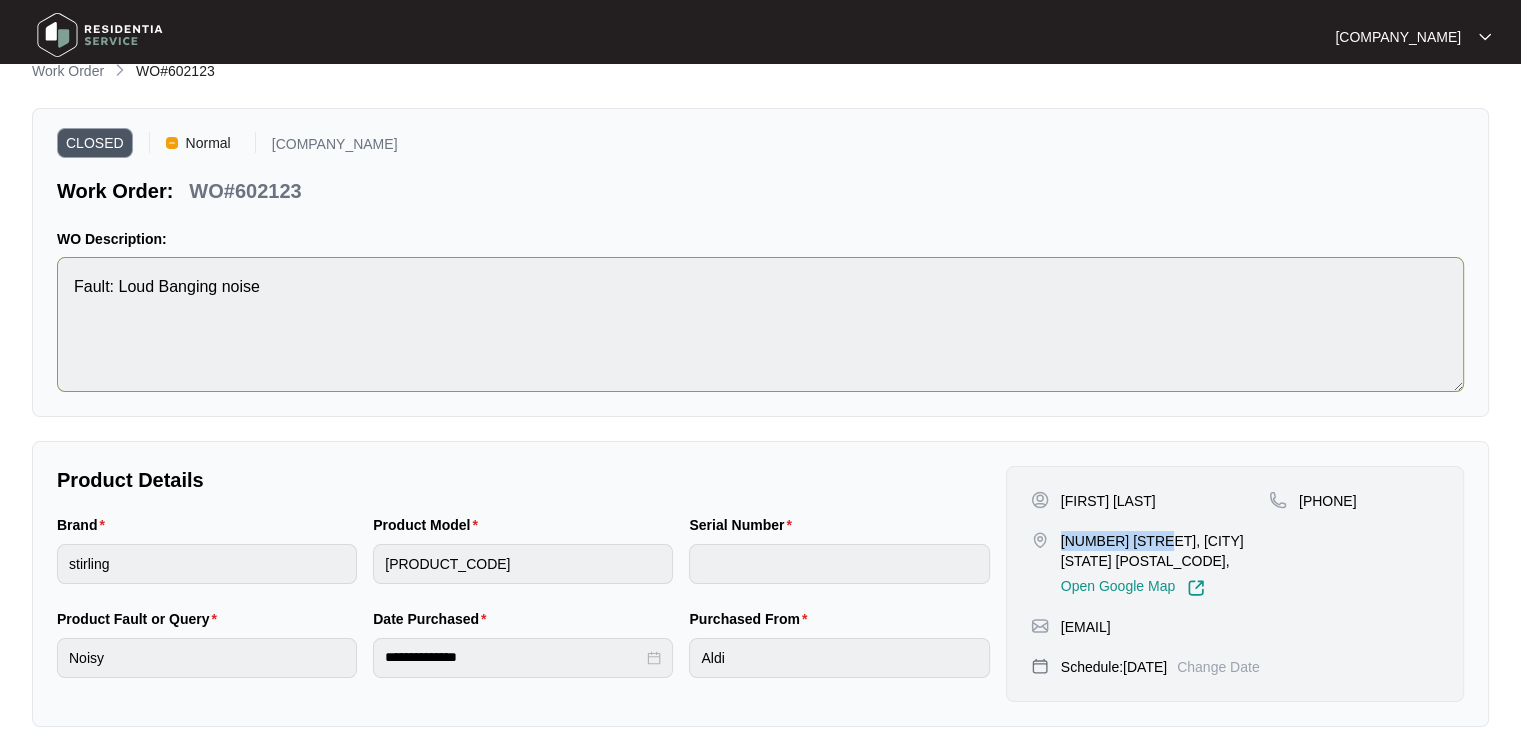 scroll, scrollTop: 0, scrollLeft: 0, axis: both 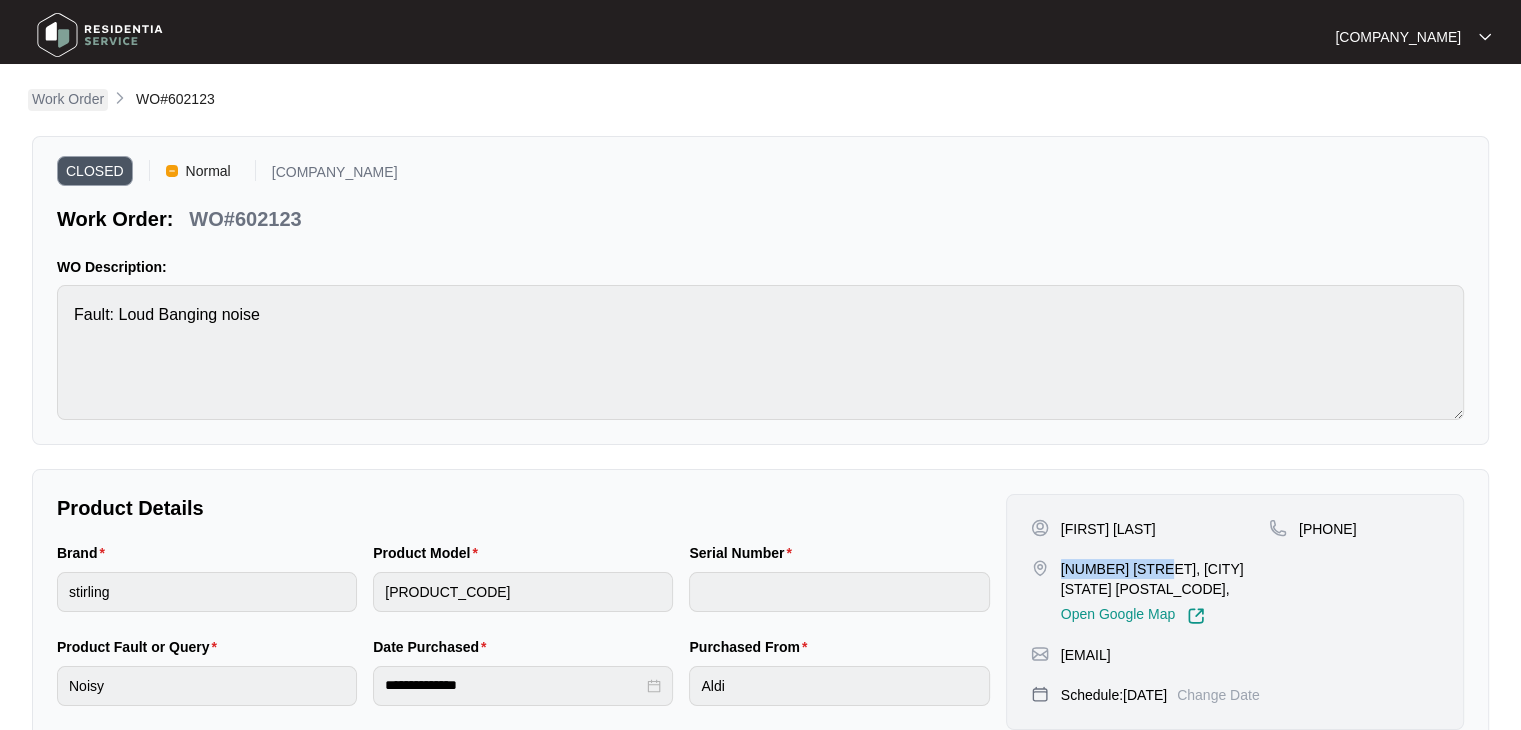 click on "Work Order" at bounding box center [68, 99] 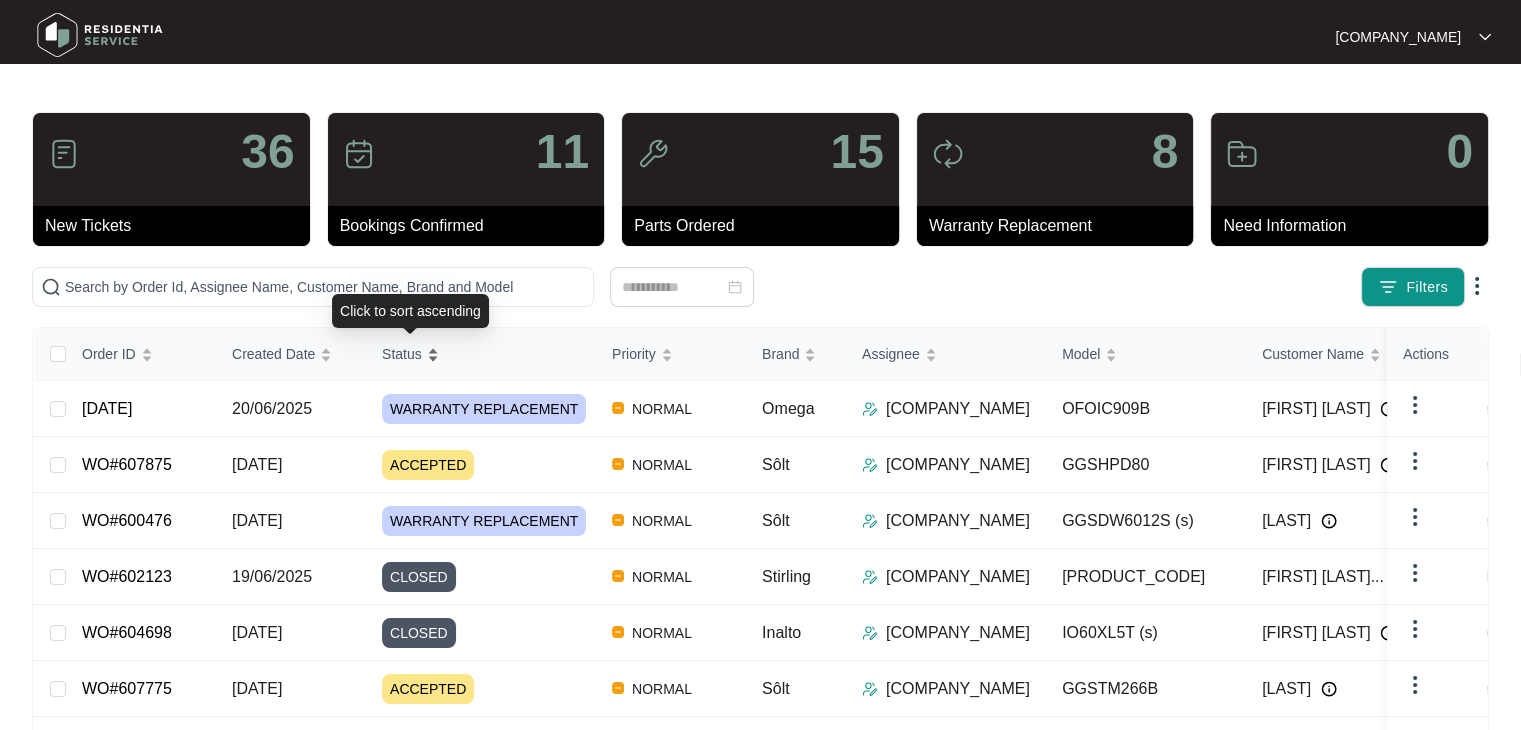click on "Status" at bounding box center (402, 354) 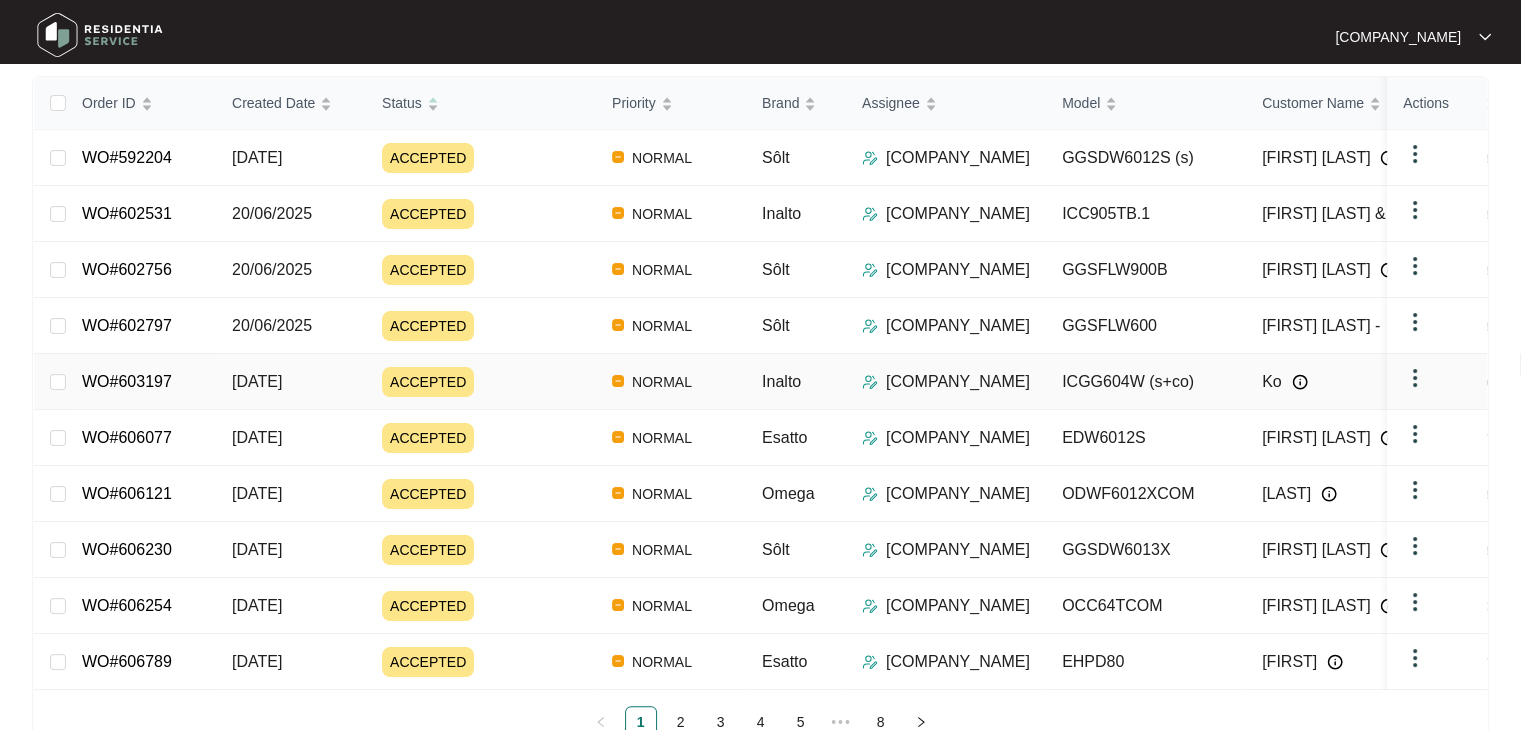 scroll, scrollTop: 91, scrollLeft: 0, axis: vertical 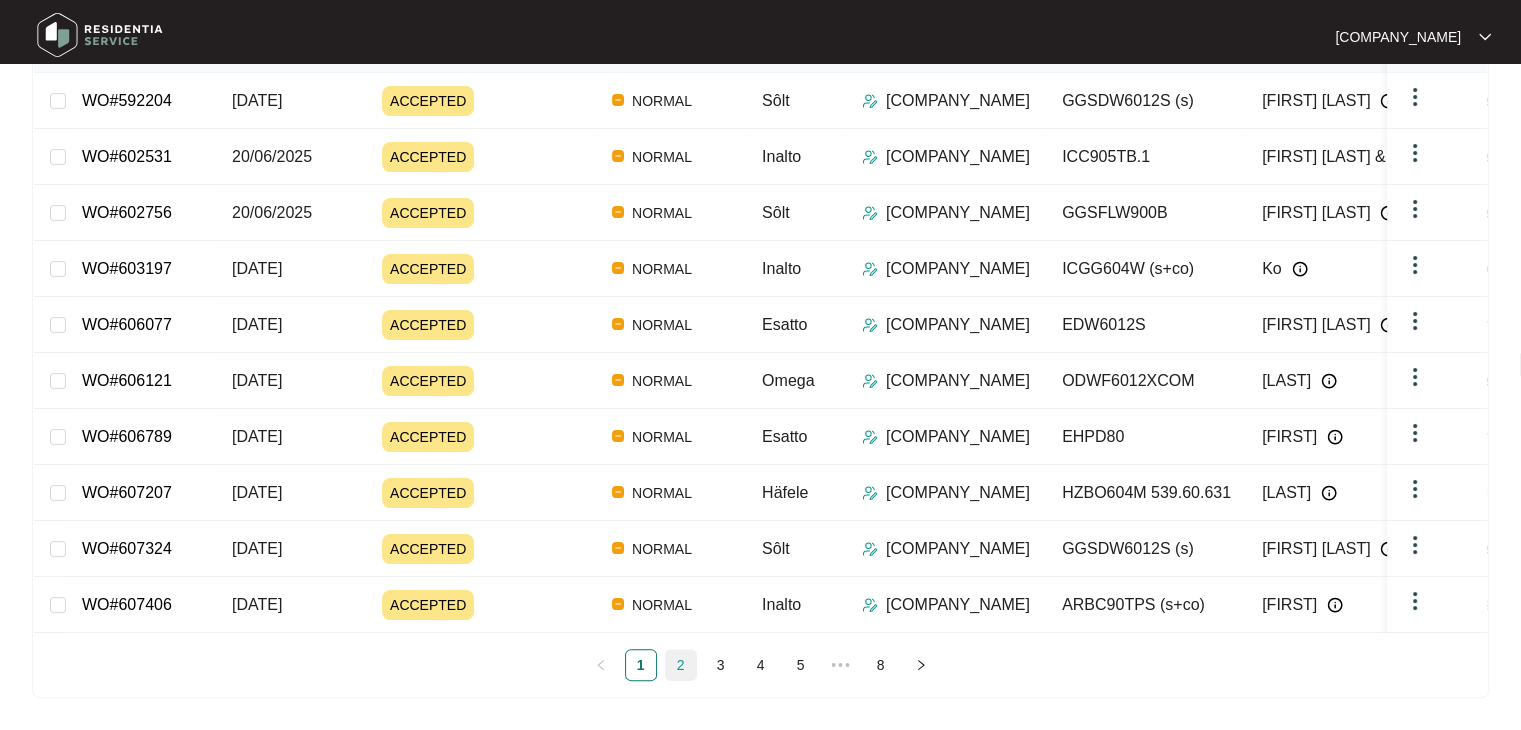click on "2" at bounding box center (681, 665) 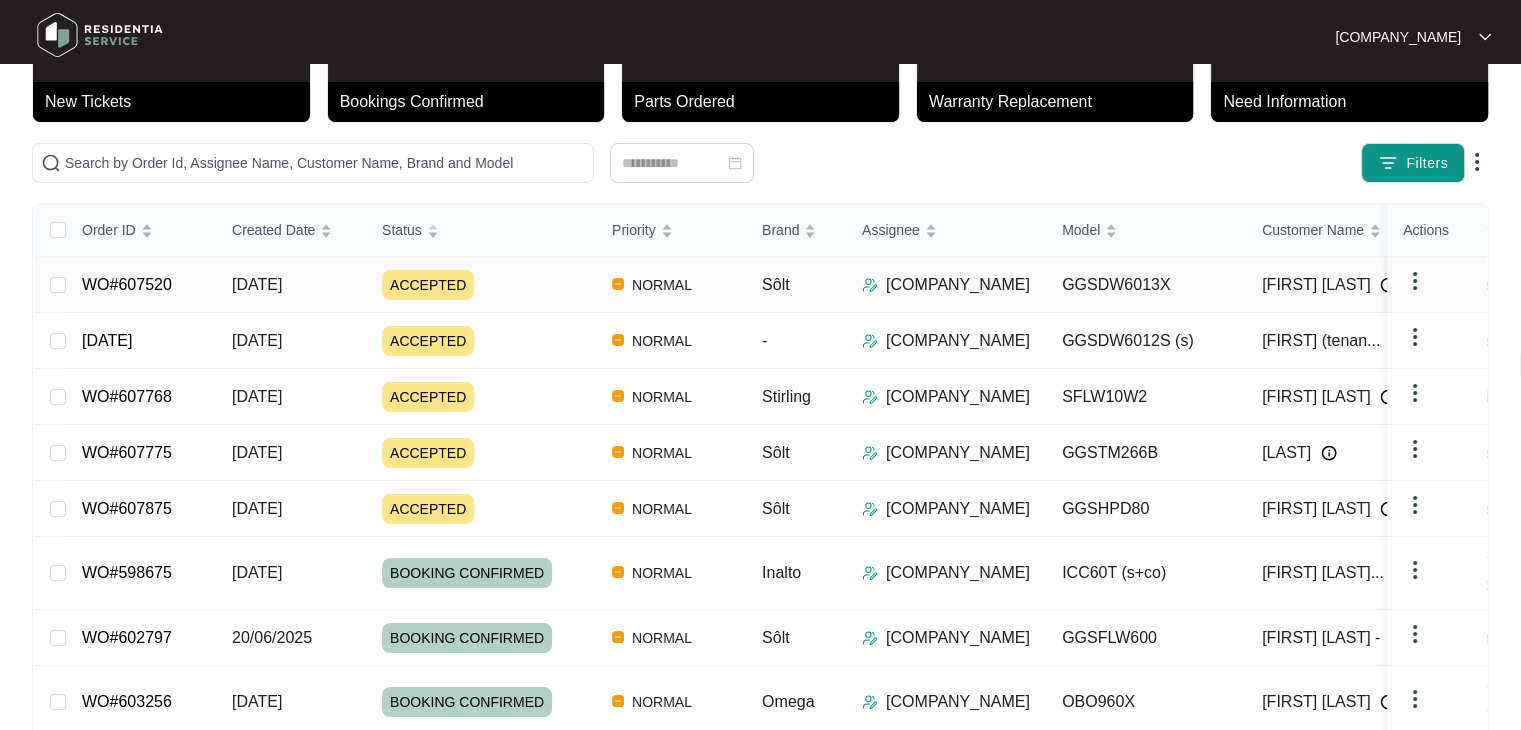 scroll, scrollTop: 91, scrollLeft: 0, axis: vertical 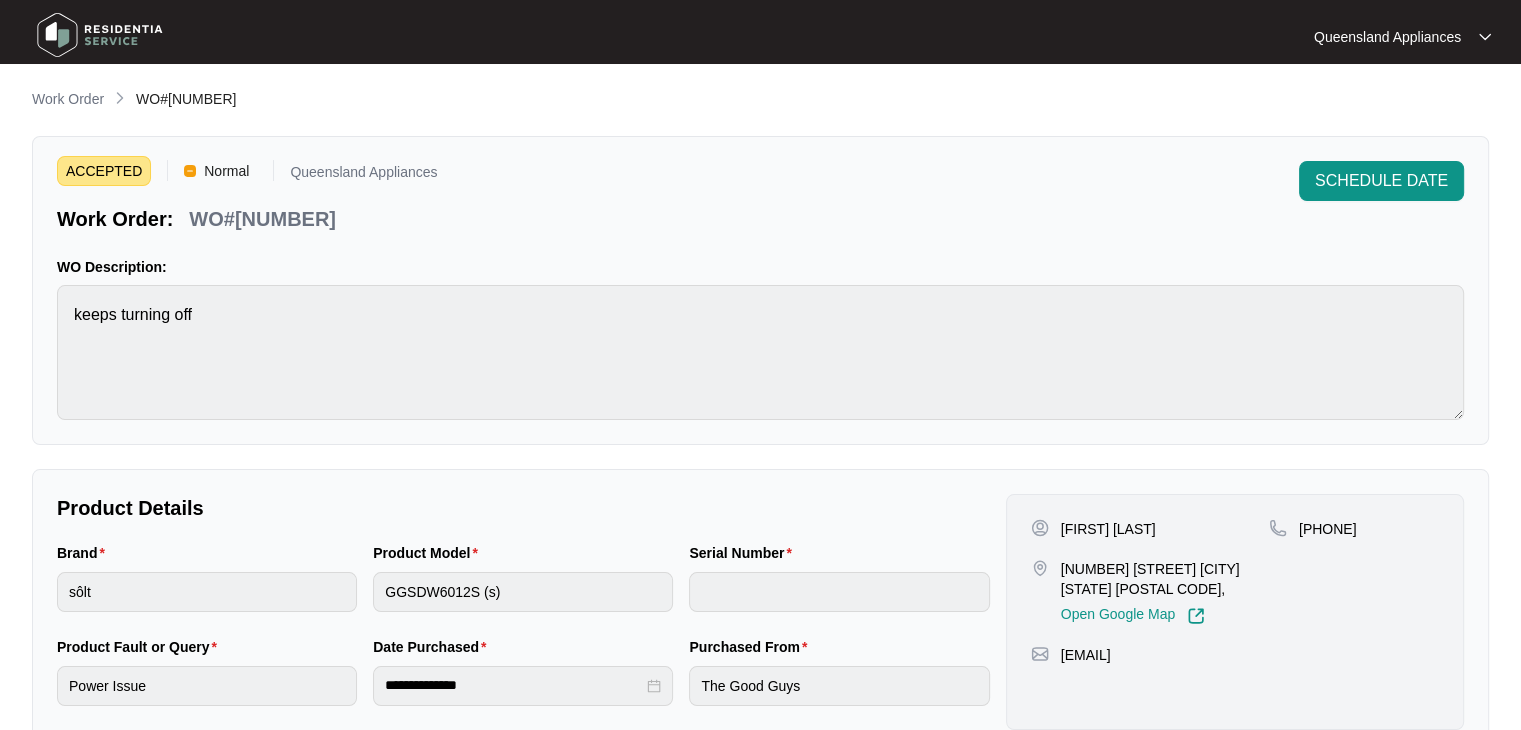 click on "WO#592204" at bounding box center [245, 219] 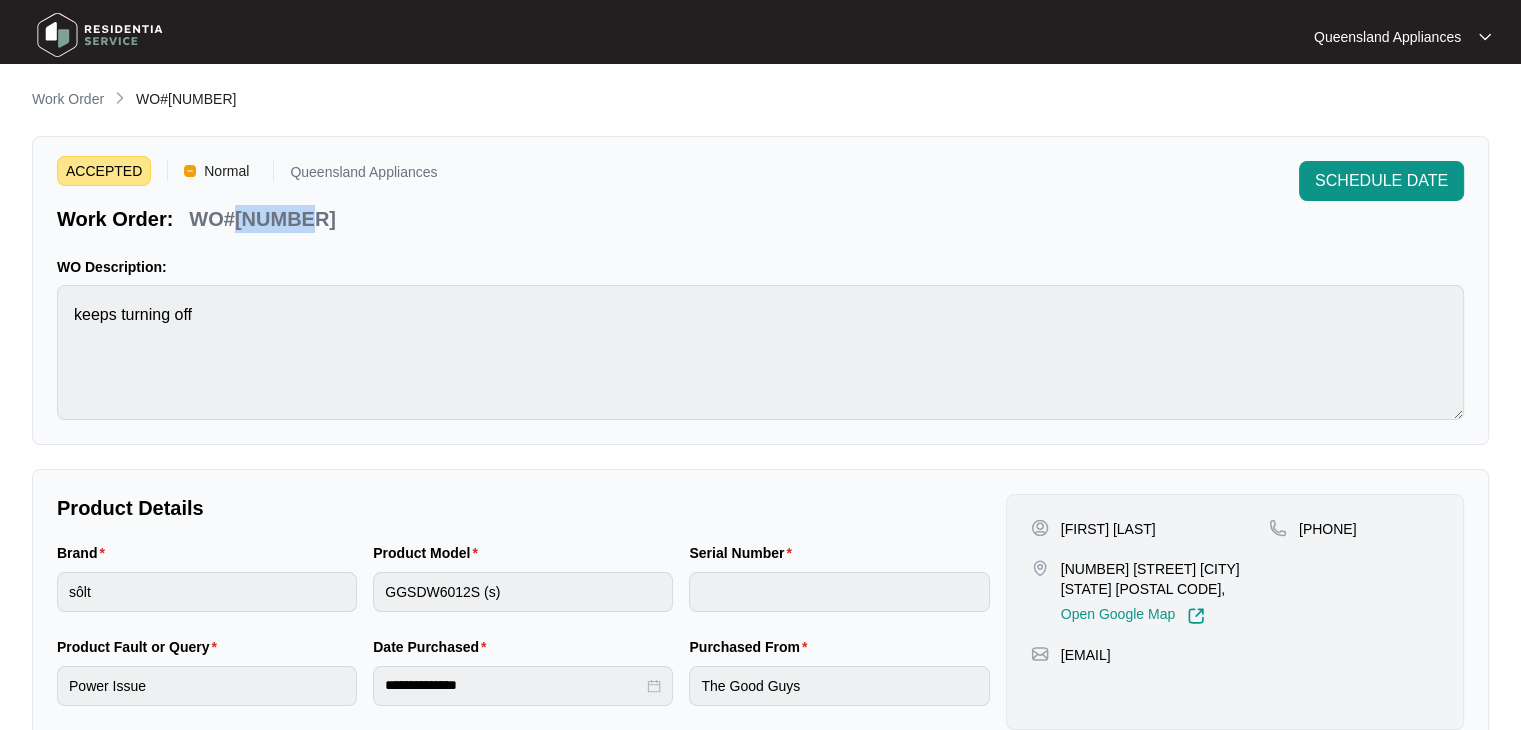 click on "WO#592204" at bounding box center (245, 219) 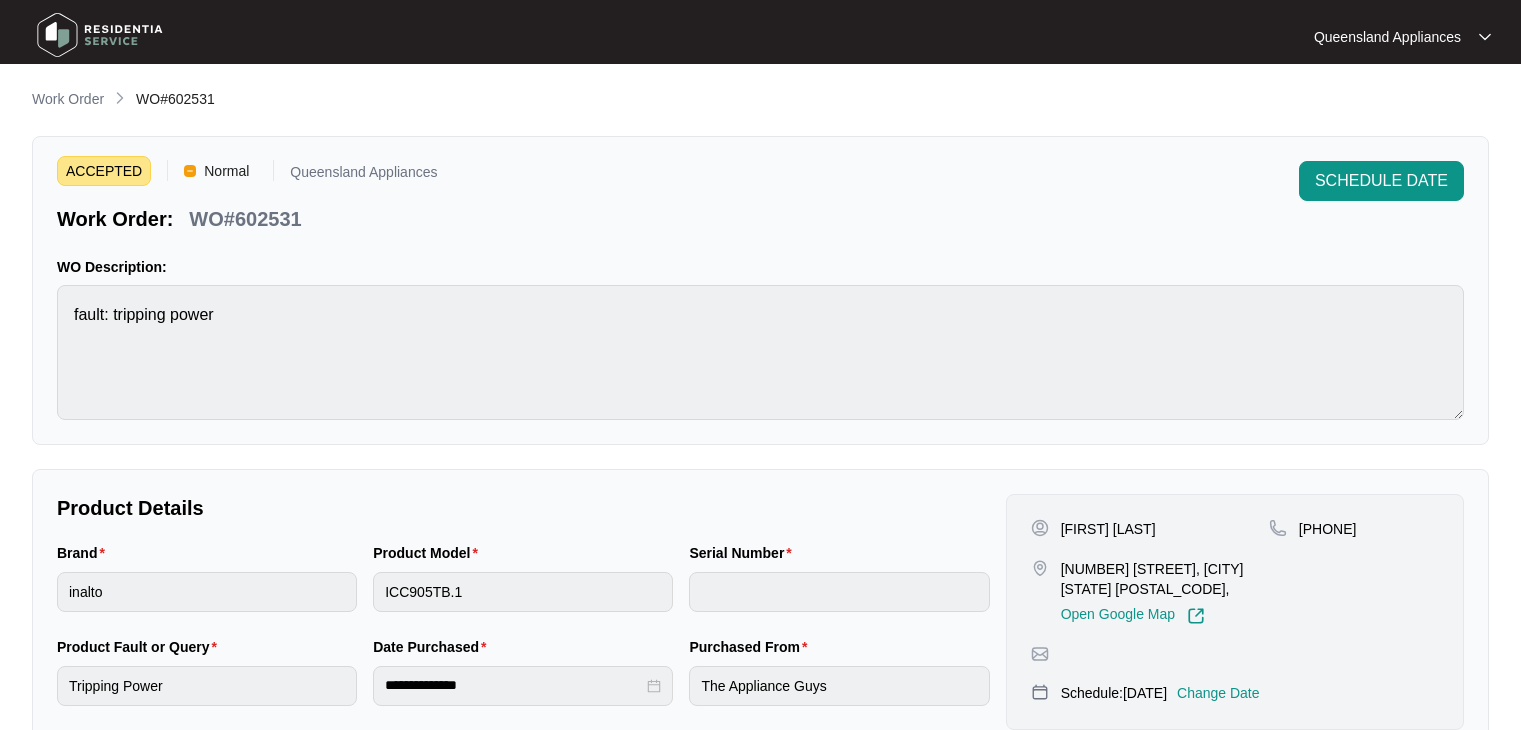 scroll, scrollTop: 0, scrollLeft: 0, axis: both 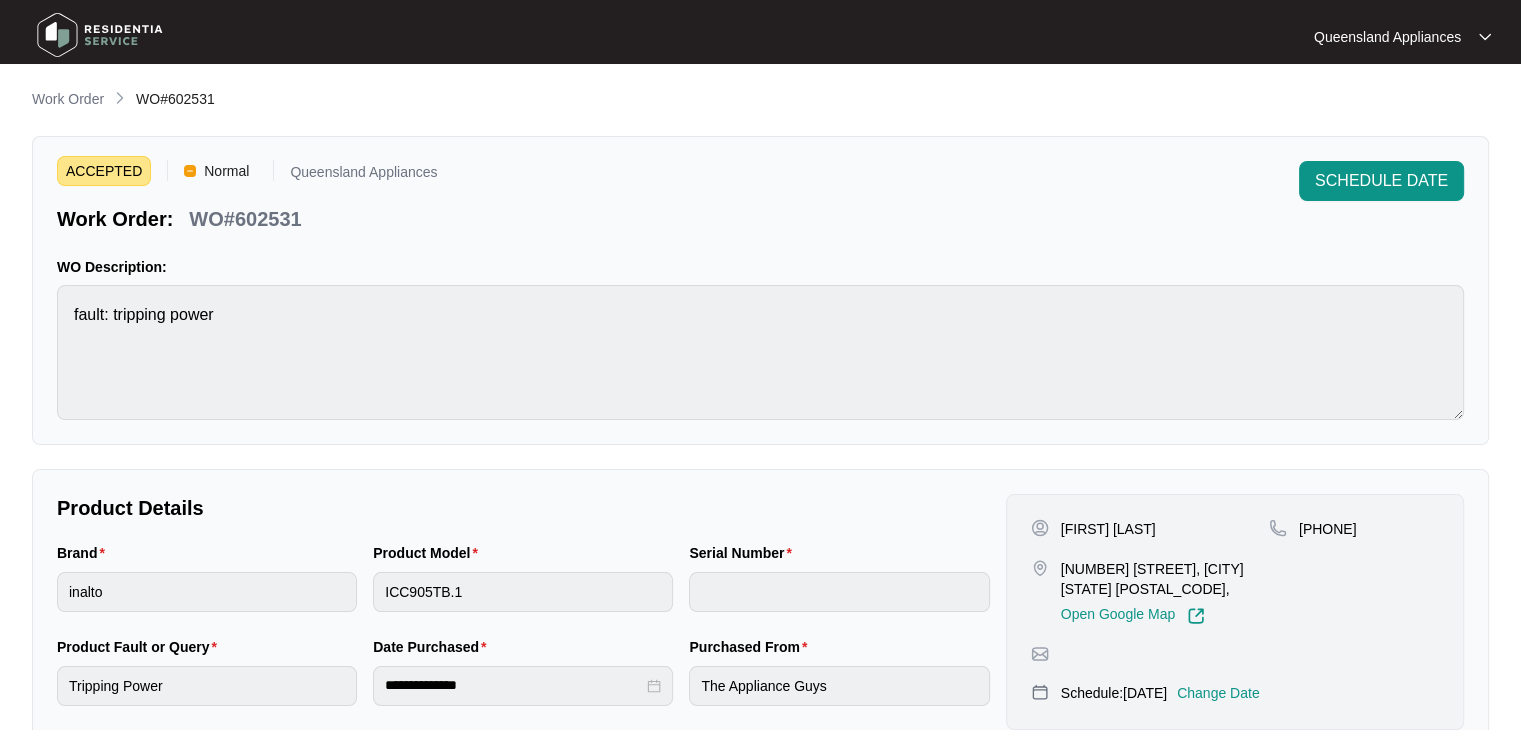 click on "WO#602531" at bounding box center [245, 219] 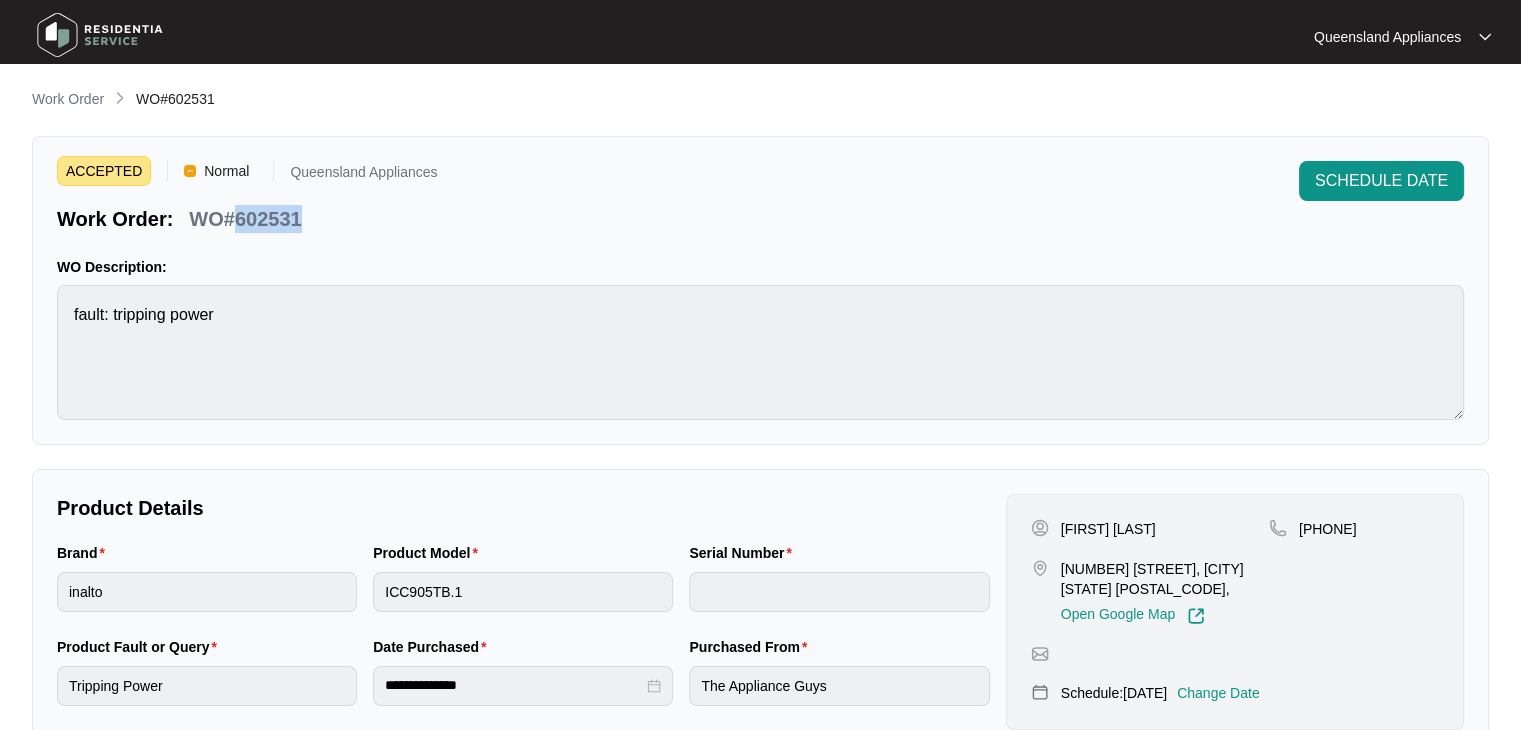 click on "WO#602531" at bounding box center [245, 219] 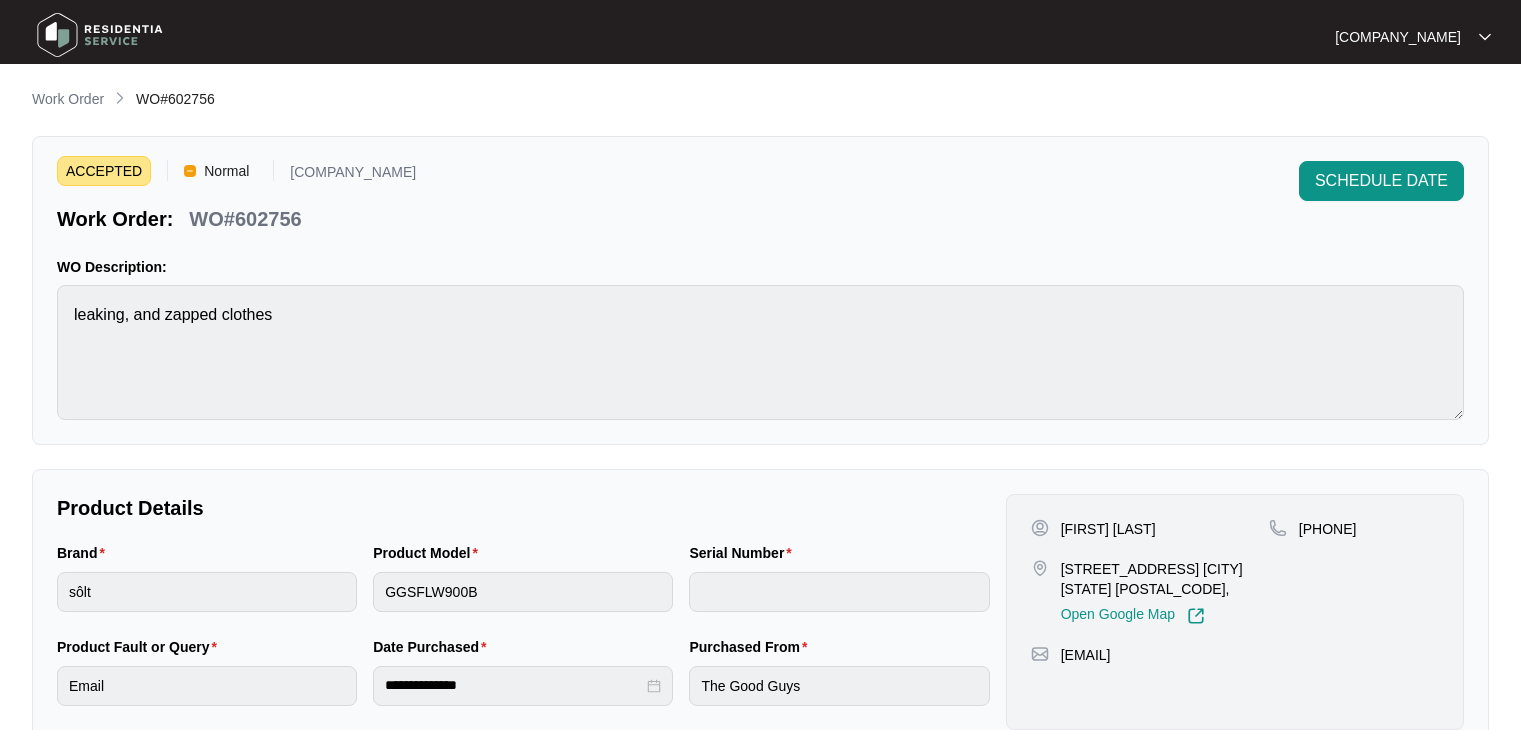 scroll, scrollTop: 0, scrollLeft: 0, axis: both 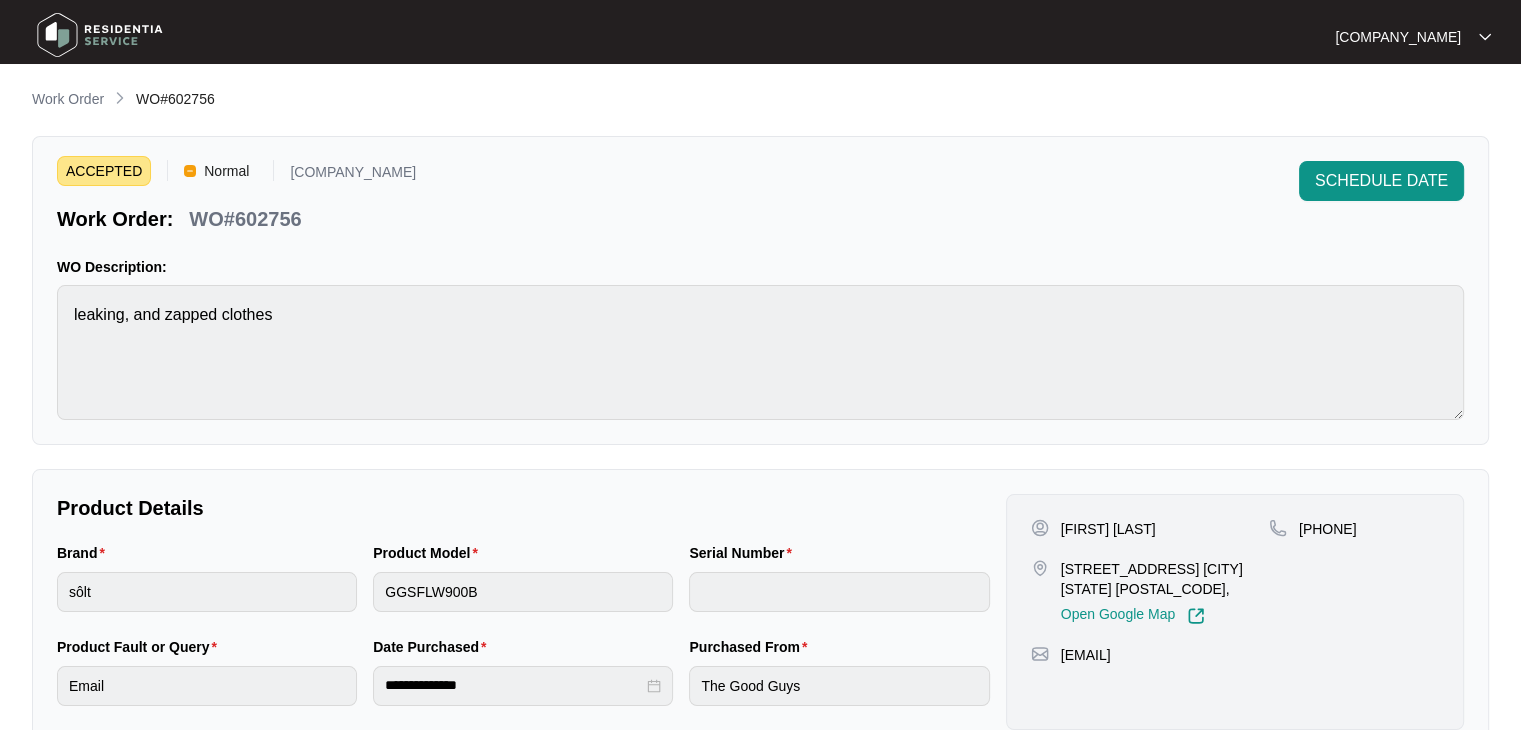 click on "WO#602756" at bounding box center [245, 219] 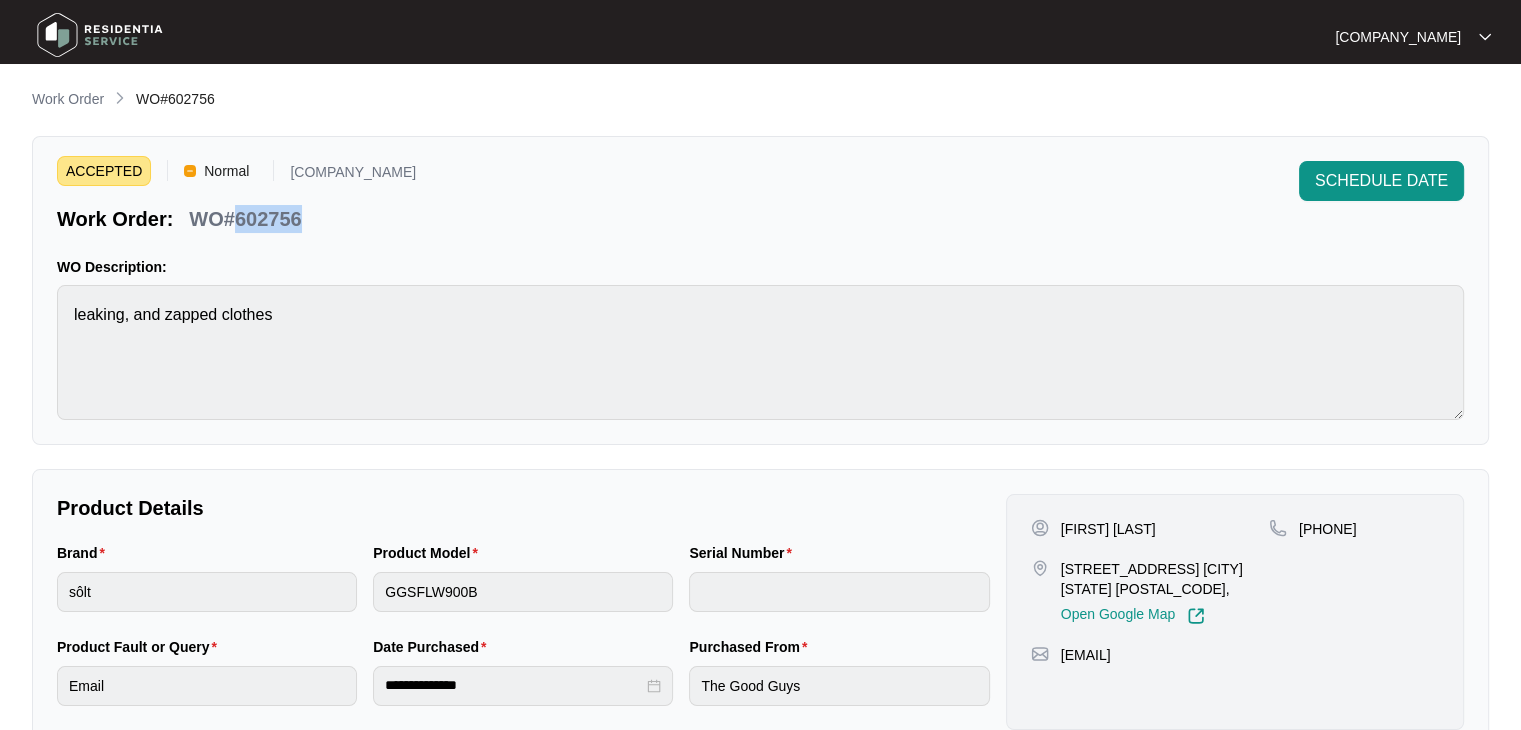 click on "WO#602756" at bounding box center (245, 219) 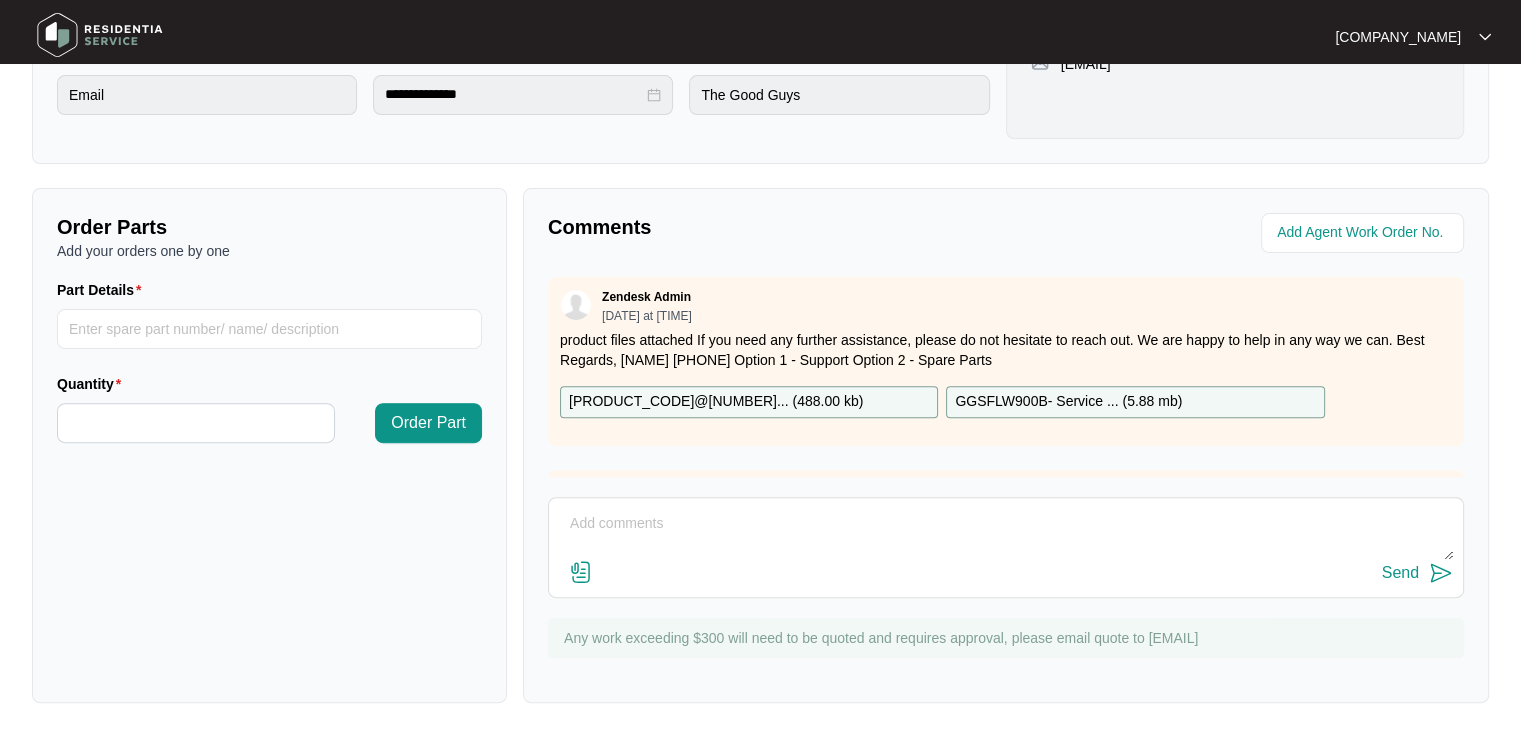 scroll, scrollTop: 594, scrollLeft: 0, axis: vertical 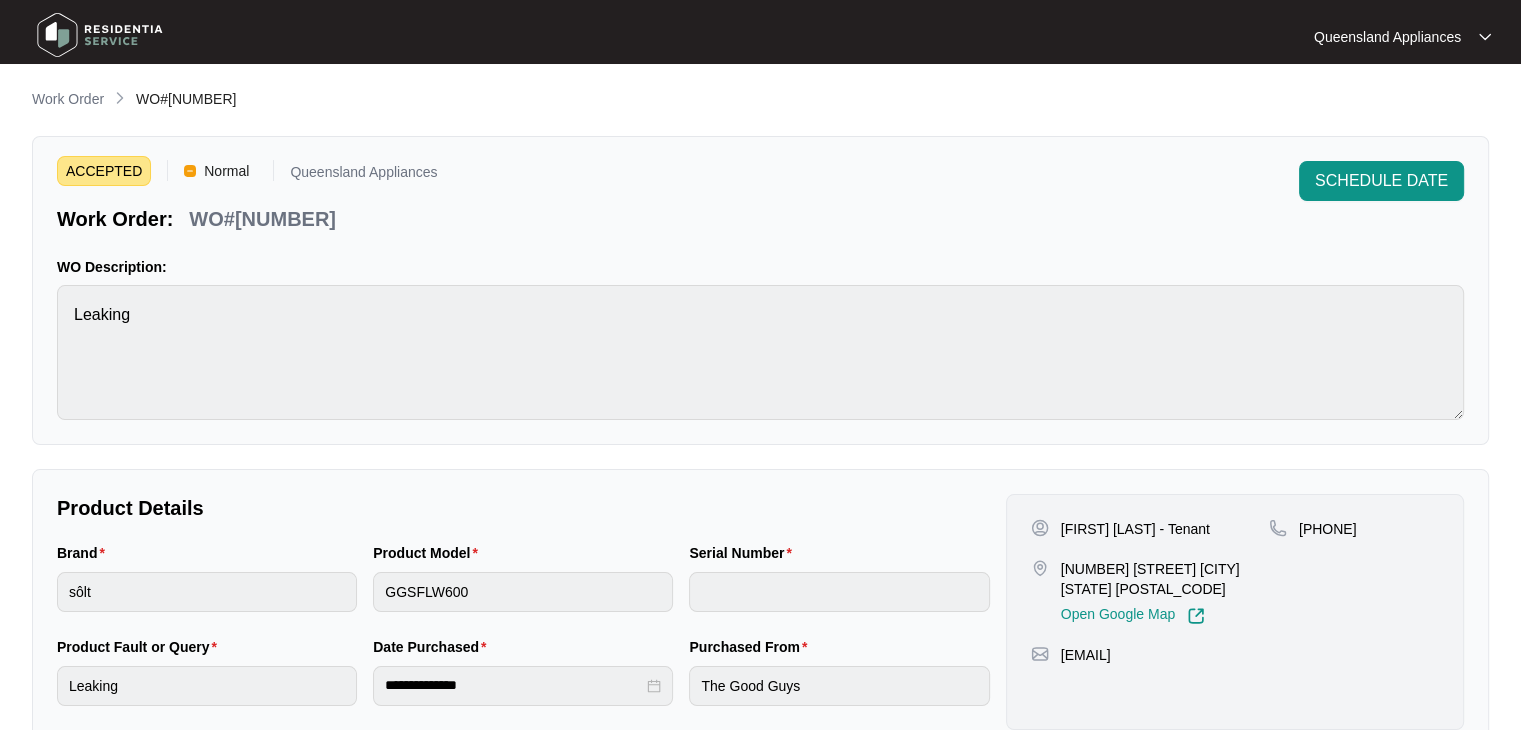 click on "WO#602797" at bounding box center [245, 219] 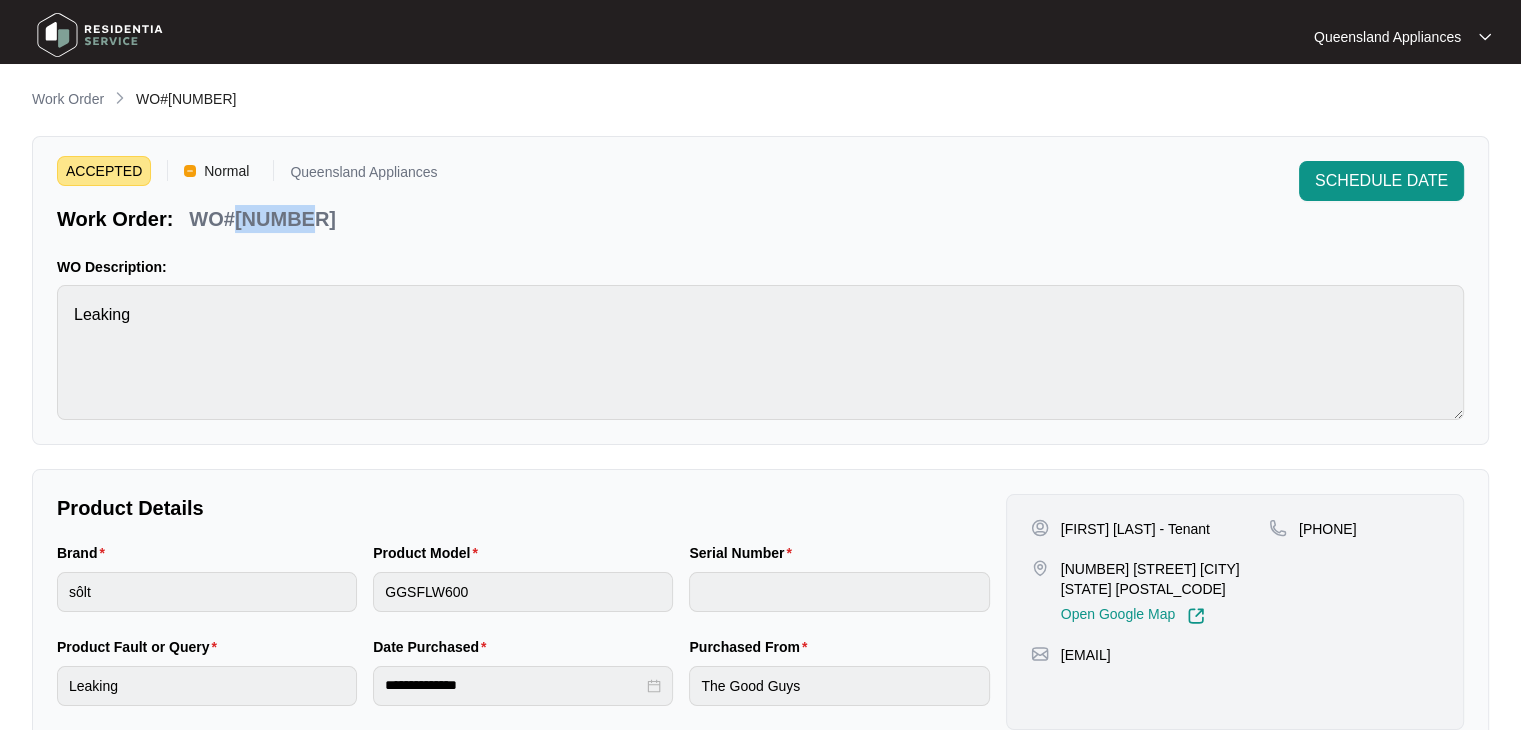 click on "WO#602797" at bounding box center (245, 219) 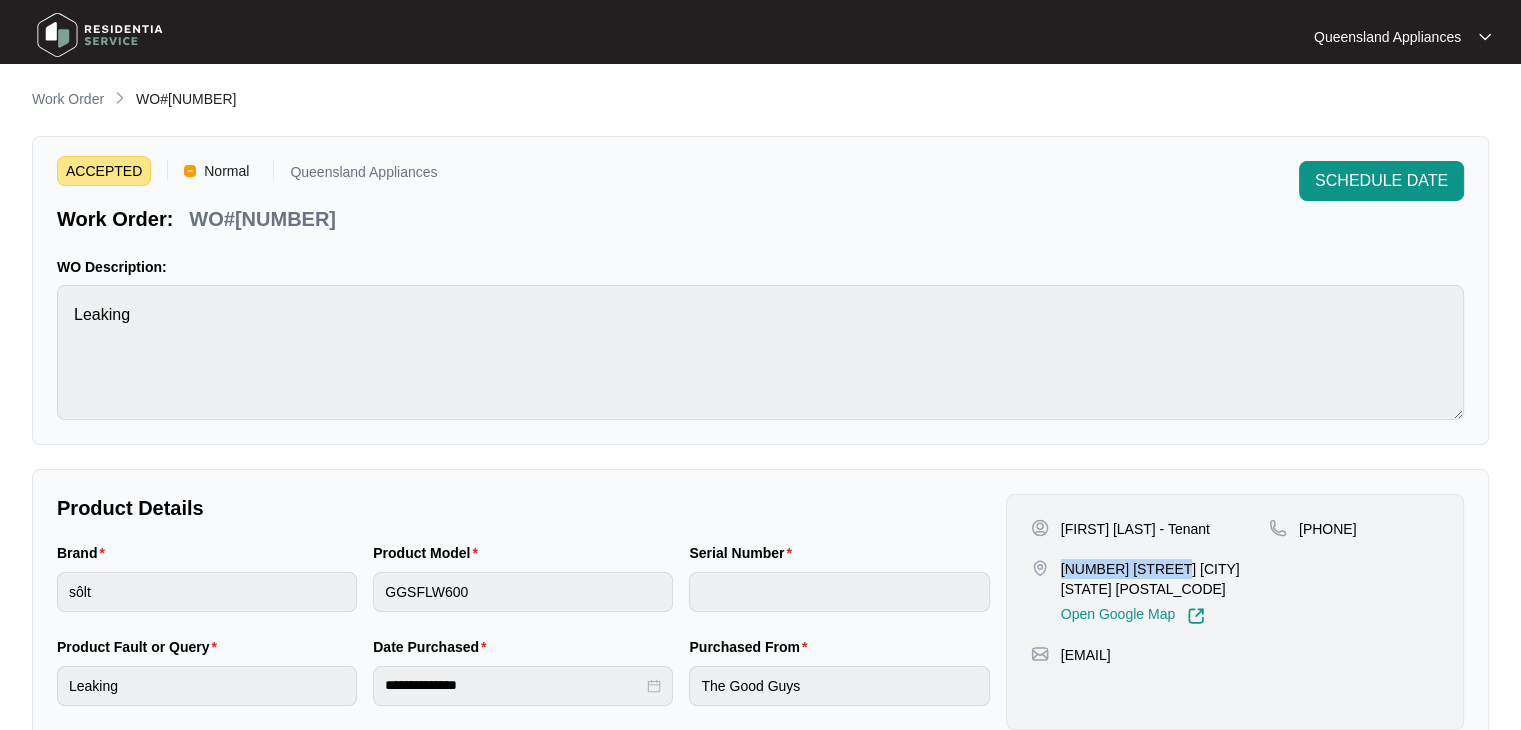 drag, startPoint x: 1058, startPoint y: 564, endPoint x: 1166, endPoint y: 557, distance: 108.226616 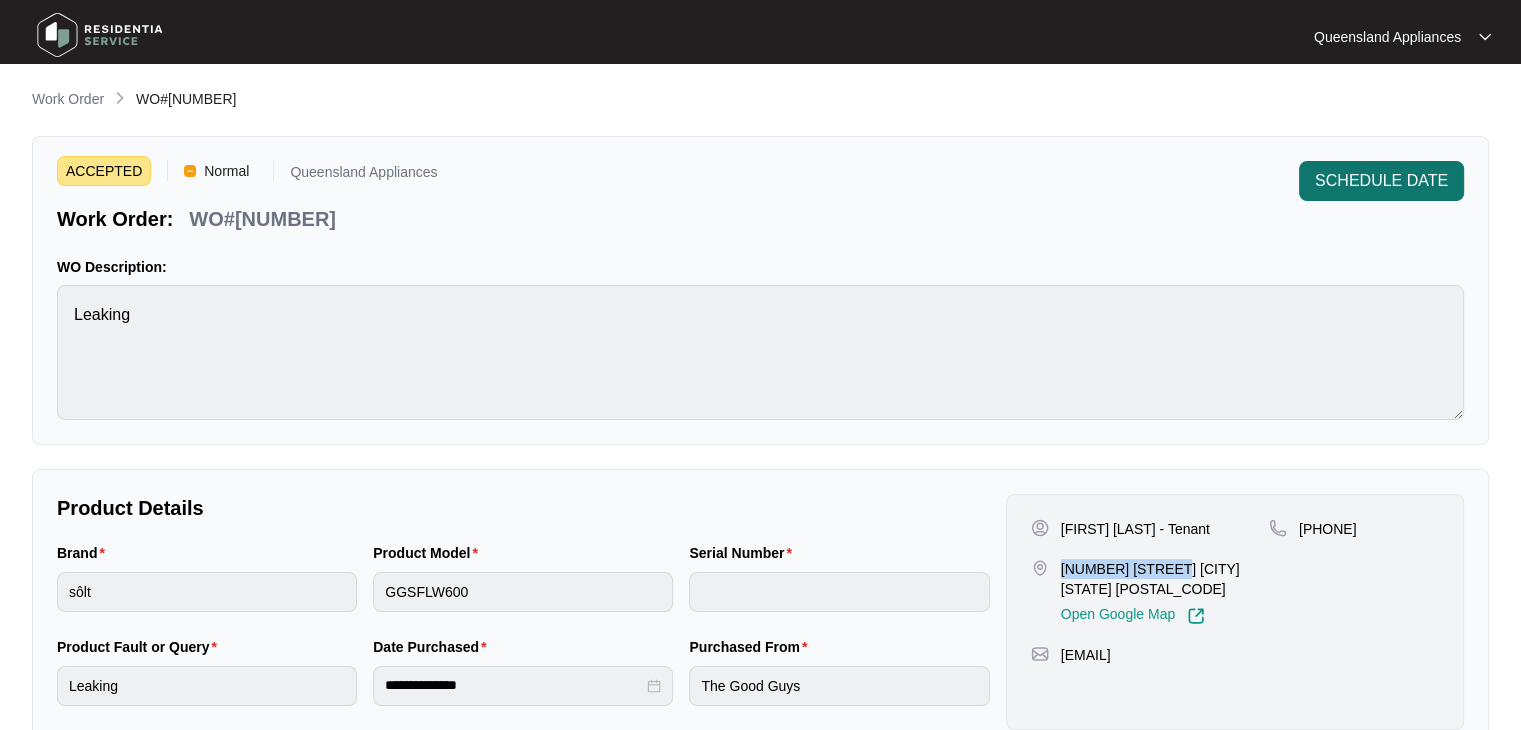 click on "SCHEDULE DATE" at bounding box center [1381, 181] 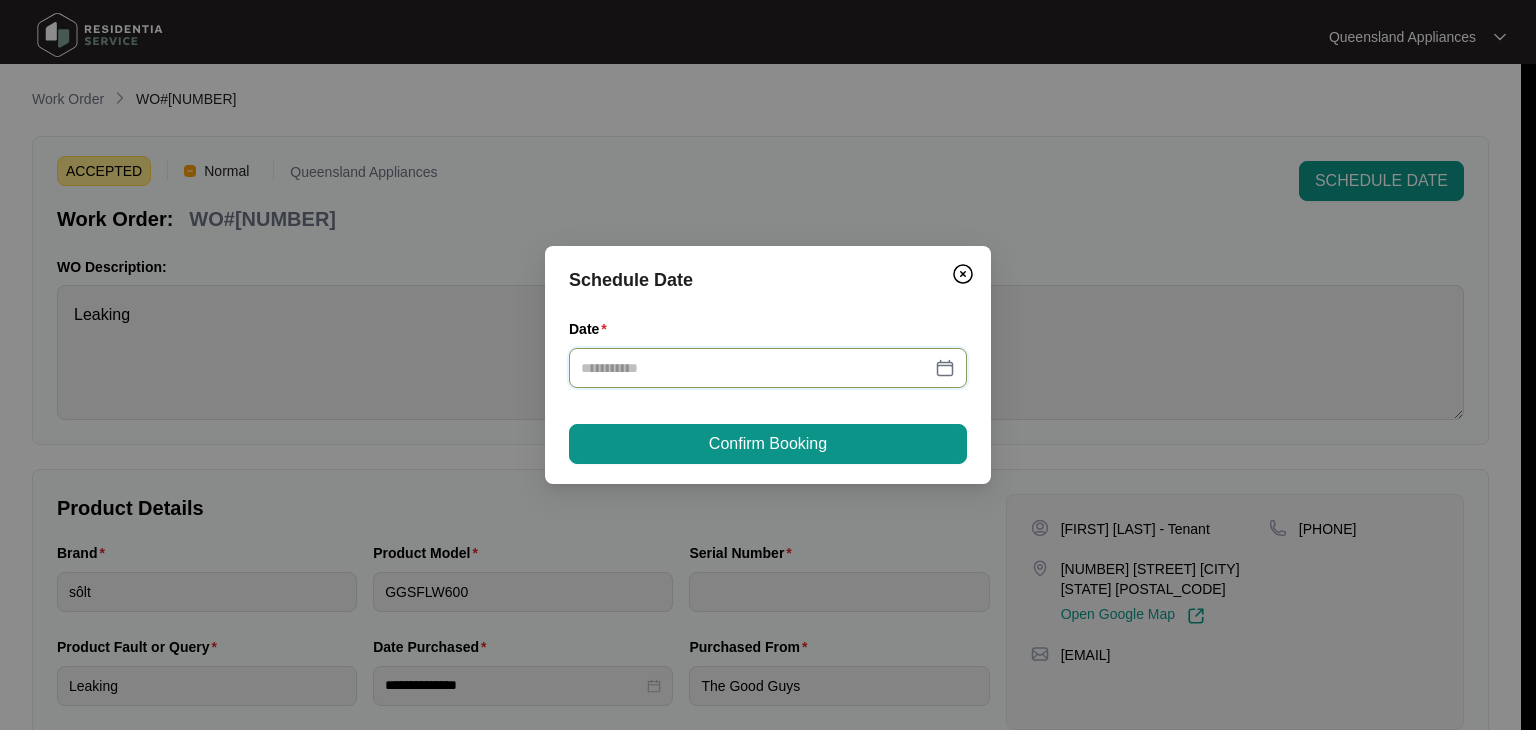 click on "Date" at bounding box center [756, 368] 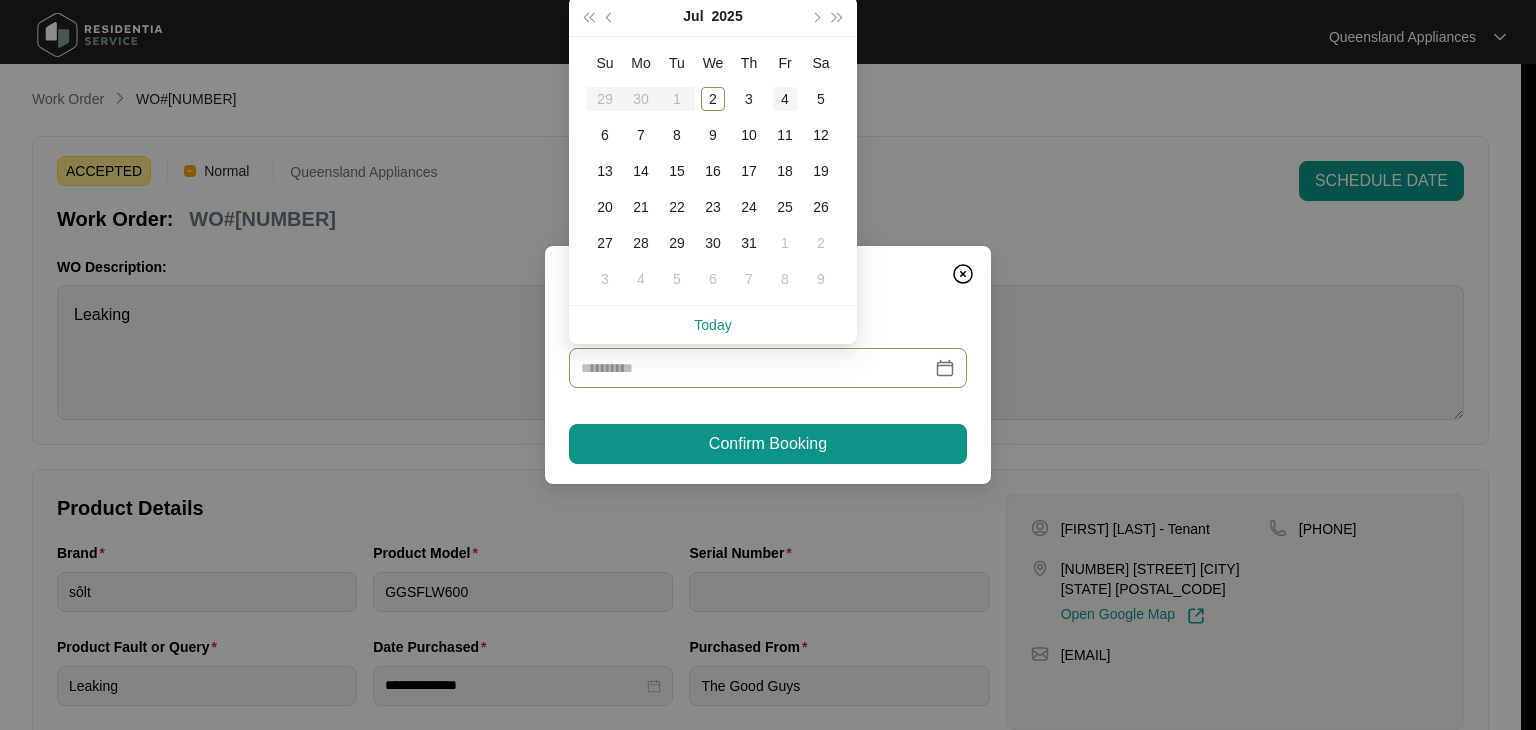 click on "4" at bounding box center (785, 99) 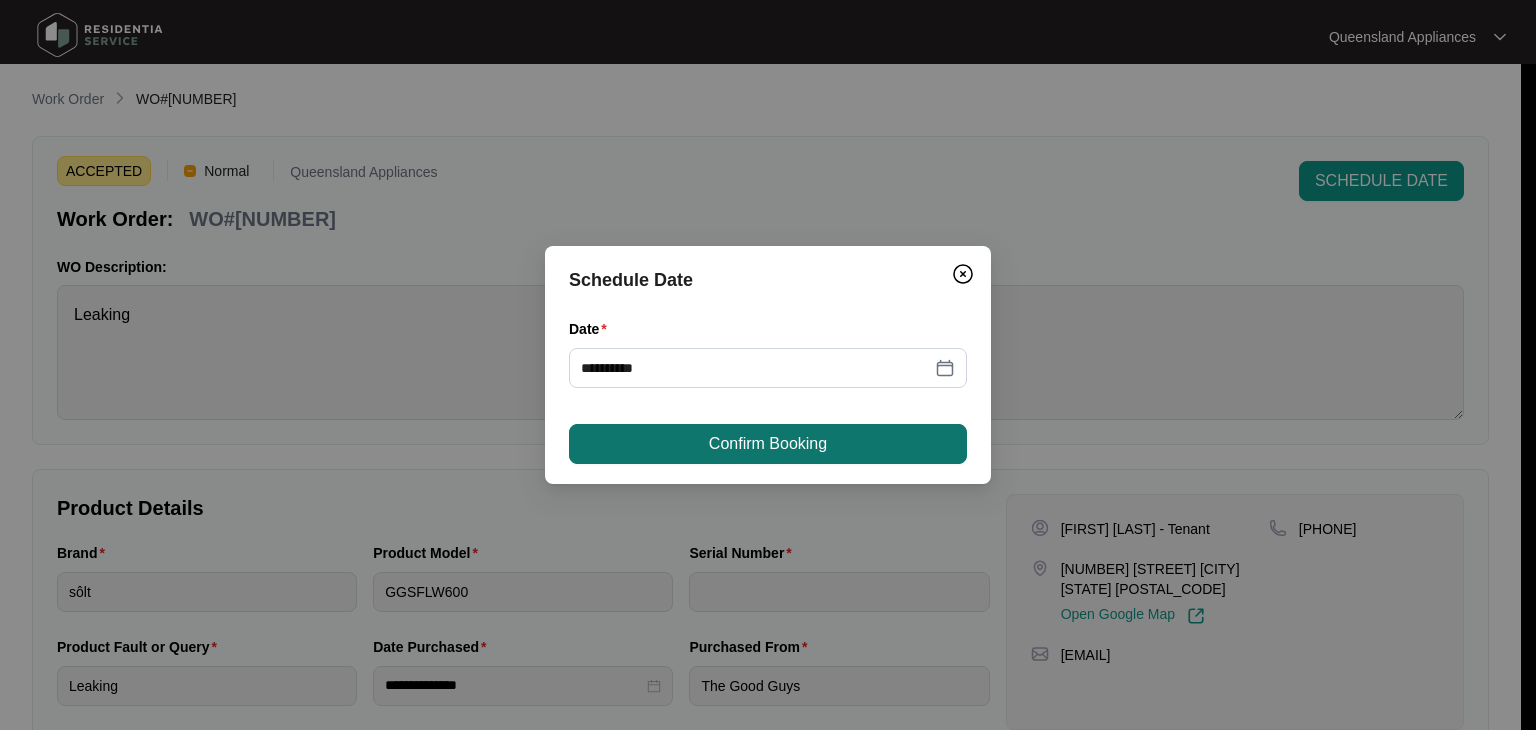 click on "Confirm Booking" at bounding box center (768, 444) 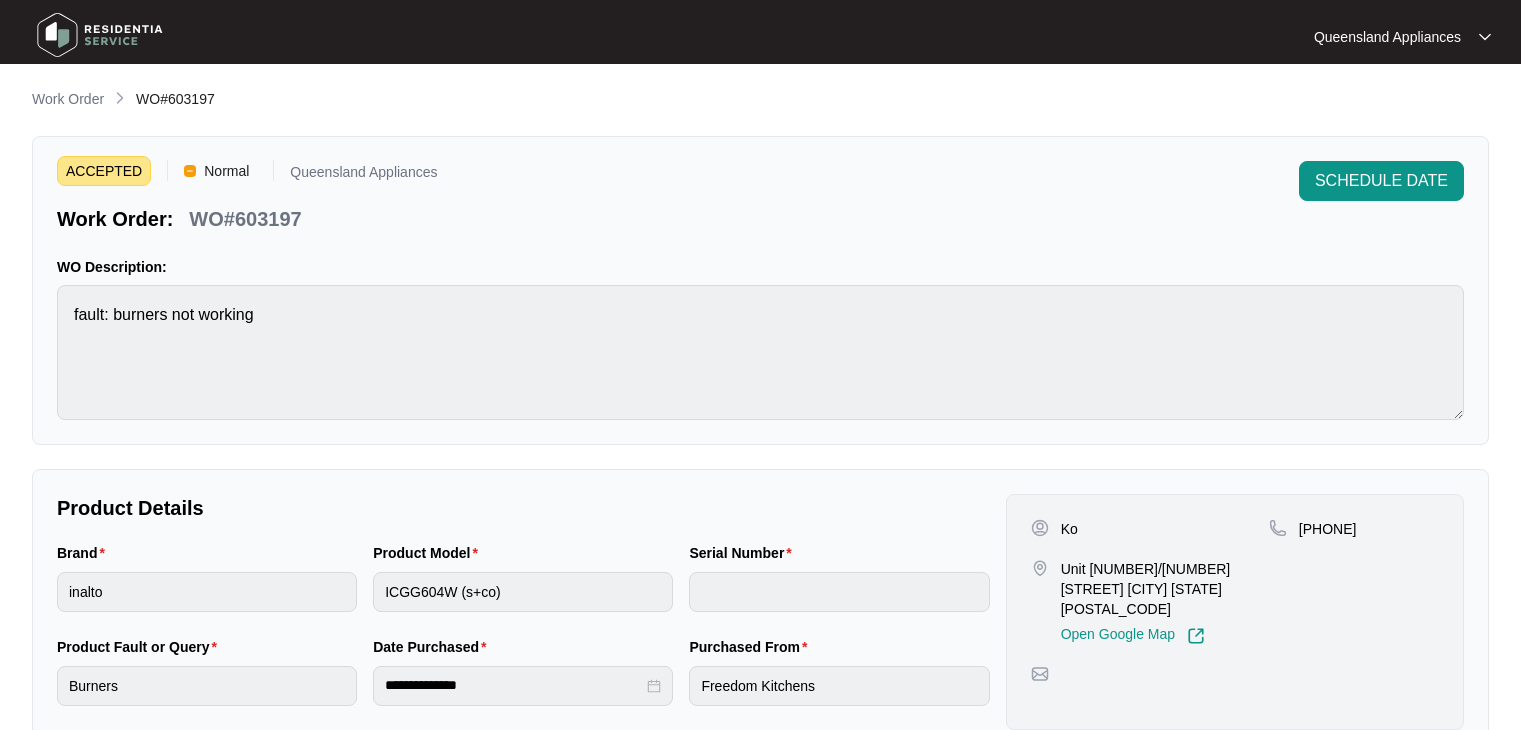 scroll, scrollTop: 0, scrollLeft: 0, axis: both 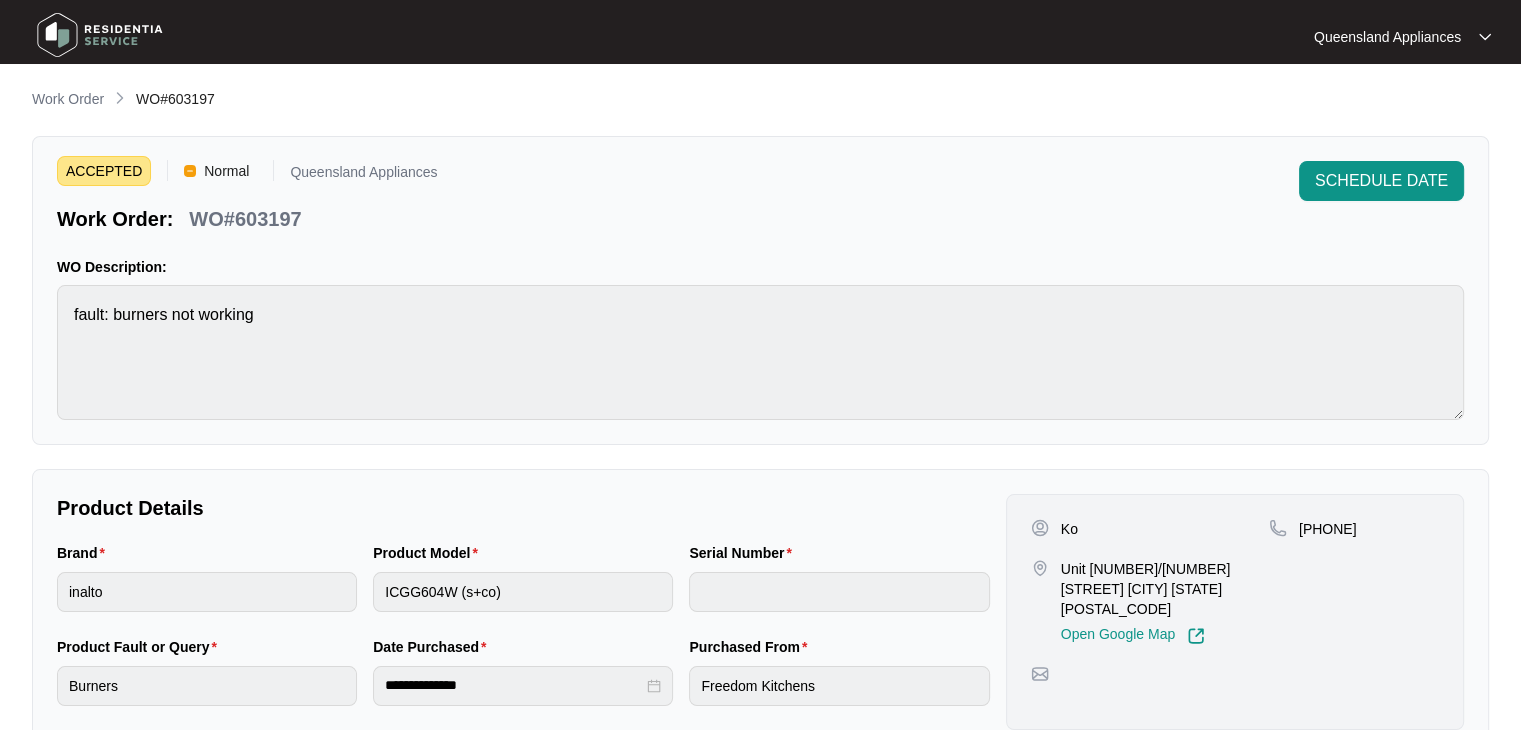 click on "WO#603197" at bounding box center [245, 219] 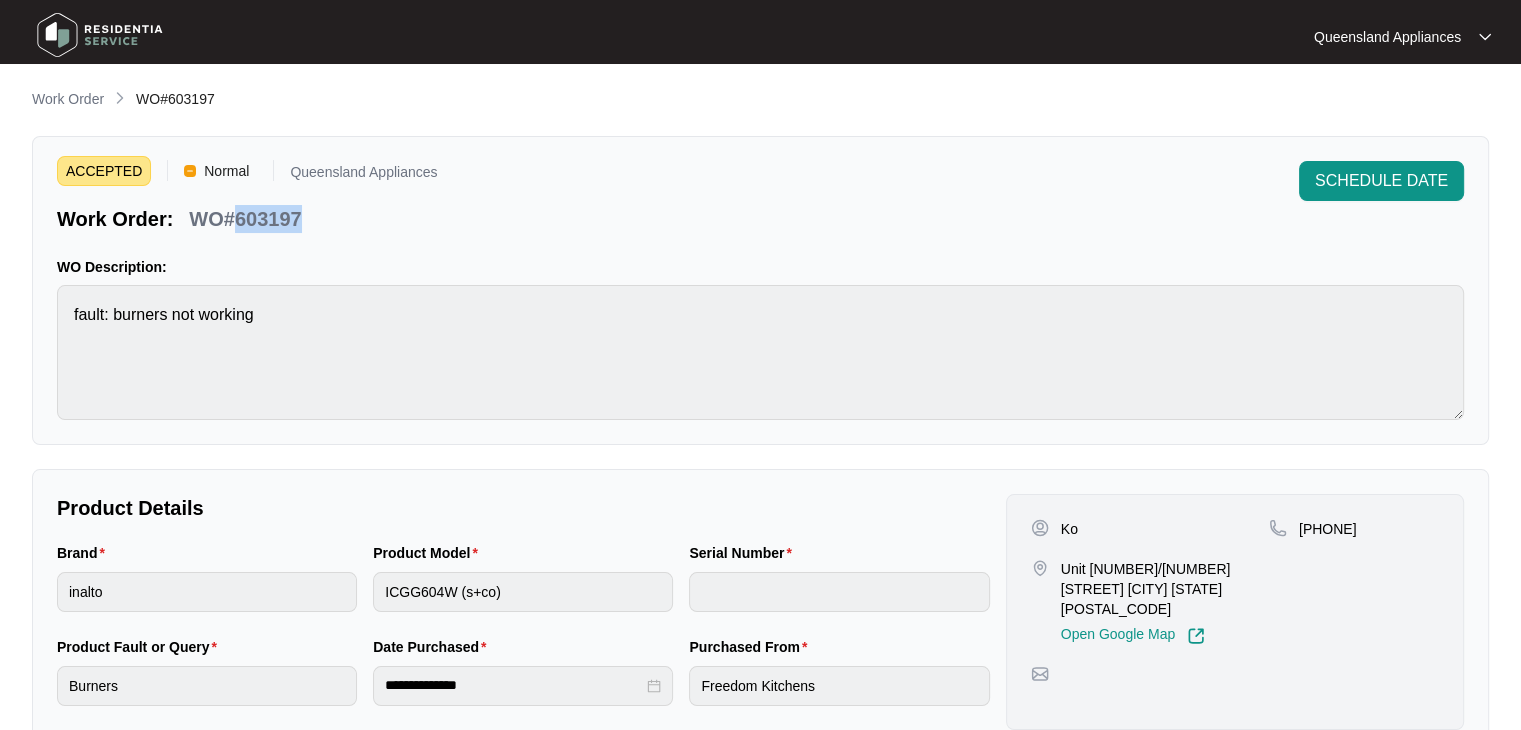 click on "WO#603197" at bounding box center [245, 219] 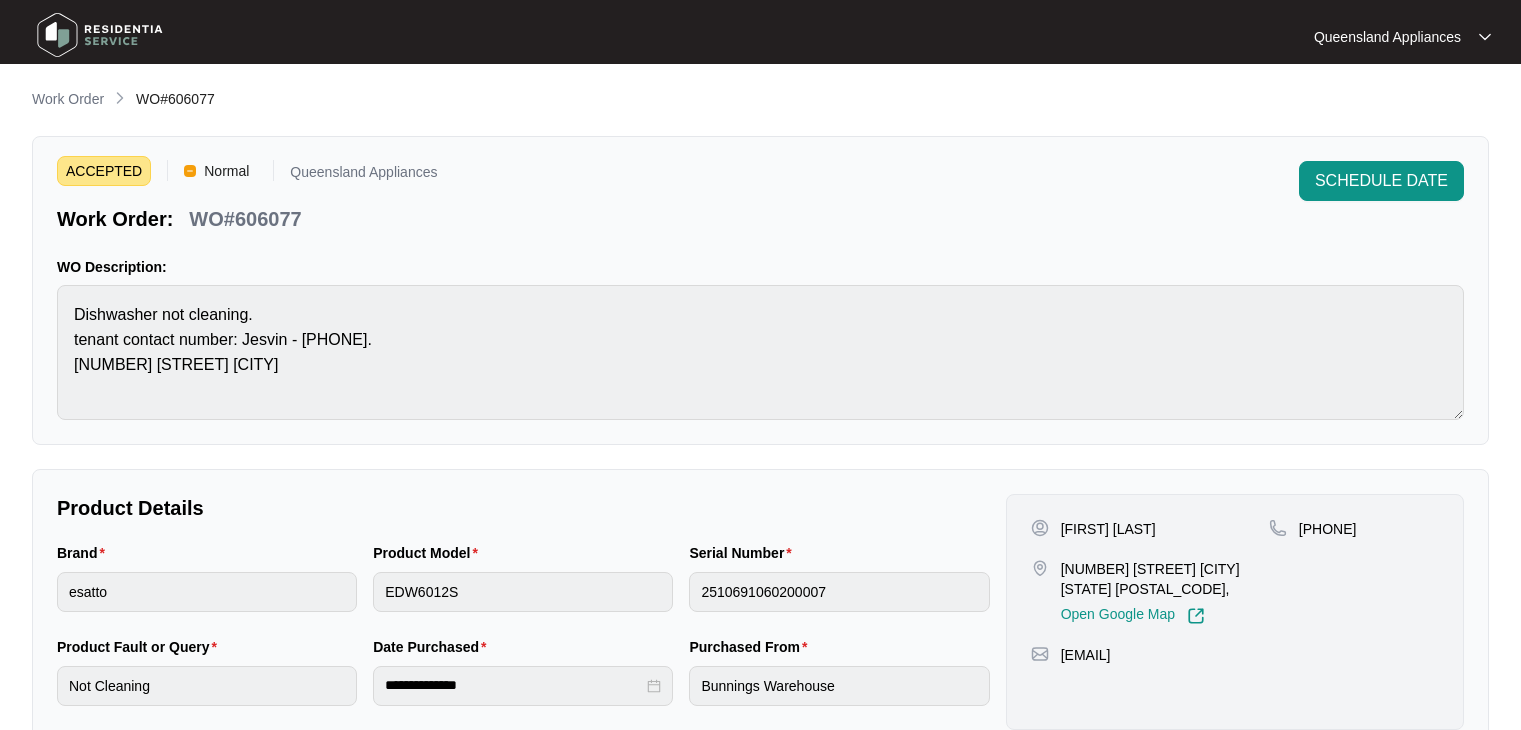 scroll, scrollTop: 0, scrollLeft: 0, axis: both 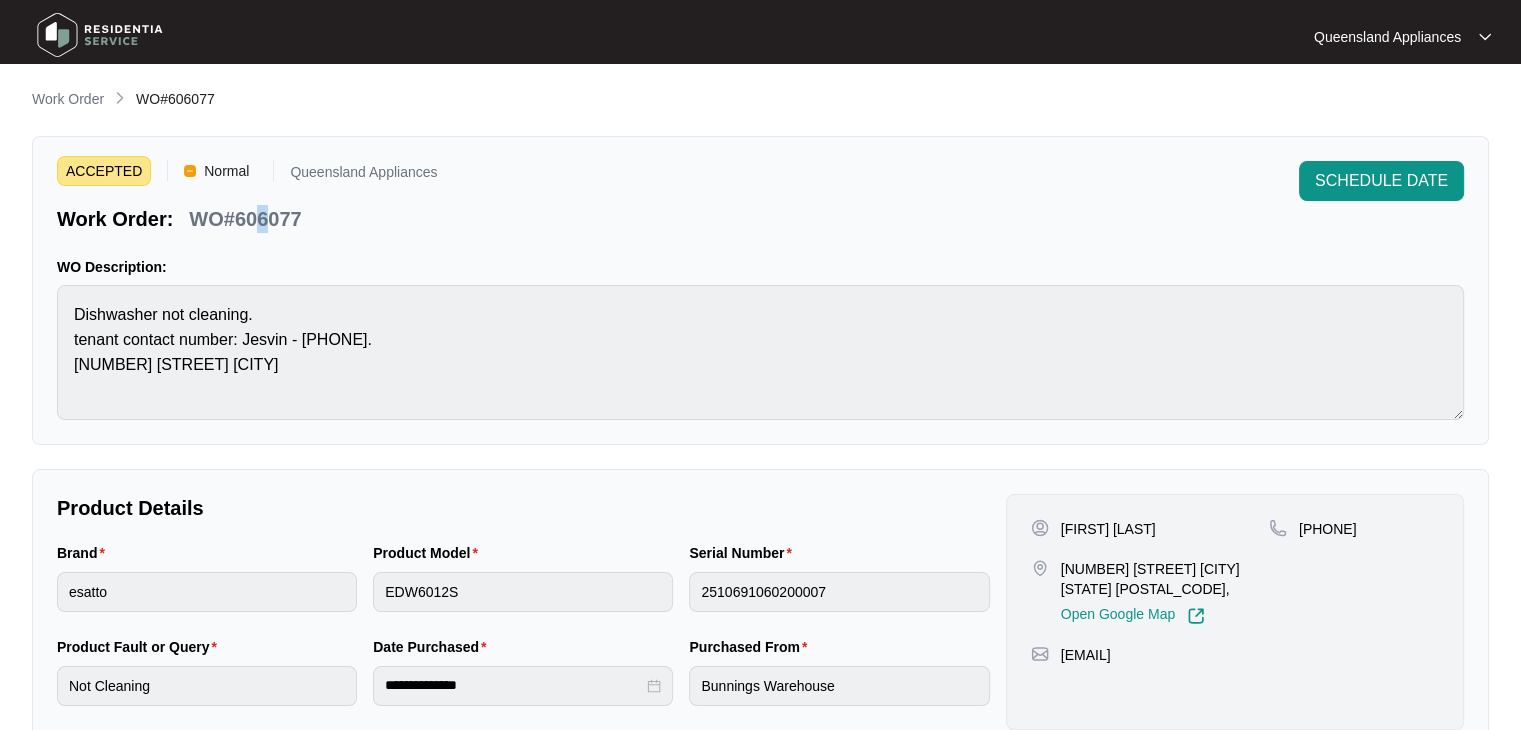 click on "WO#606077" at bounding box center (262, 219) 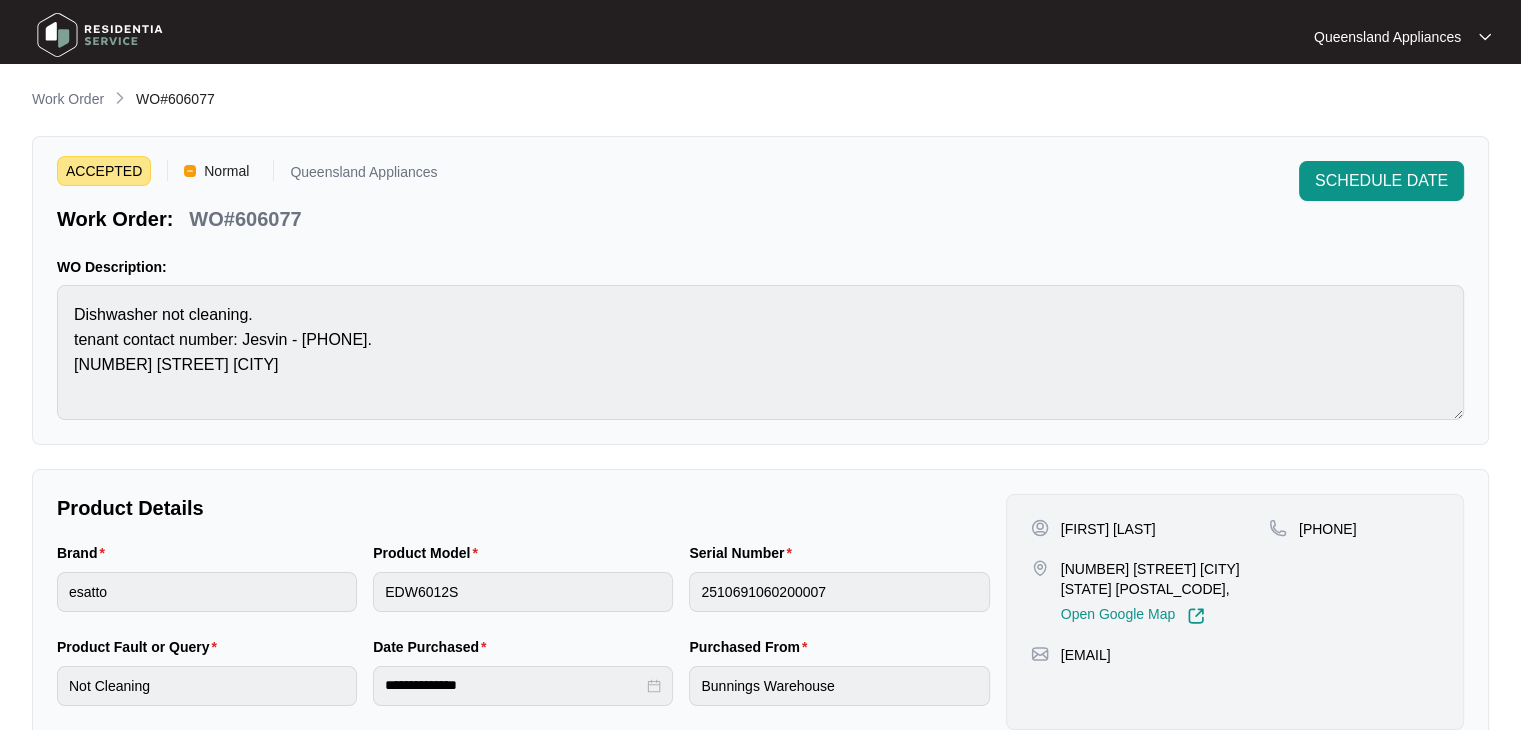 click on "WO#606077" at bounding box center (262, 219) 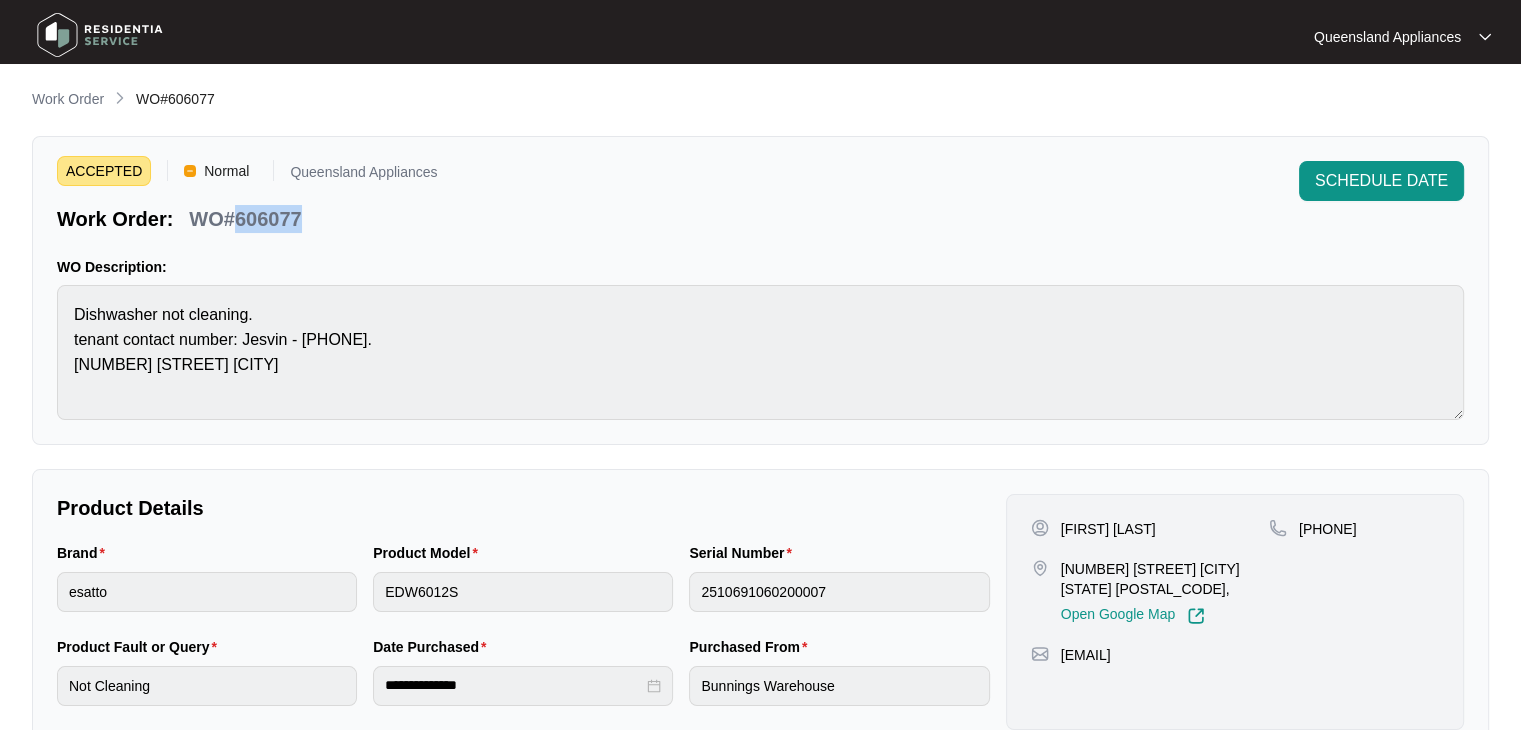 click on "WO#606077" at bounding box center (262, 219) 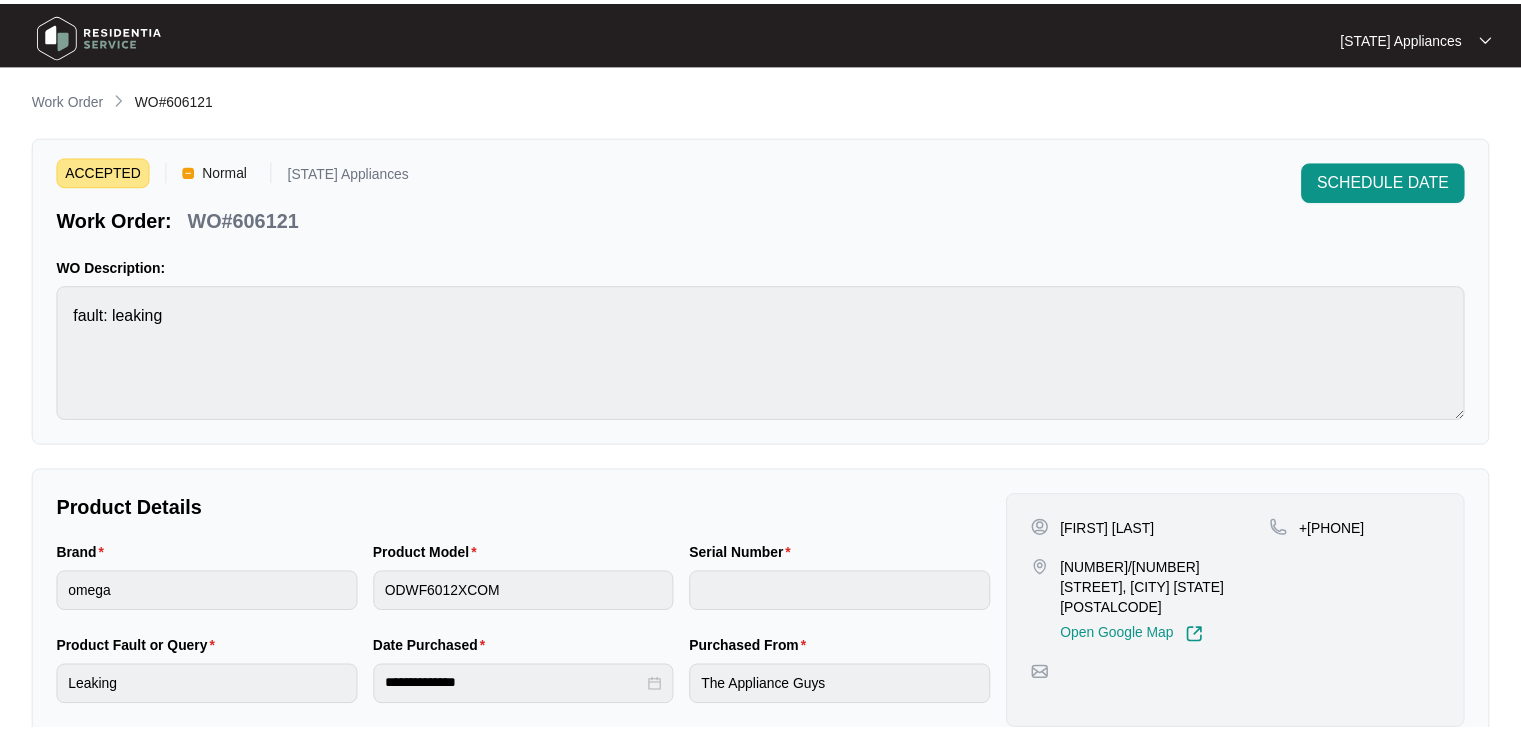 scroll, scrollTop: 0, scrollLeft: 0, axis: both 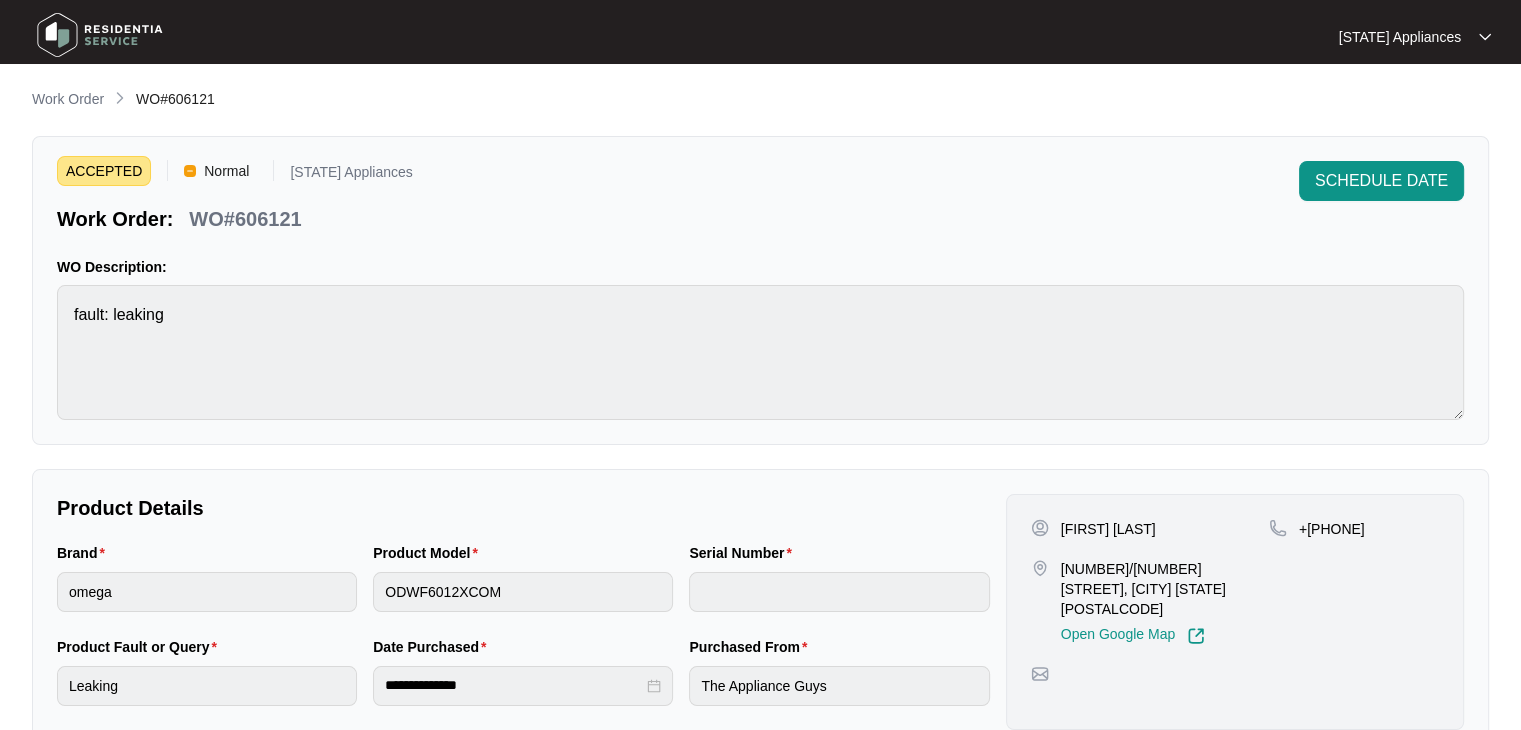 click on "WO#606121" at bounding box center (245, 219) 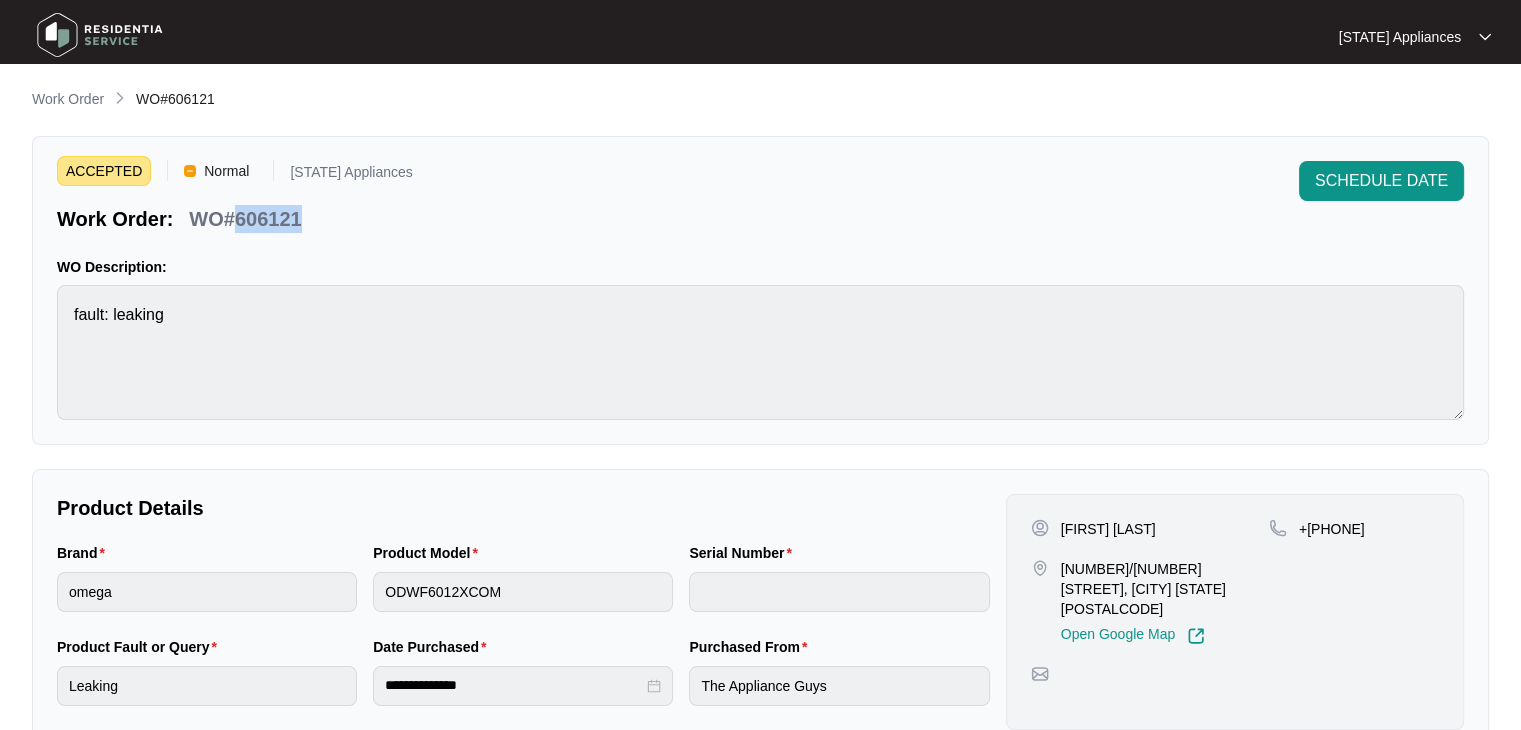 click on "WO#606121" at bounding box center [245, 219] 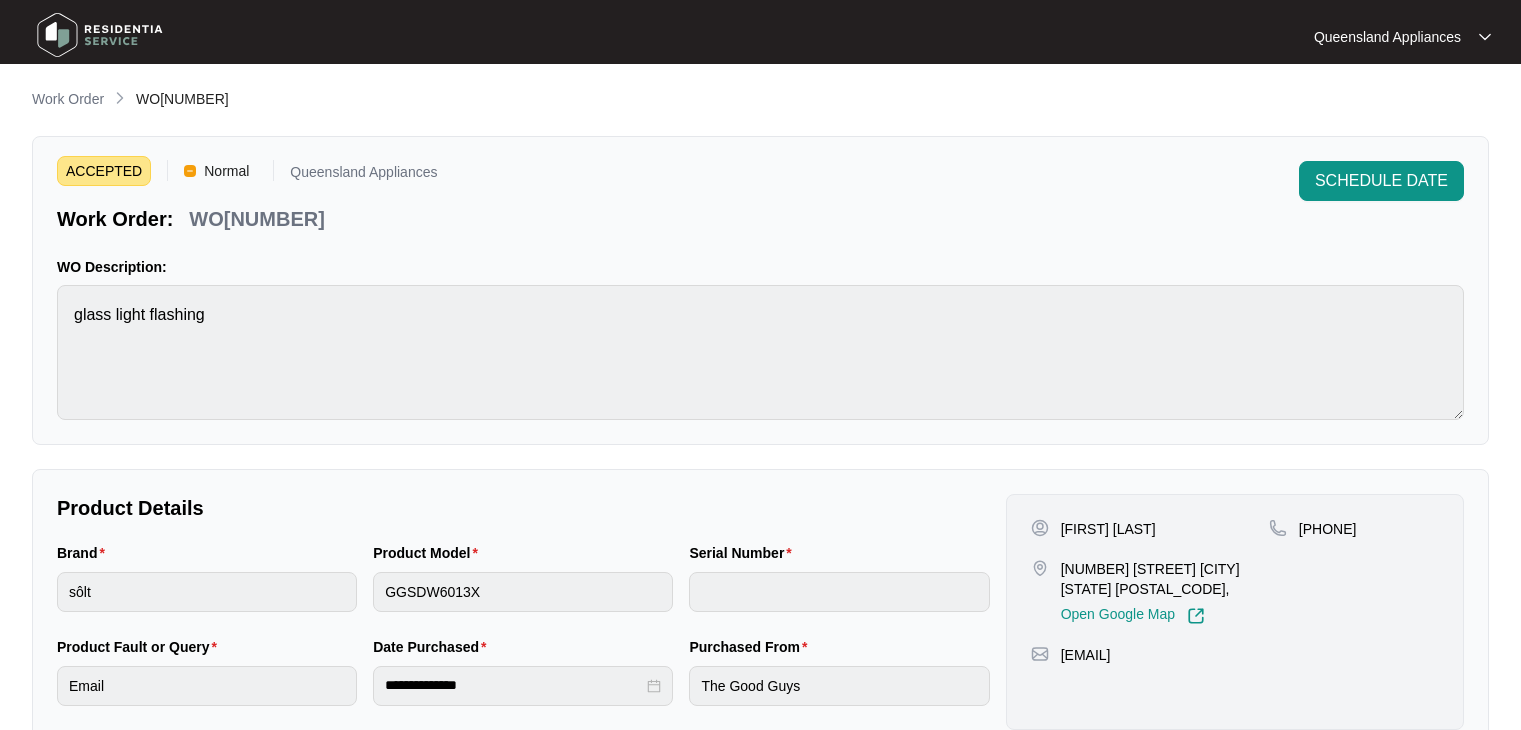 scroll, scrollTop: 0, scrollLeft: 0, axis: both 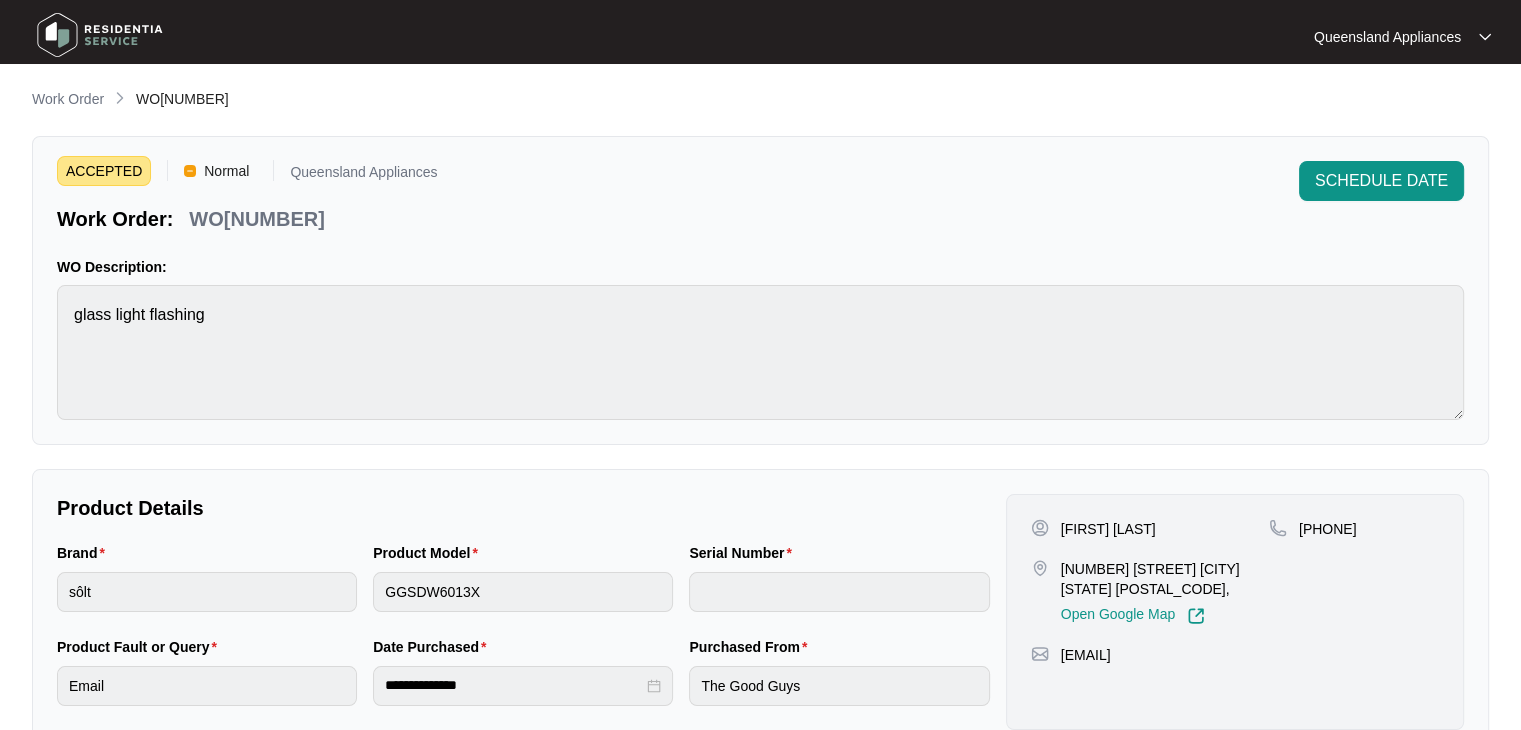click on "WO#606230" at bounding box center (245, 219) 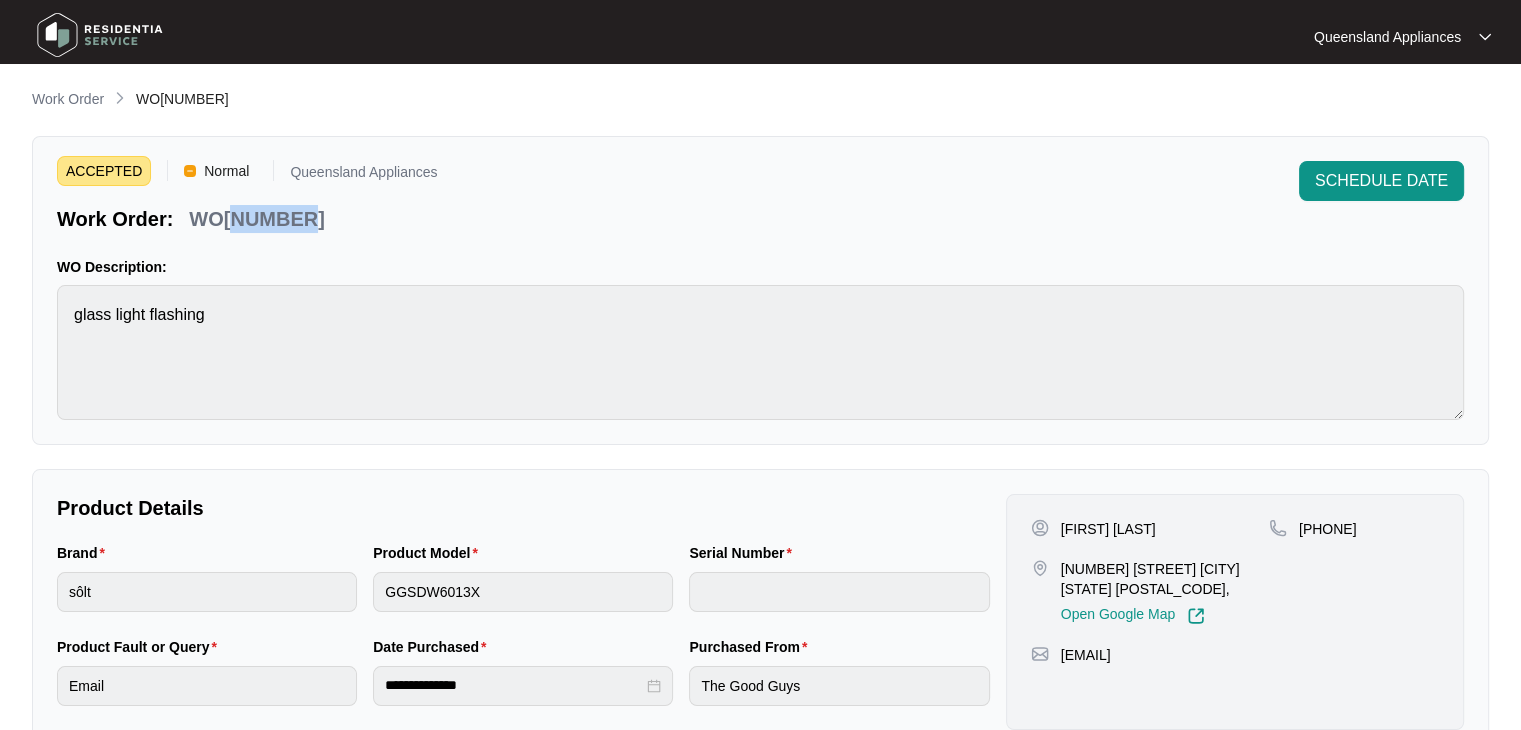 click on "WO#606230" at bounding box center (245, 219) 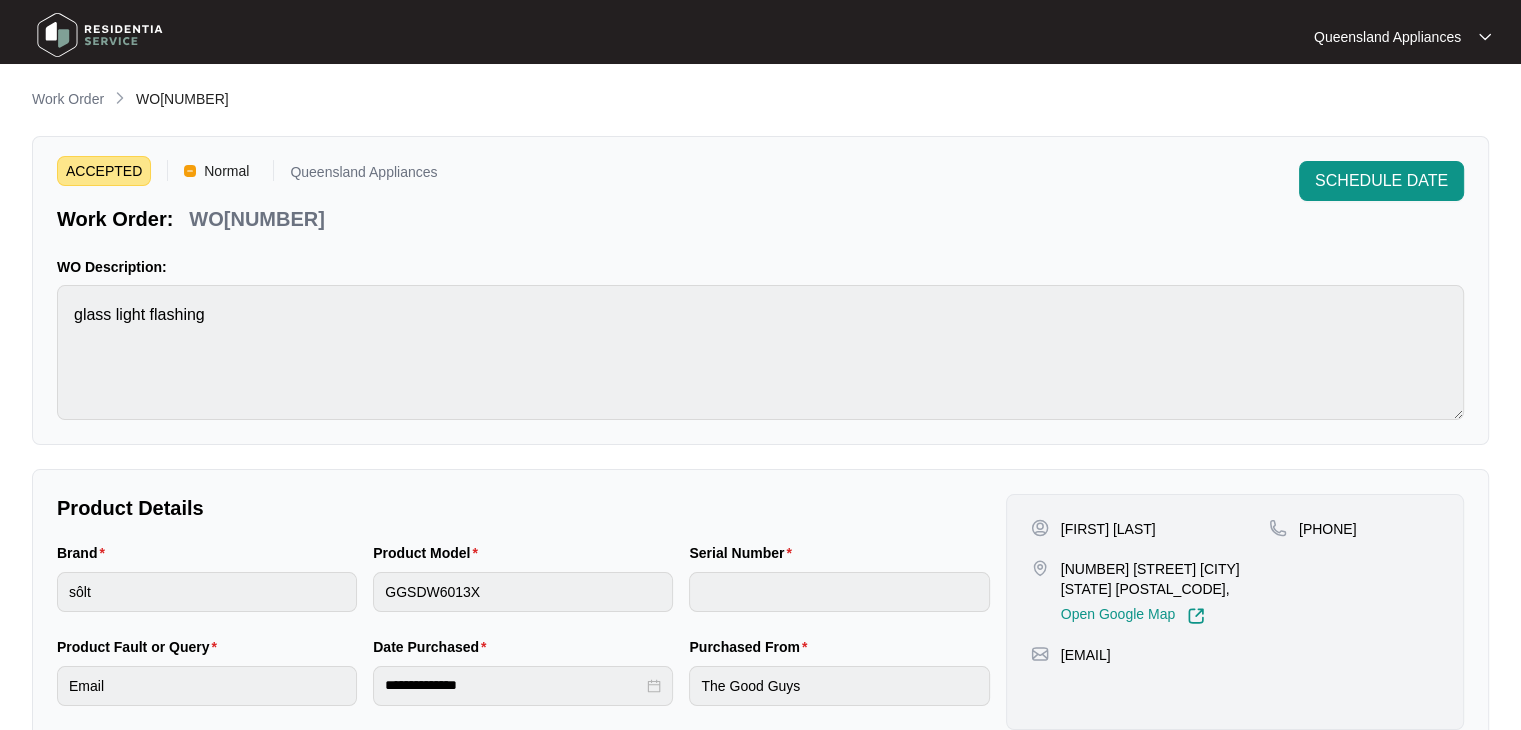 click on "SCHEDULE DATE" at bounding box center (1381, 181) 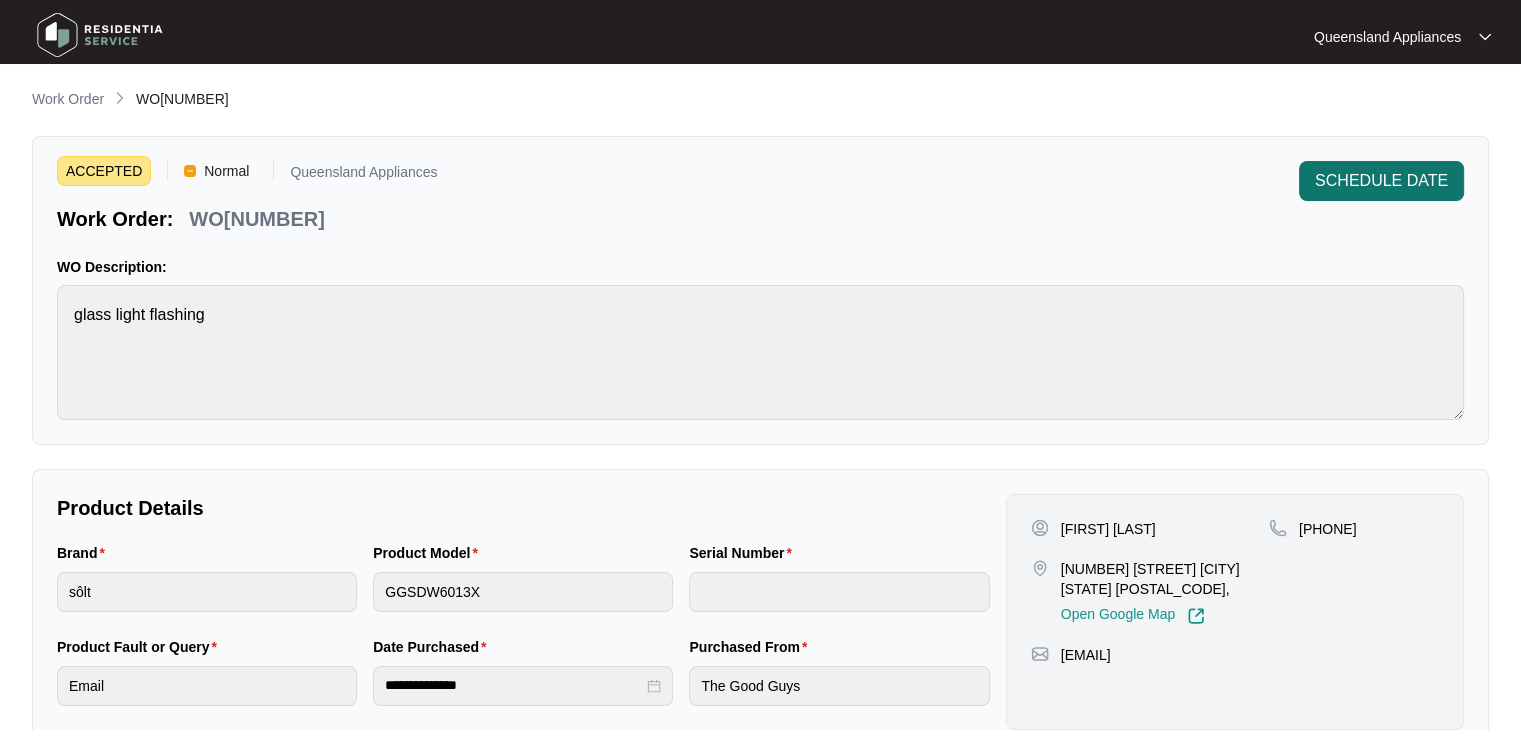 click on "SCHEDULE DATE" at bounding box center [1381, 181] 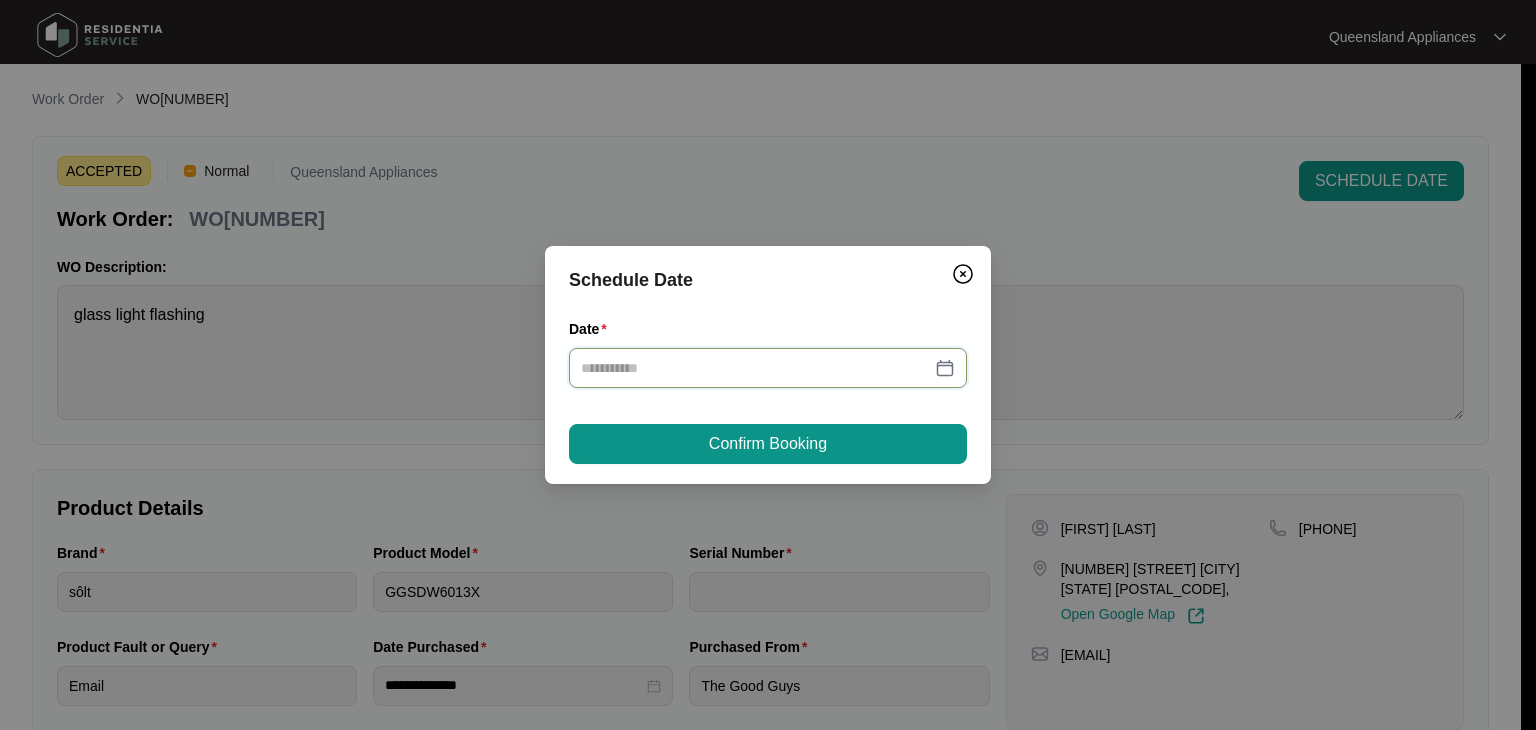 click on "Date" at bounding box center (756, 368) 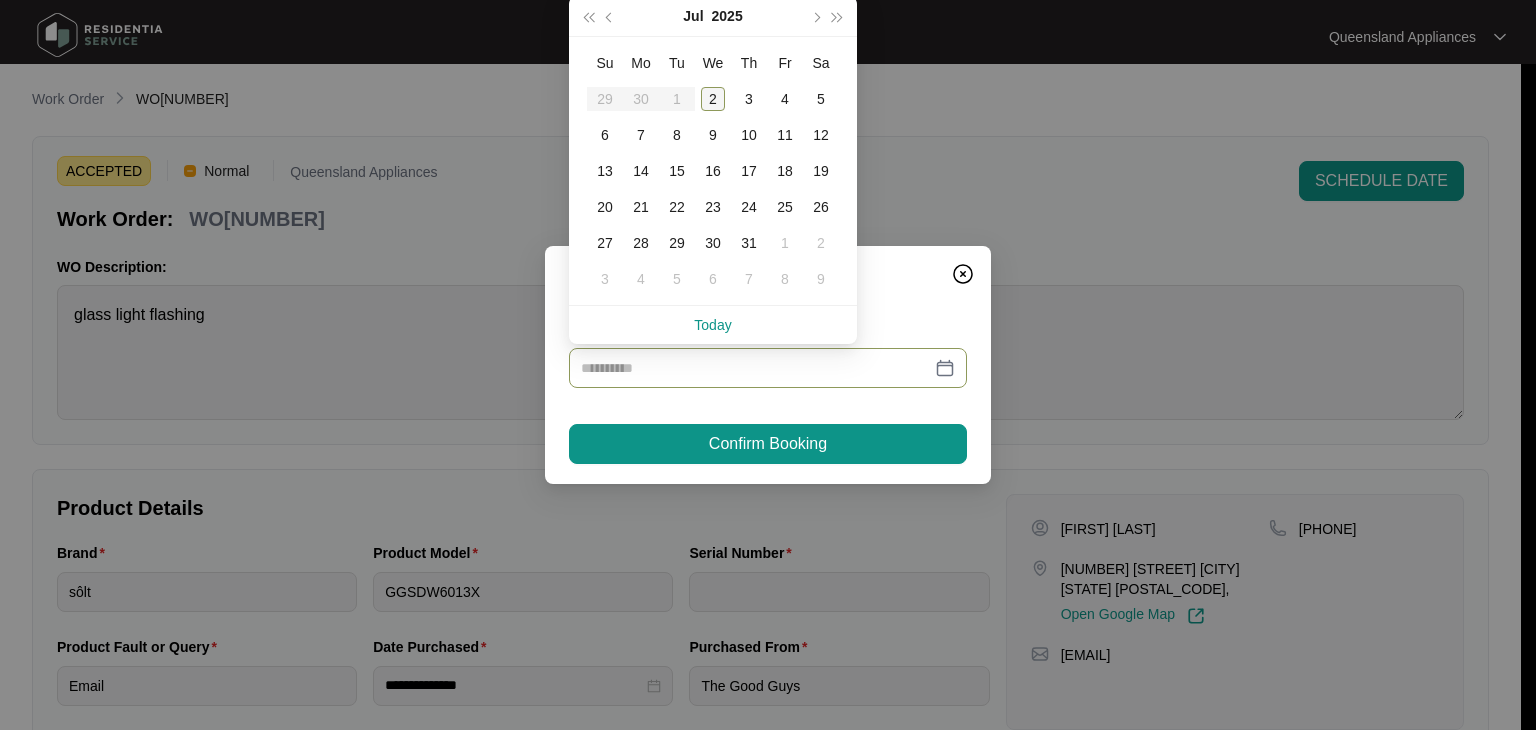 click on "2" at bounding box center (713, 99) 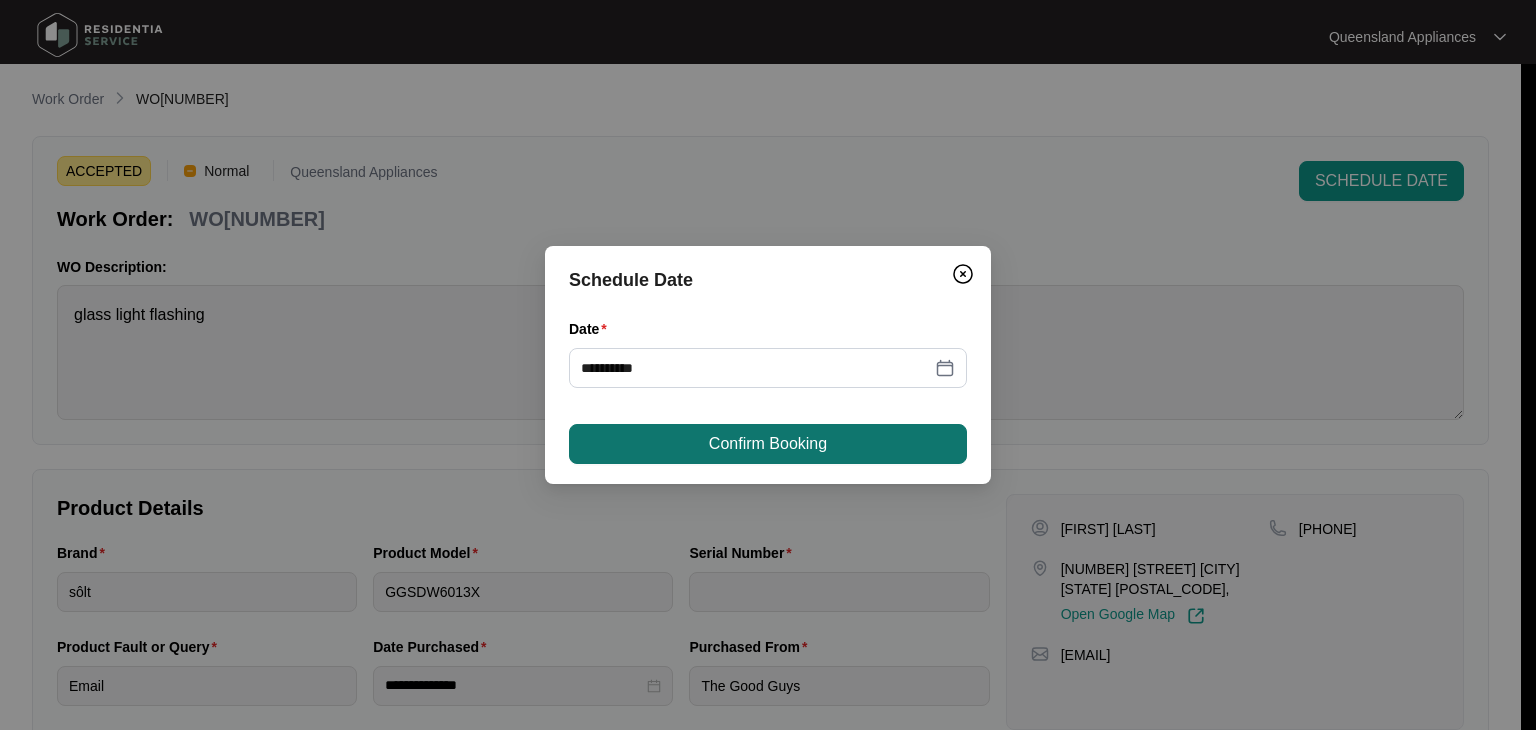click on "Confirm Booking" at bounding box center [768, 444] 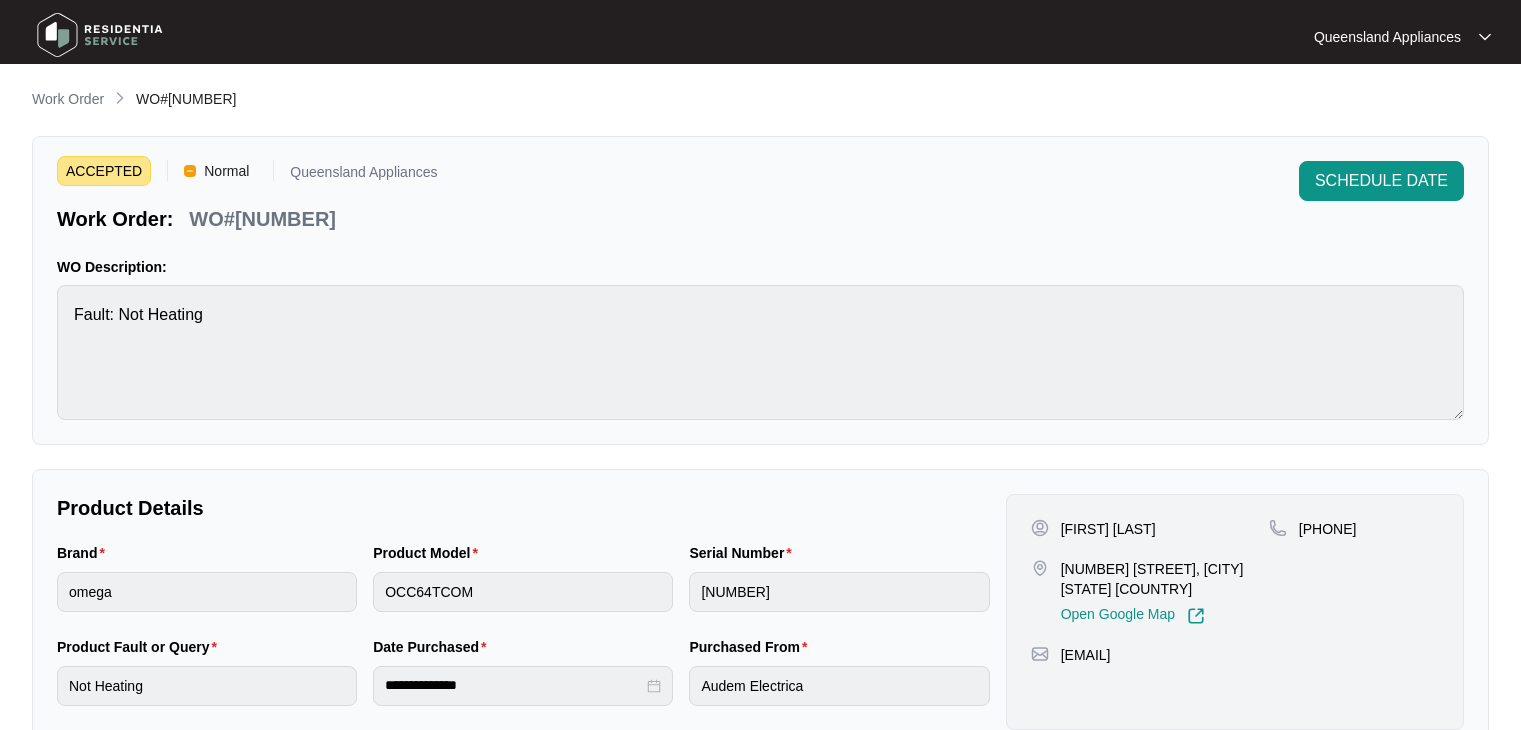 scroll, scrollTop: 0, scrollLeft: 0, axis: both 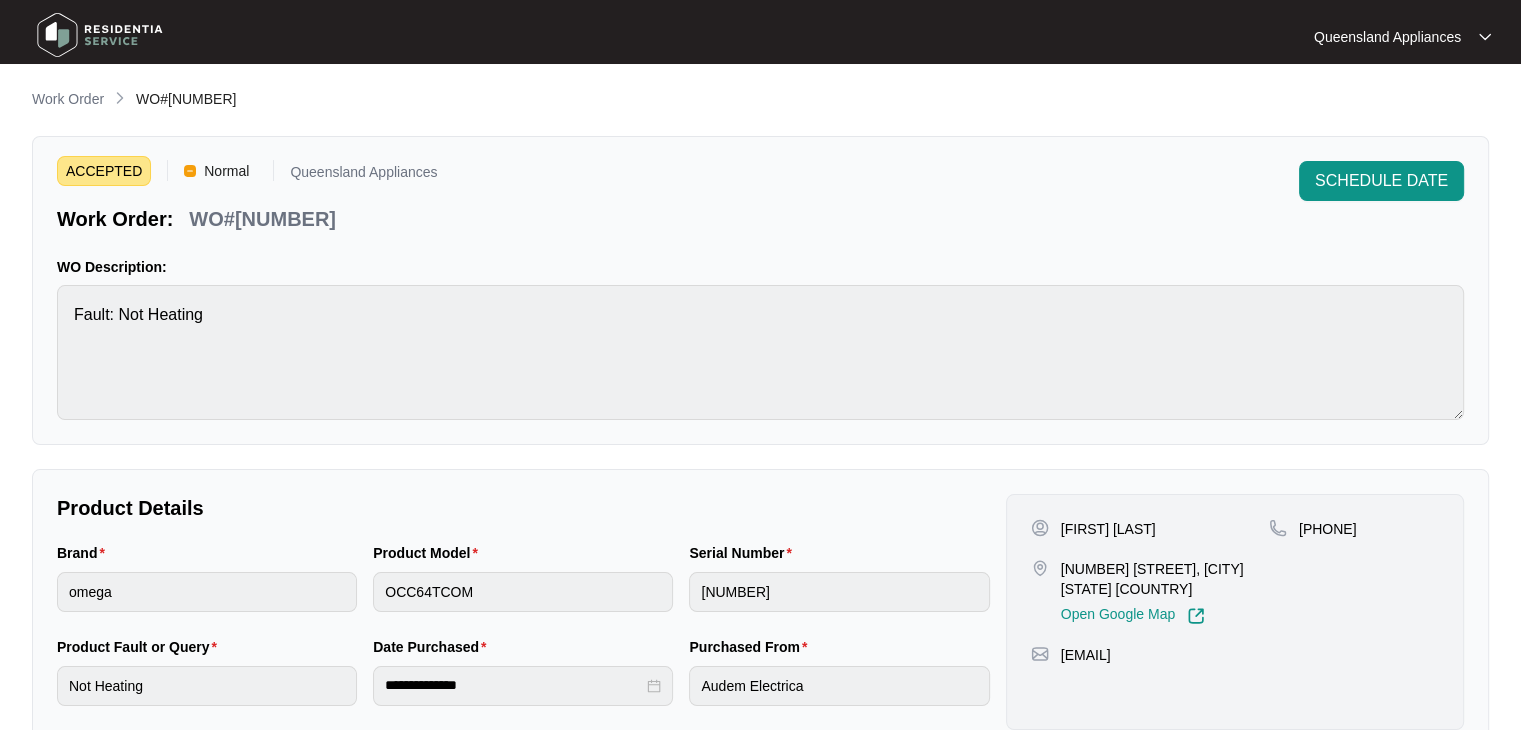 click on "WO#606254" at bounding box center [262, 219] 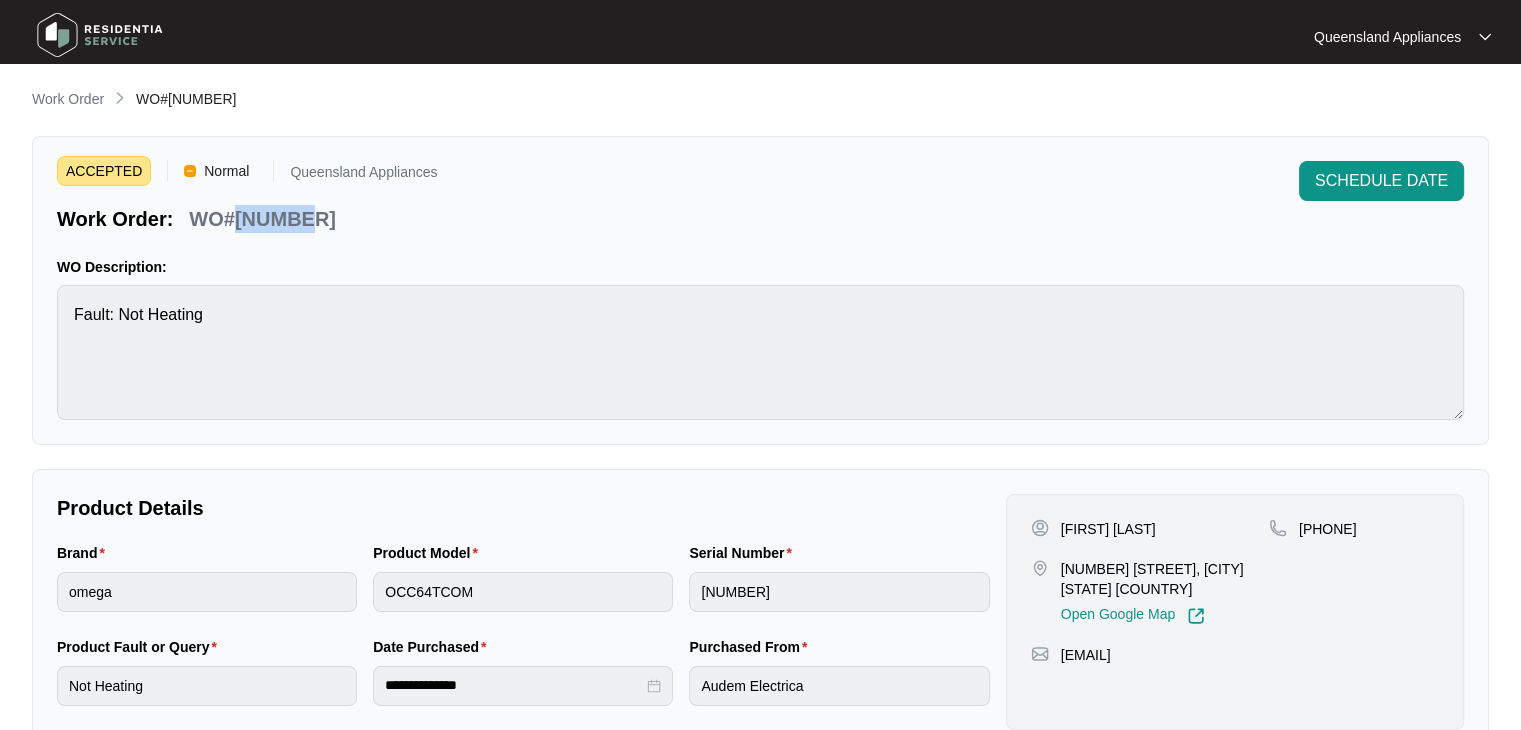 click on "WO#606254" at bounding box center (262, 219) 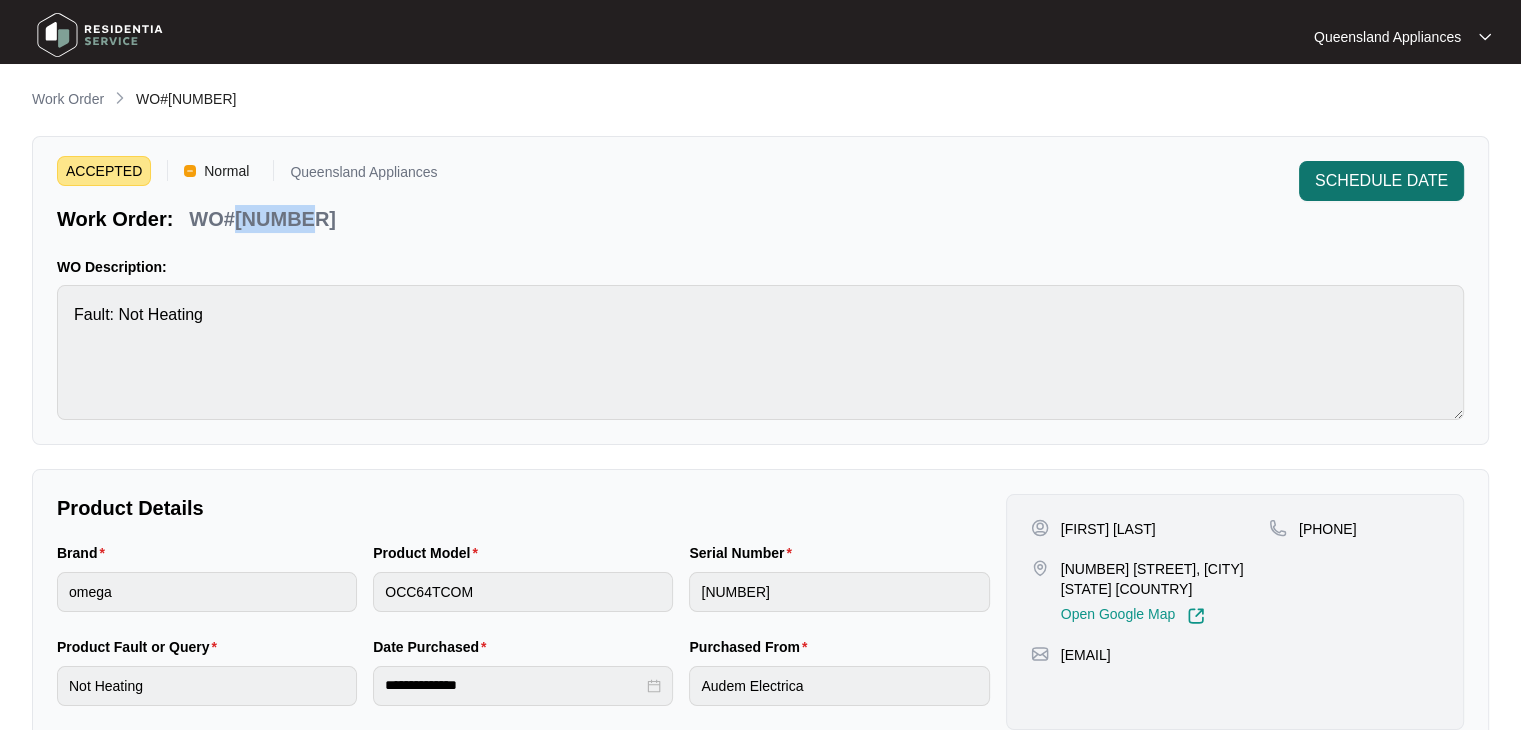 click on "SCHEDULE DATE" at bounding box center (1381, 181) 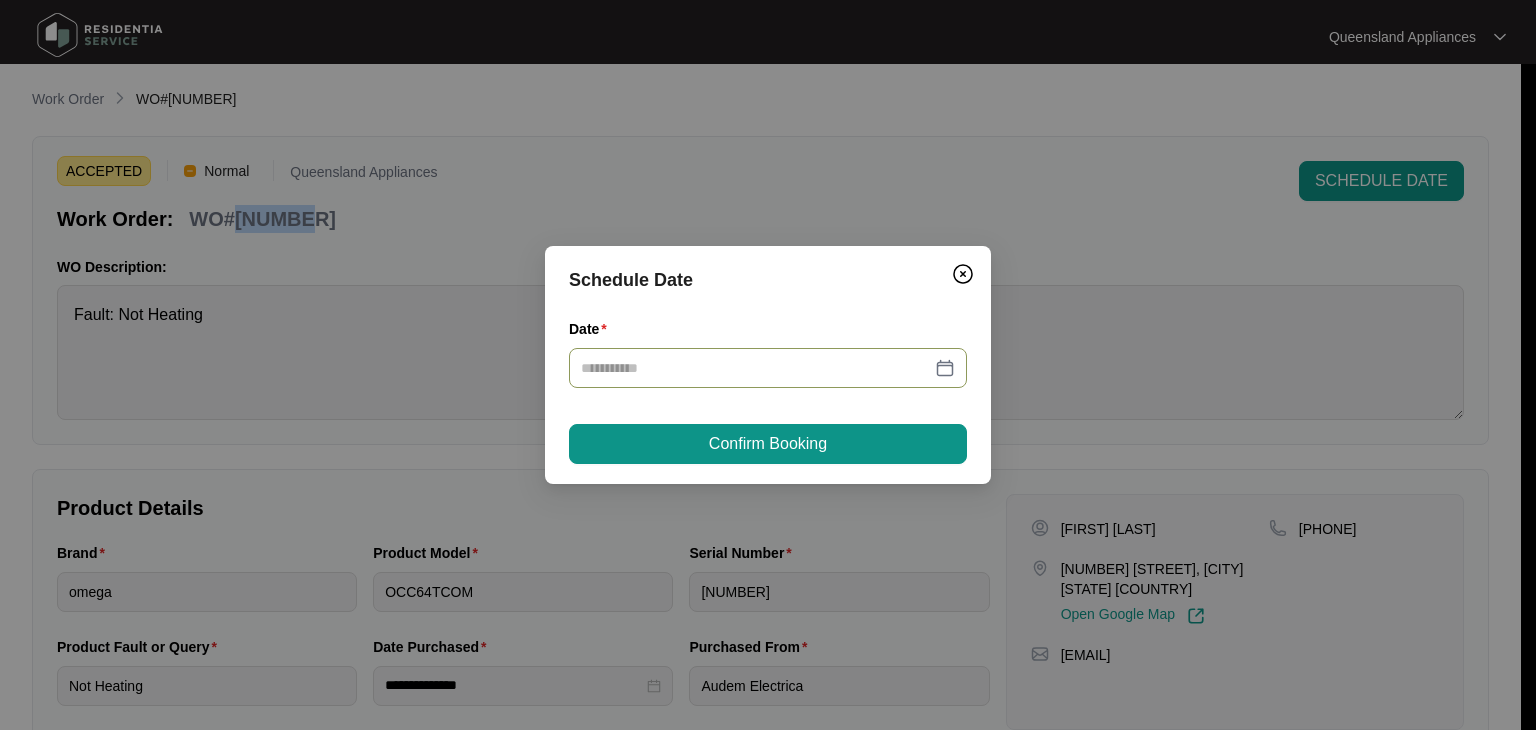 click at bounding box center (768, 368) 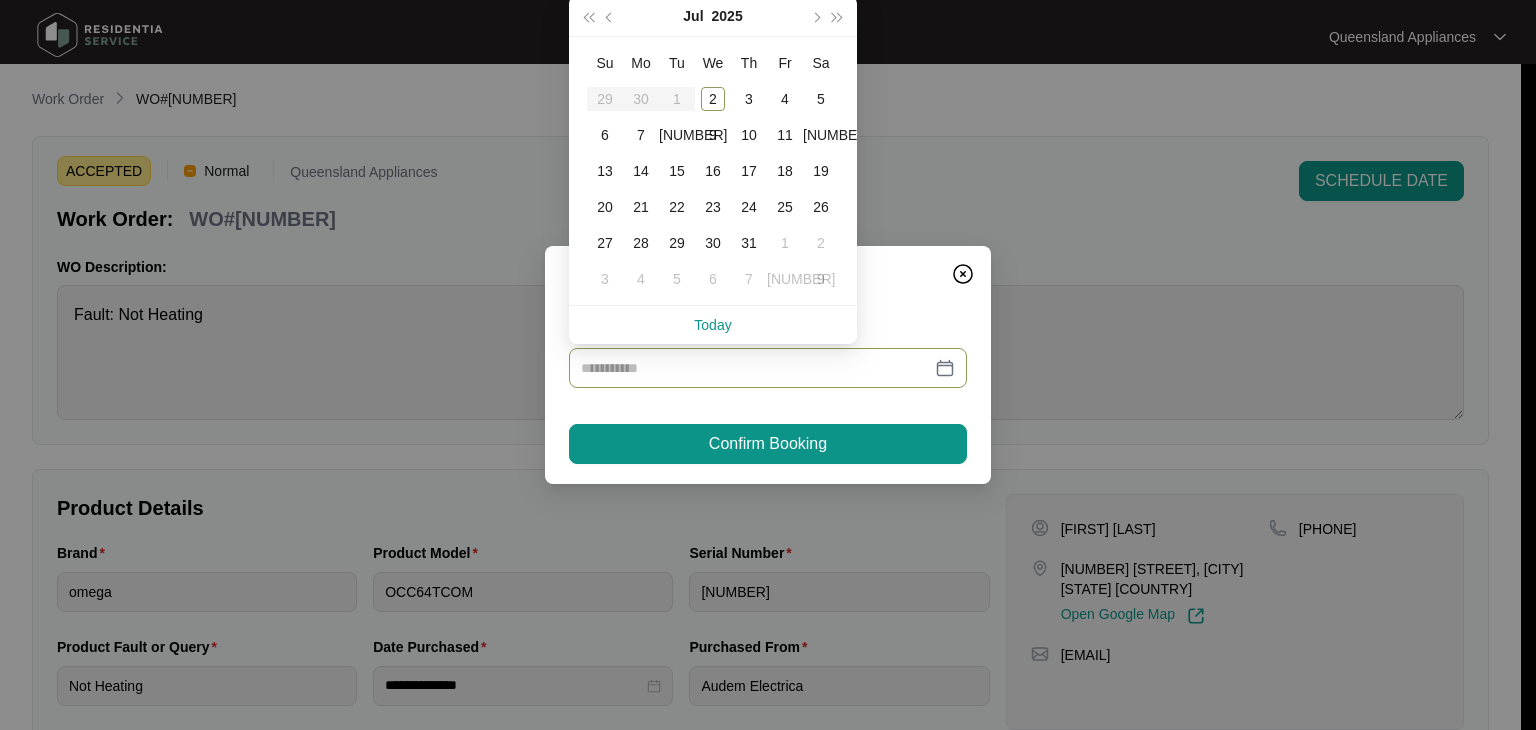 click on "Date" at bounding box center [756, 368] 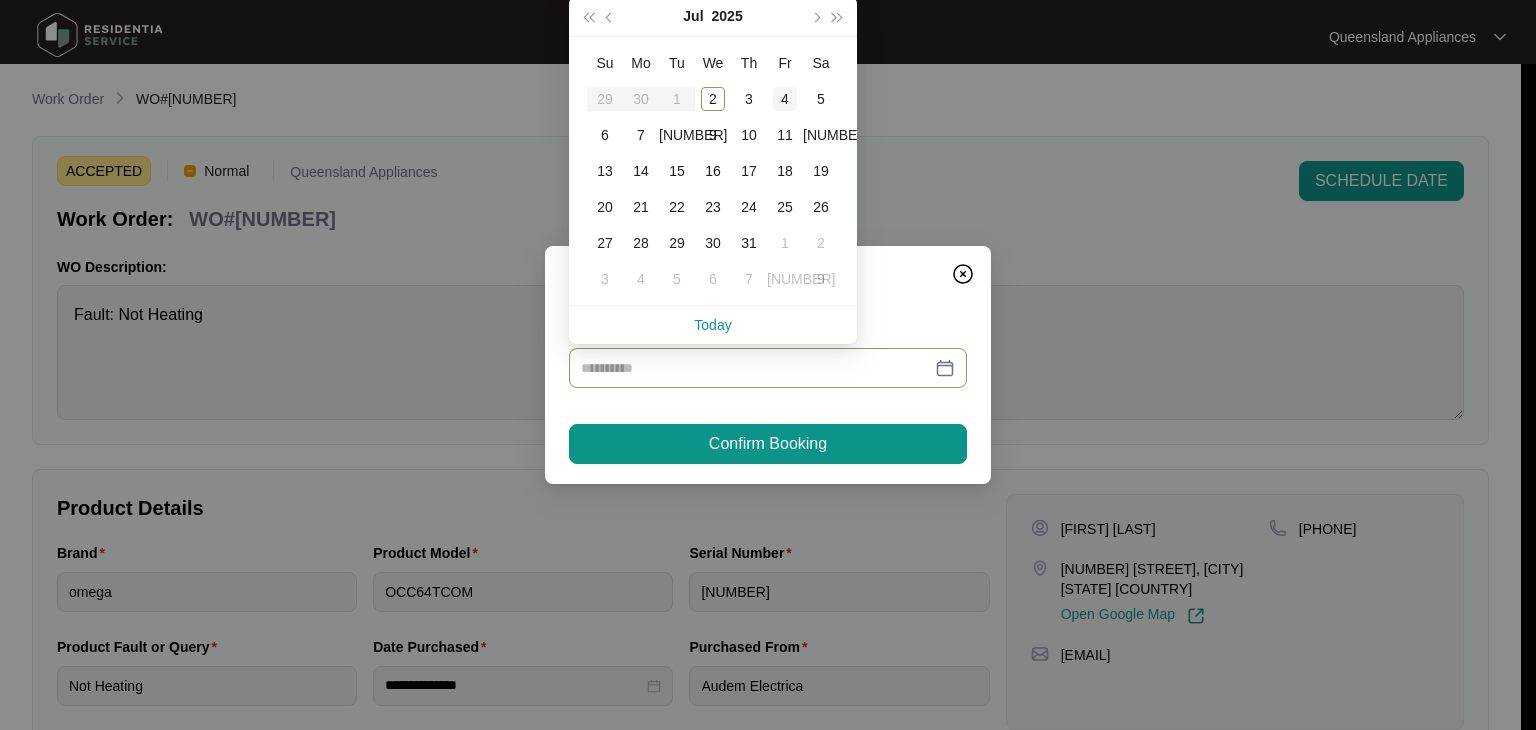click on "4" at bounding box center (785, 99) 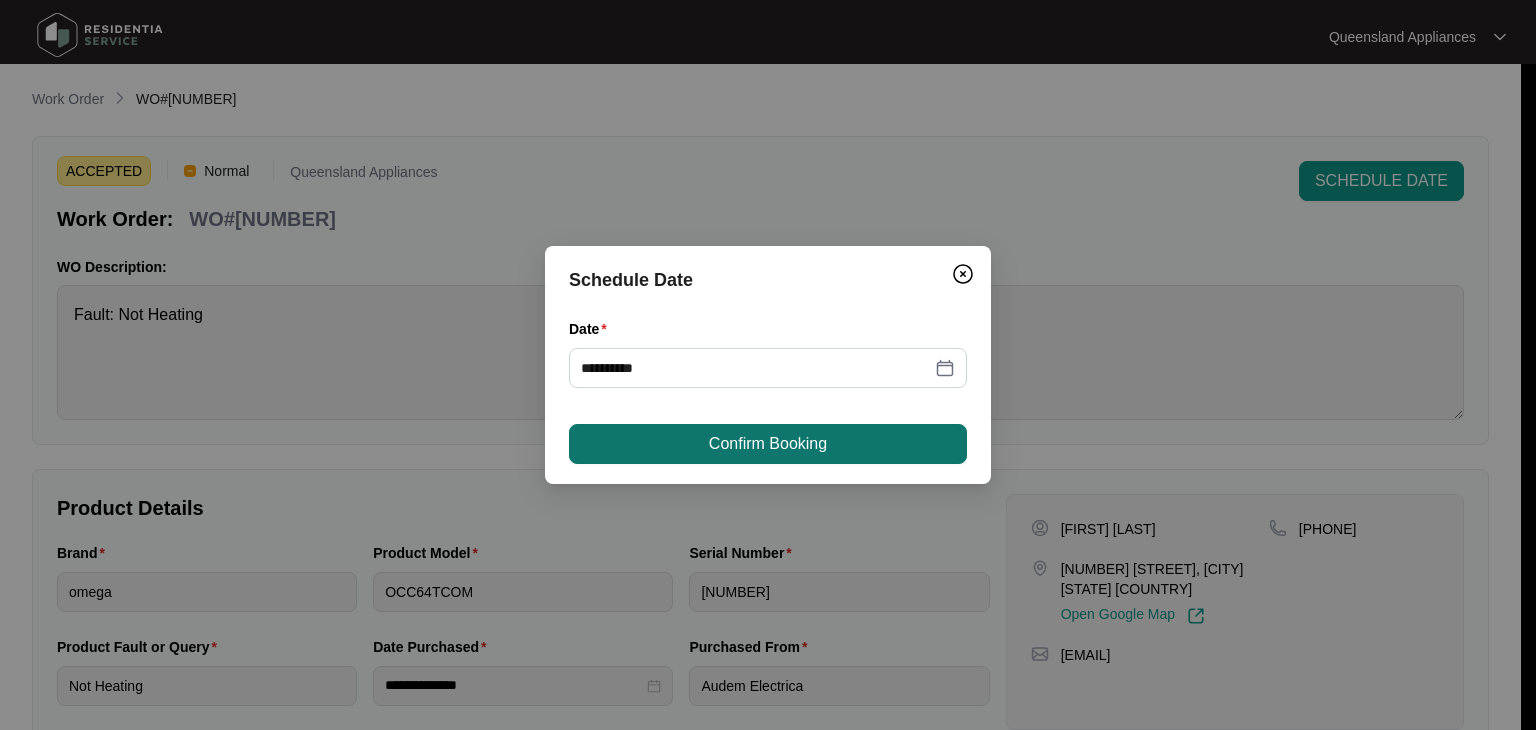 click on "Confirm Booking" at bounding box center (768, 444) 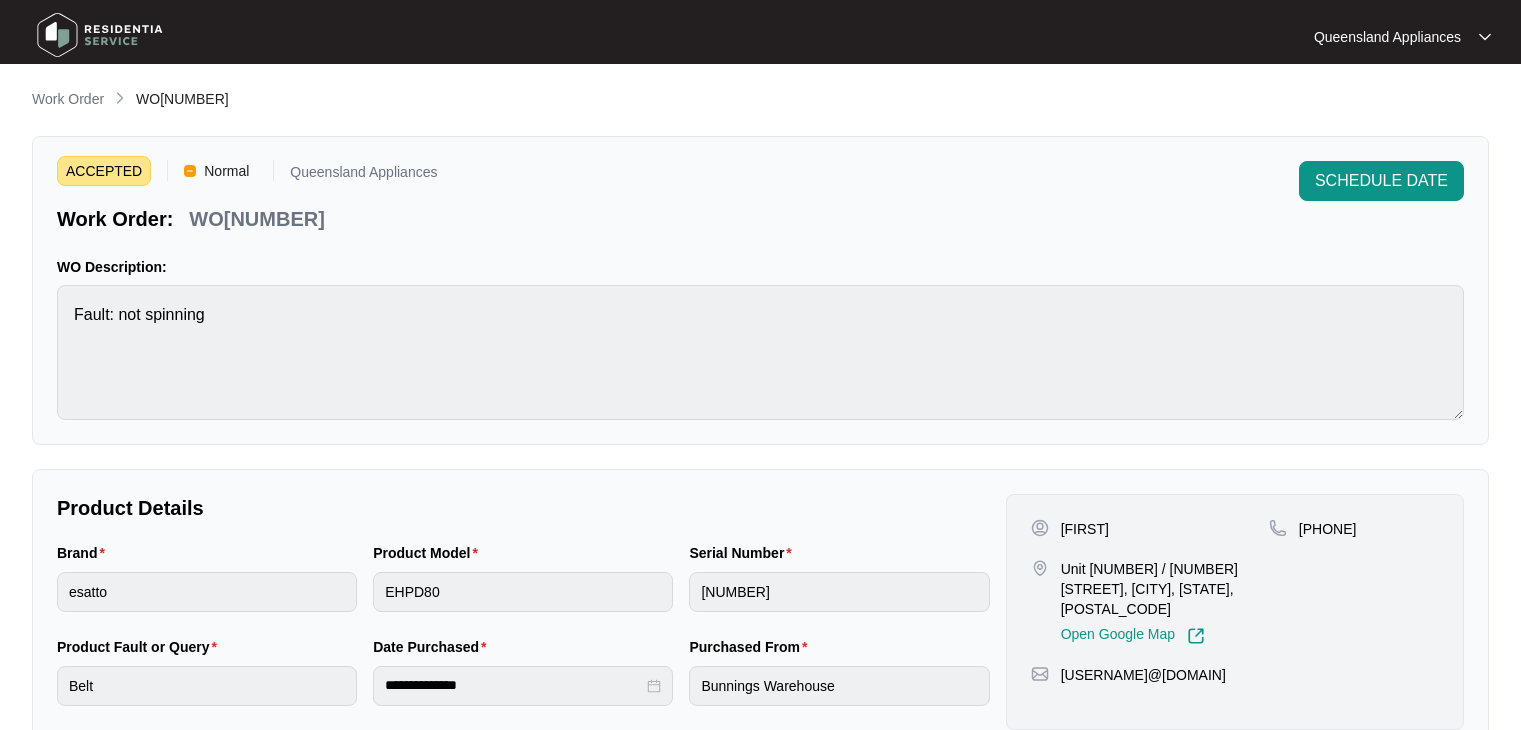 scroll, scrollTop: 0, scrollLeft: 0, axis: both 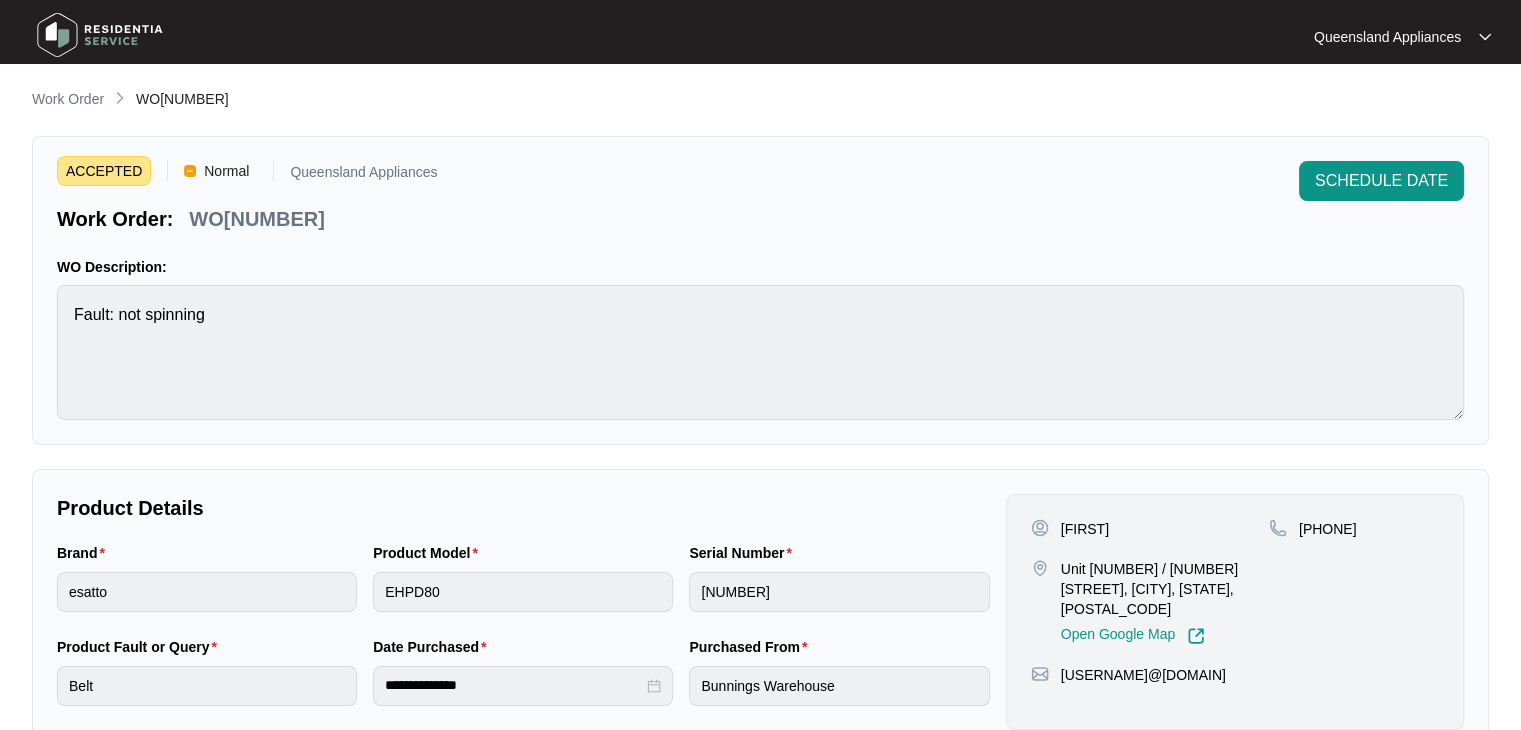 click on "WO#606789" at bounding box center (245, 219) 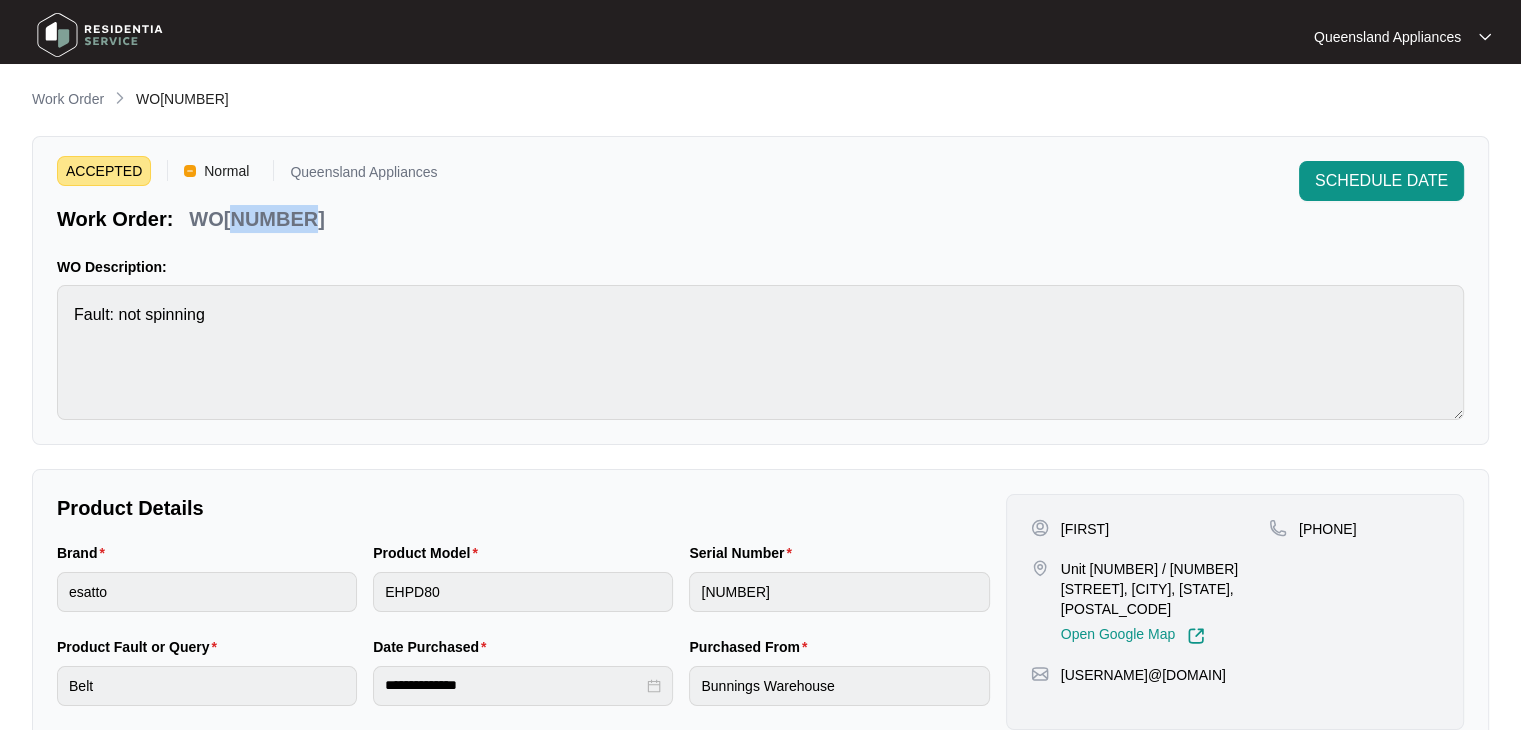 click on "WO#606789" at bounding box center [245, 219] 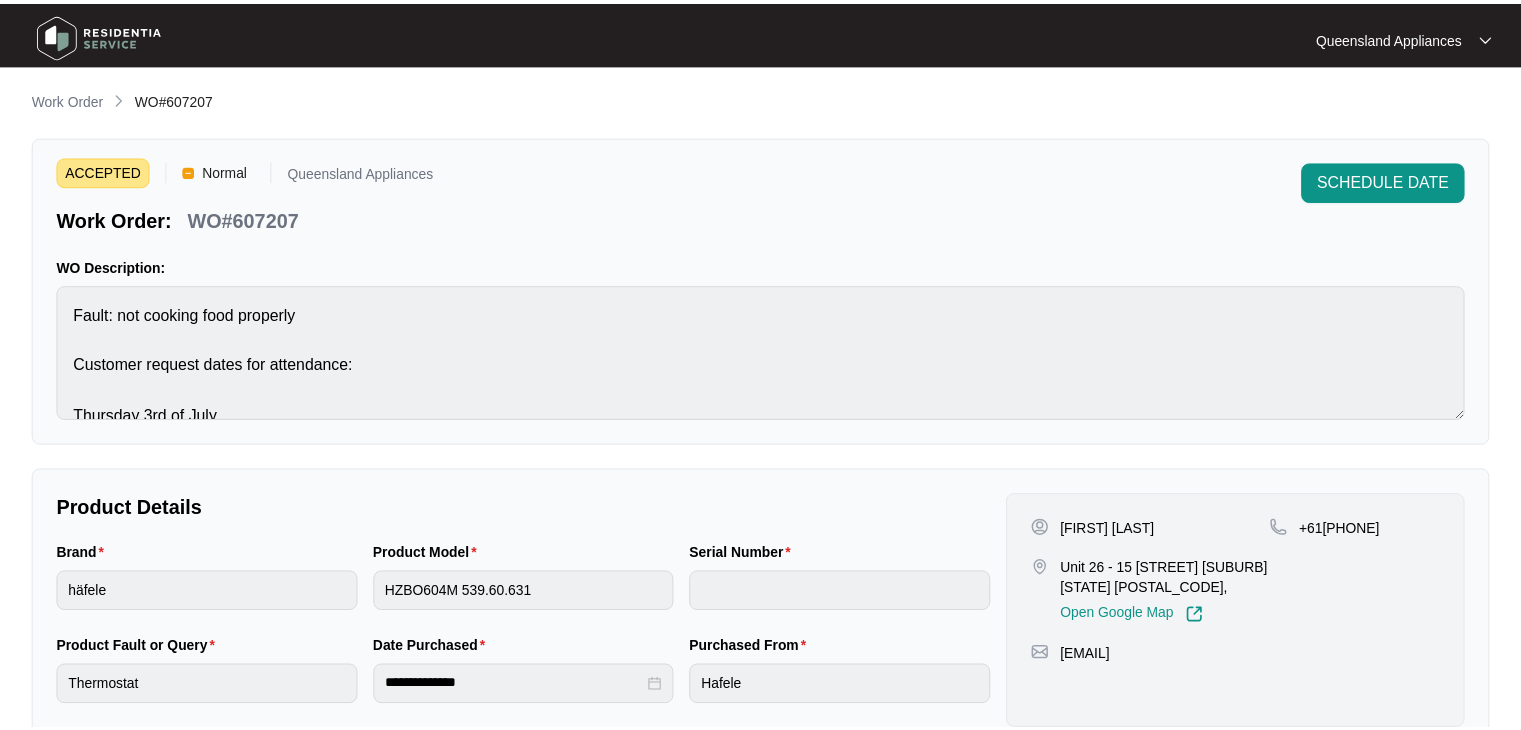 scroll, scrollTop: 0, scrollLeft: 0, axis: both 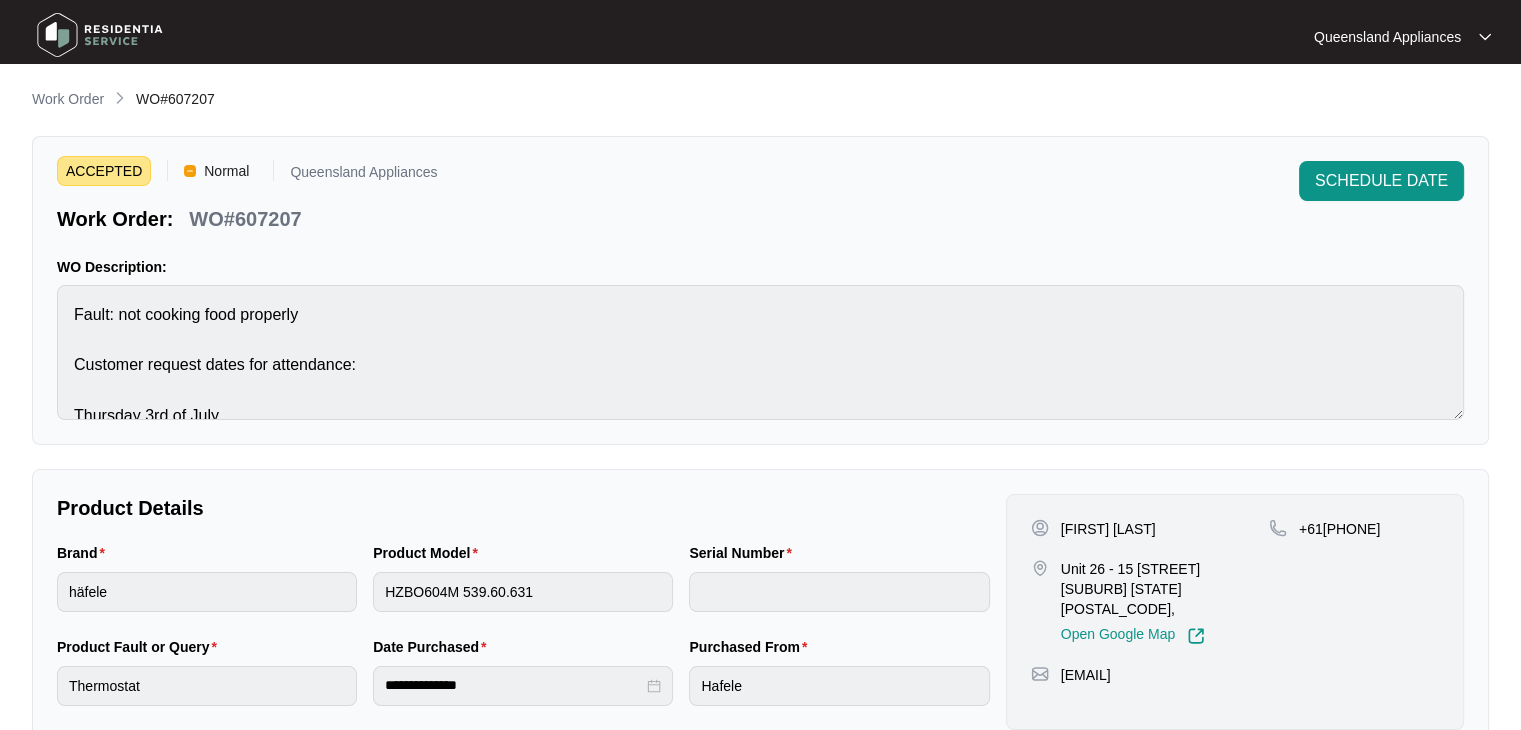 click on "WO#607207" at bounding box center (262, 219) 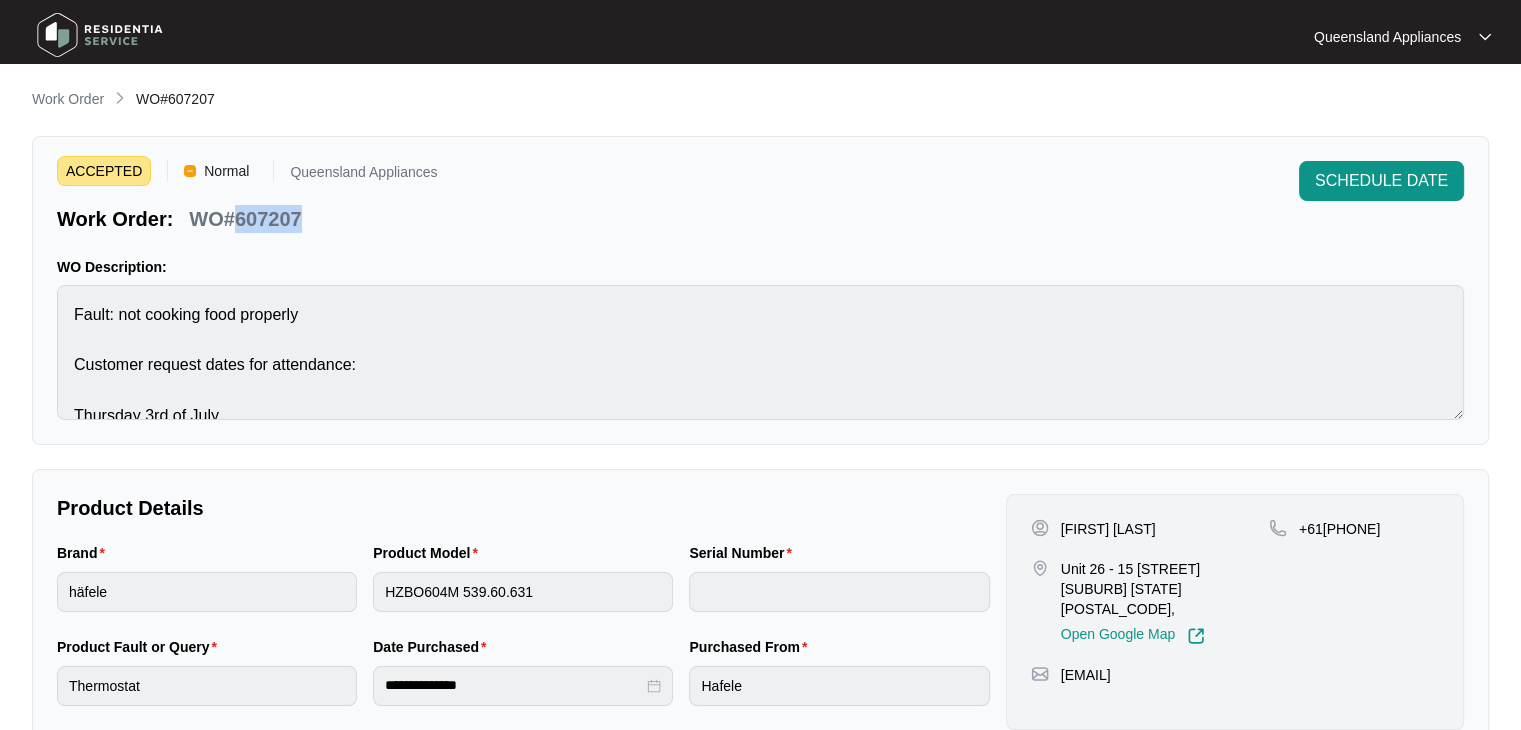click on "WO#607207" at bounding box center (262, 219) 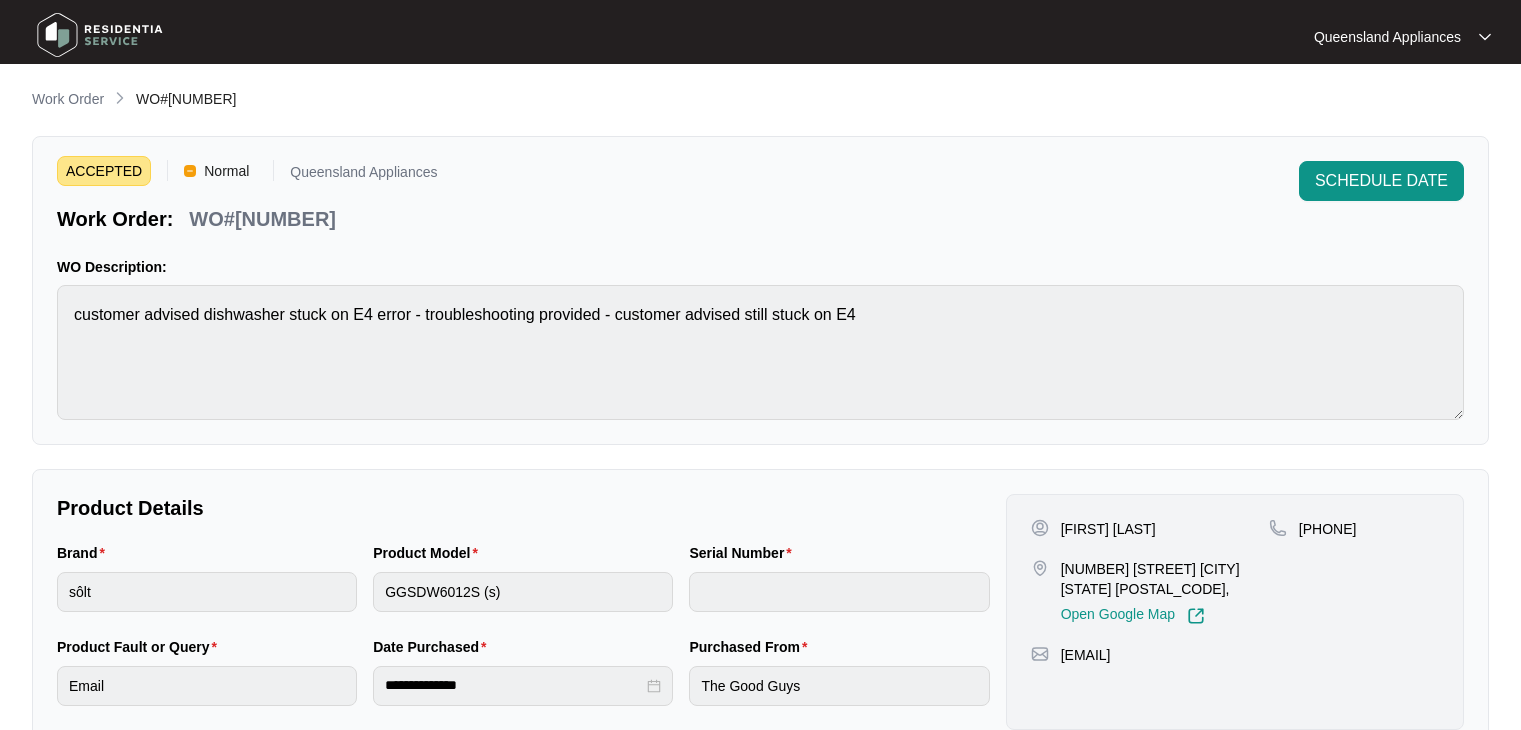 scroll, scrollTop: 0, scrollLeft: 0, axis: both 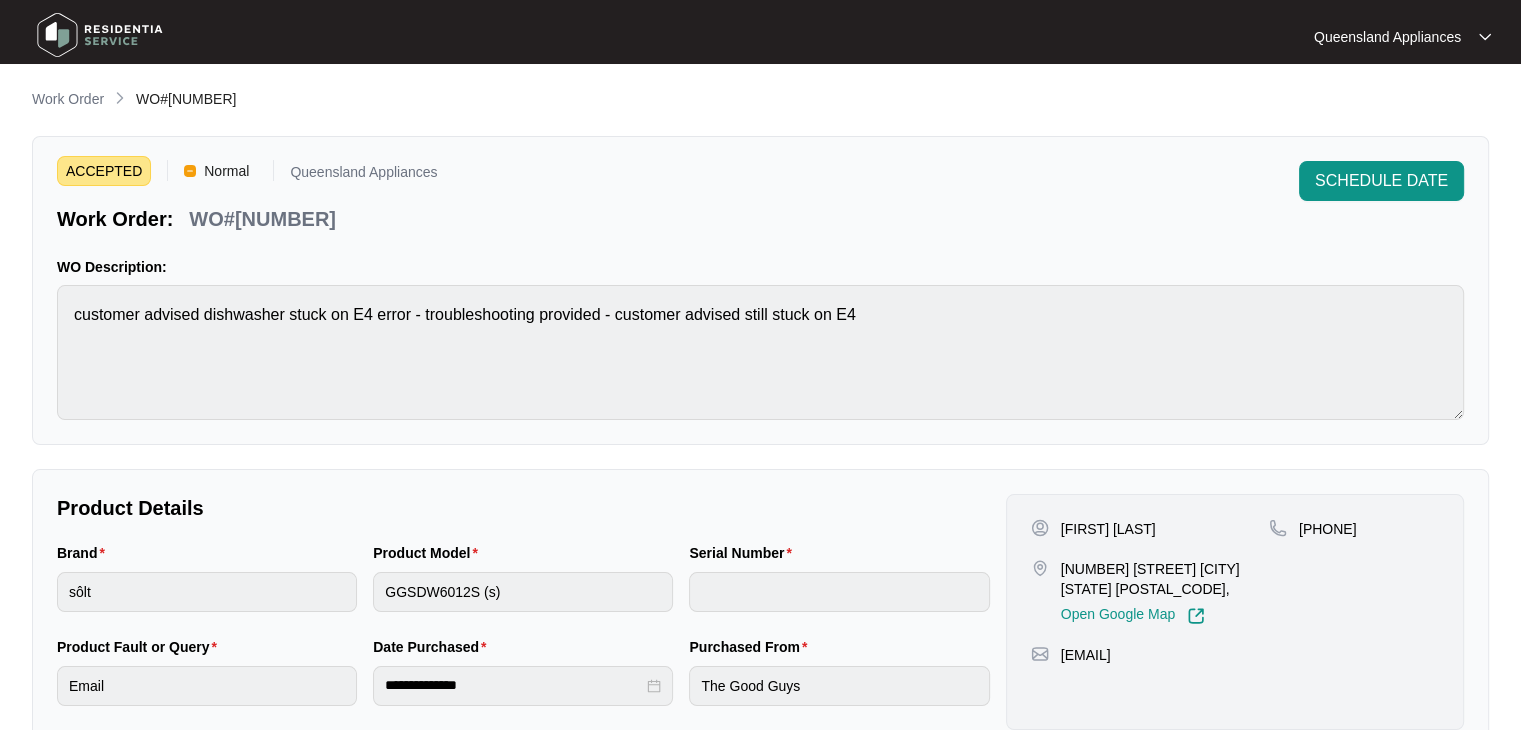 click on "WO#607324" at bounding box center (262, 219) 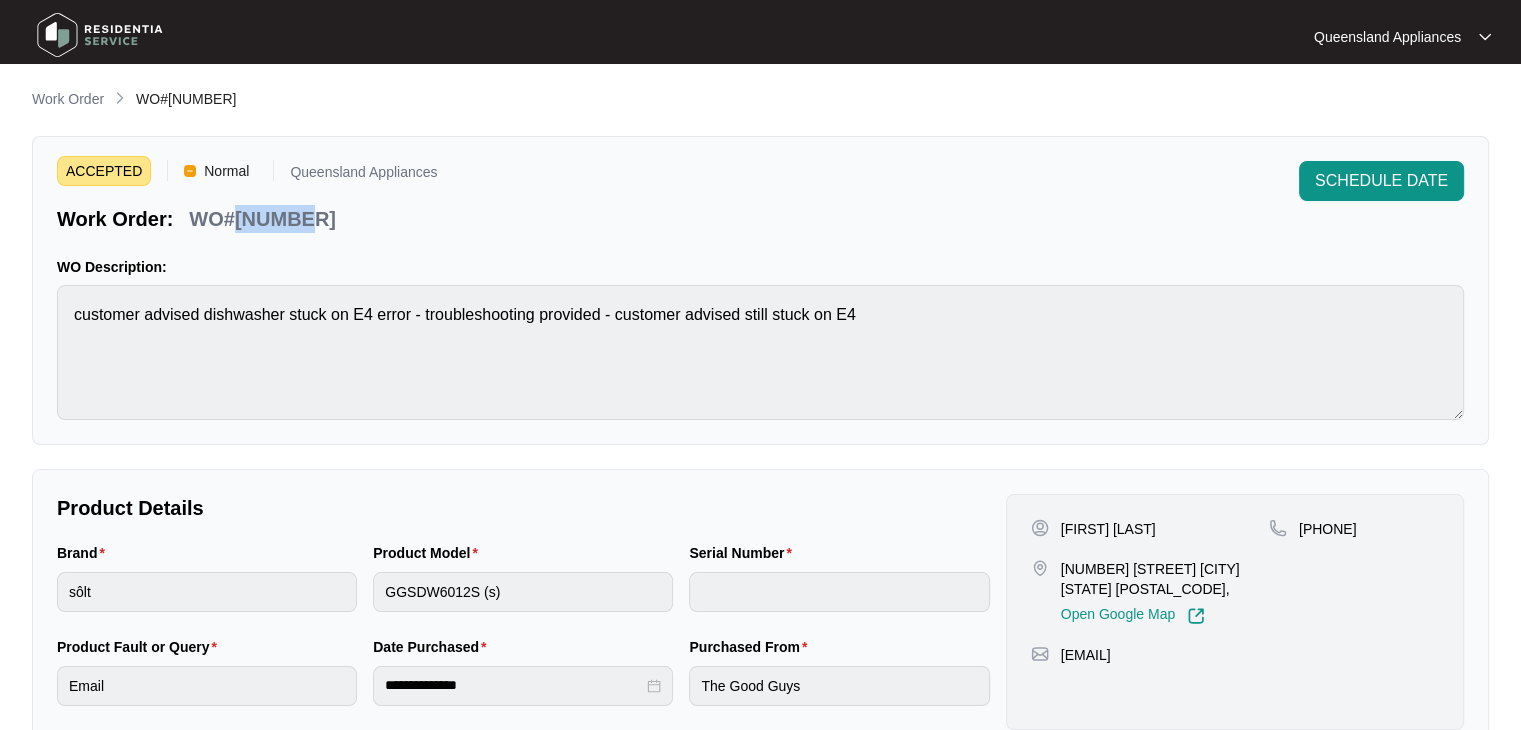 click on "WO#607324" at bounding box center [262, 219] 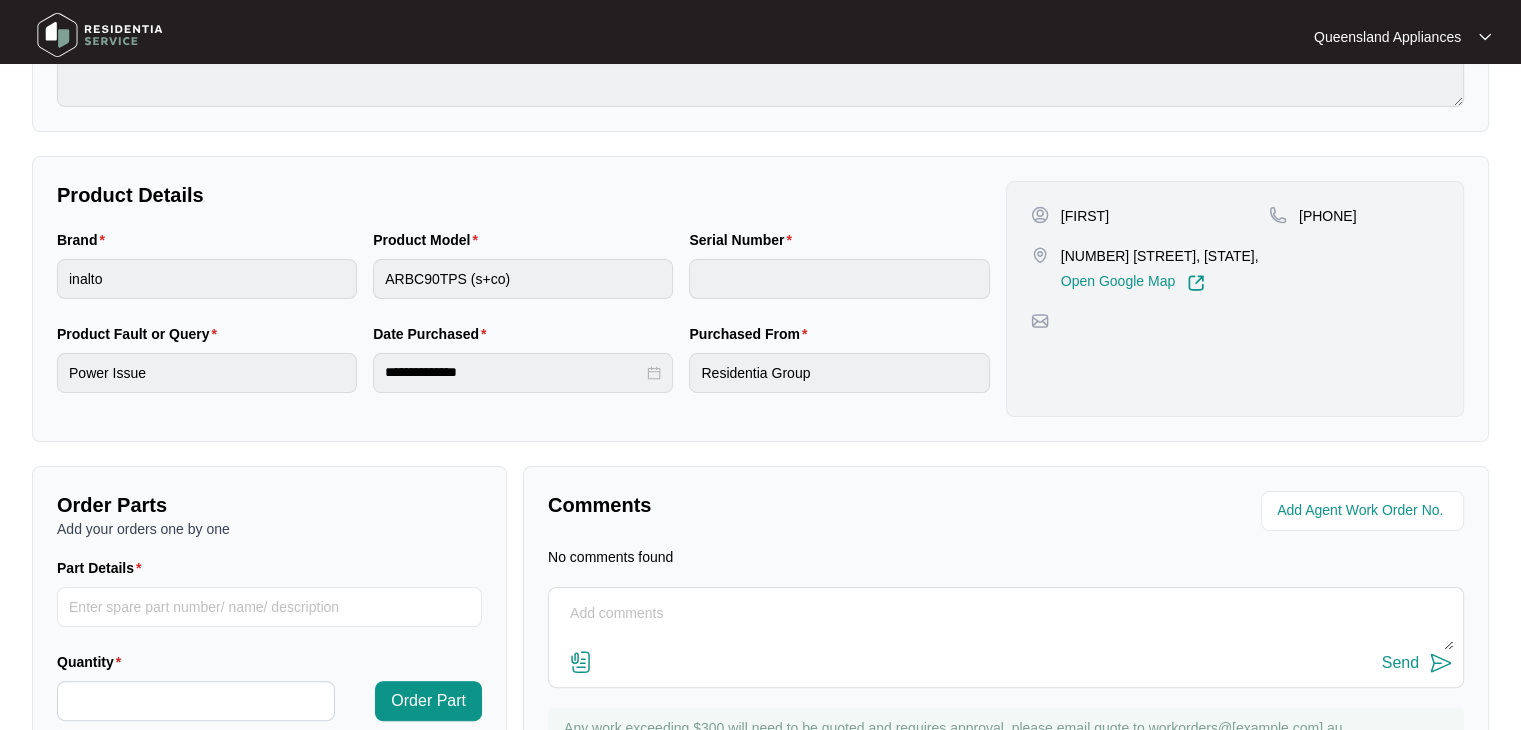 scroll, scrollTop: 106, scrollLeft: 0, axis: vertical 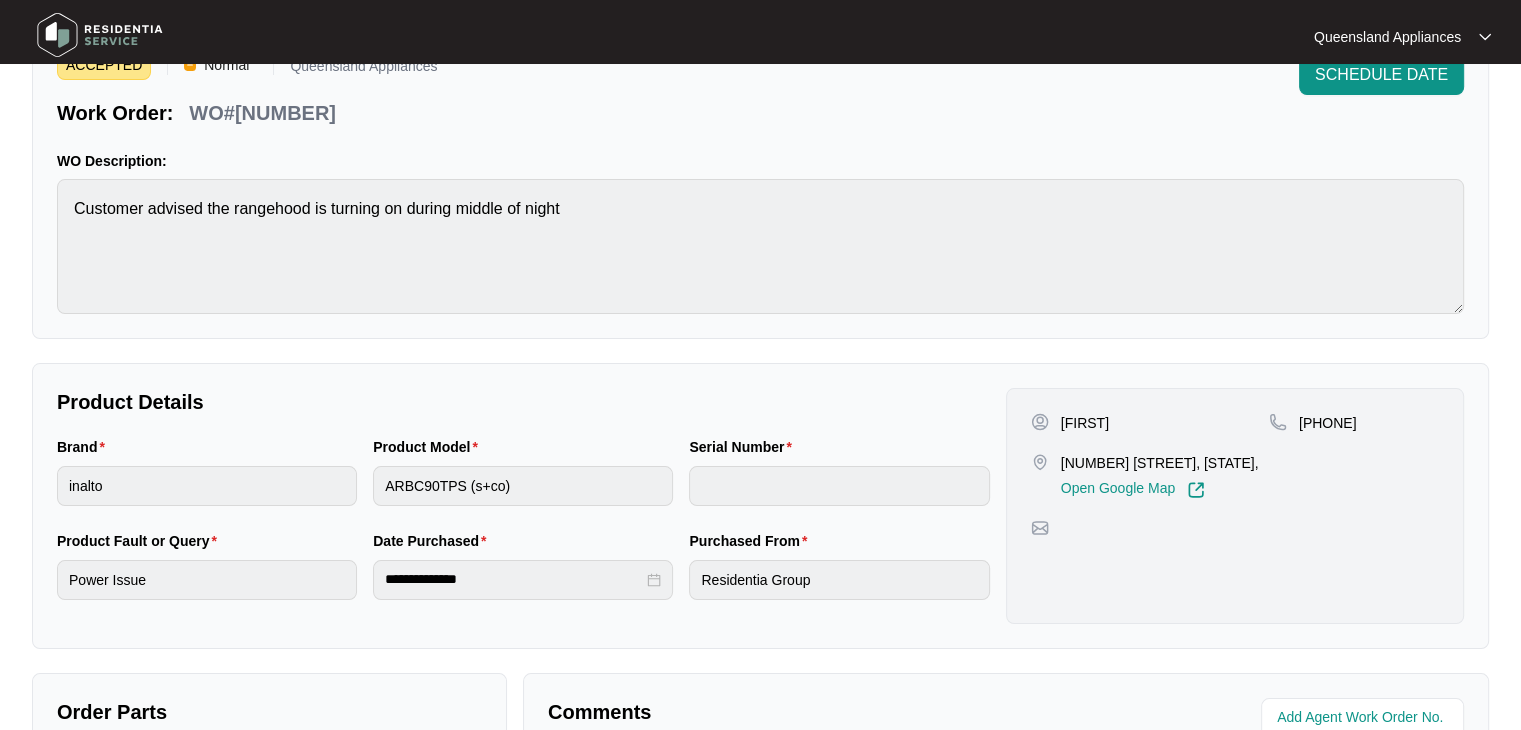 click on "WO#607406" at bounding box center [245, 113] 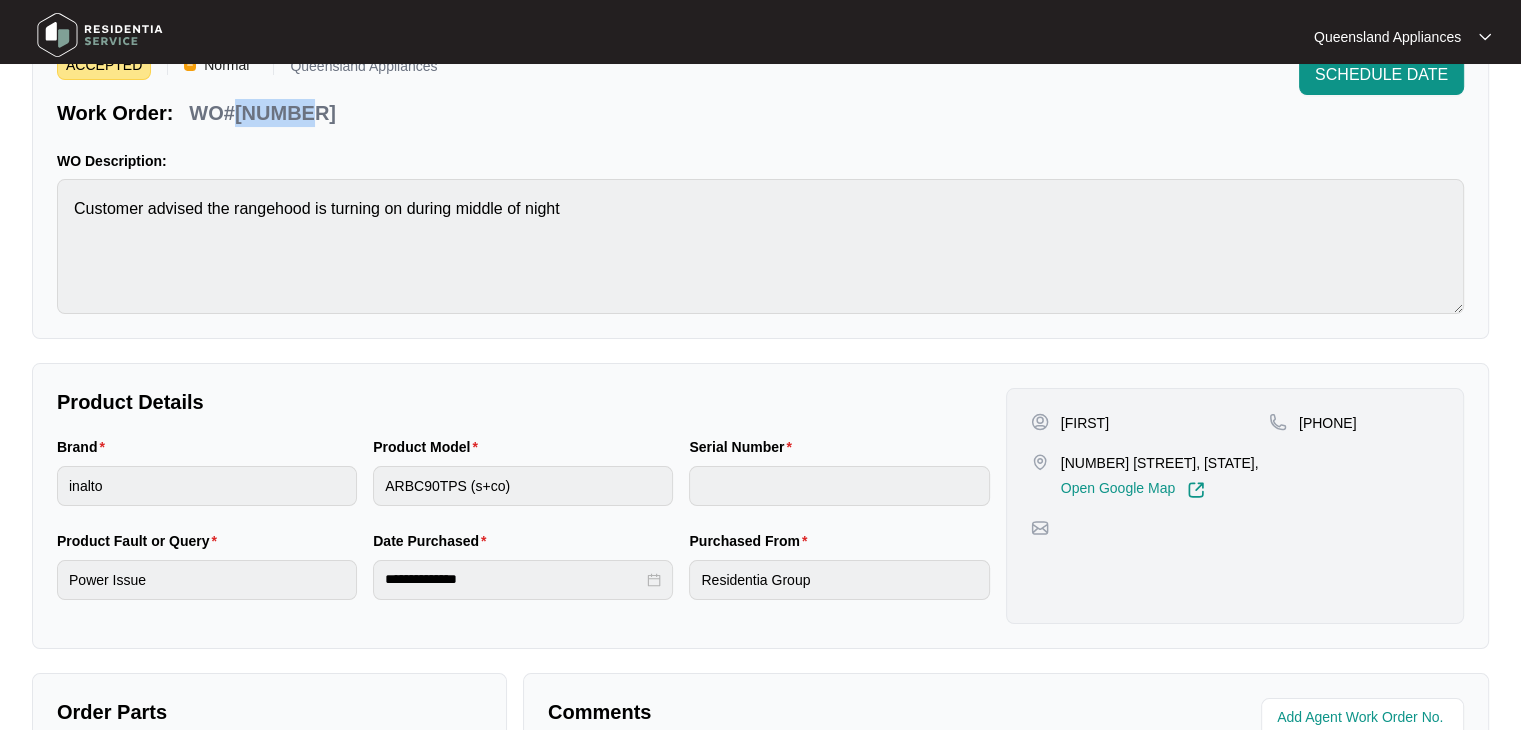 click on "WO#607406" at bounding box center (245, 113) 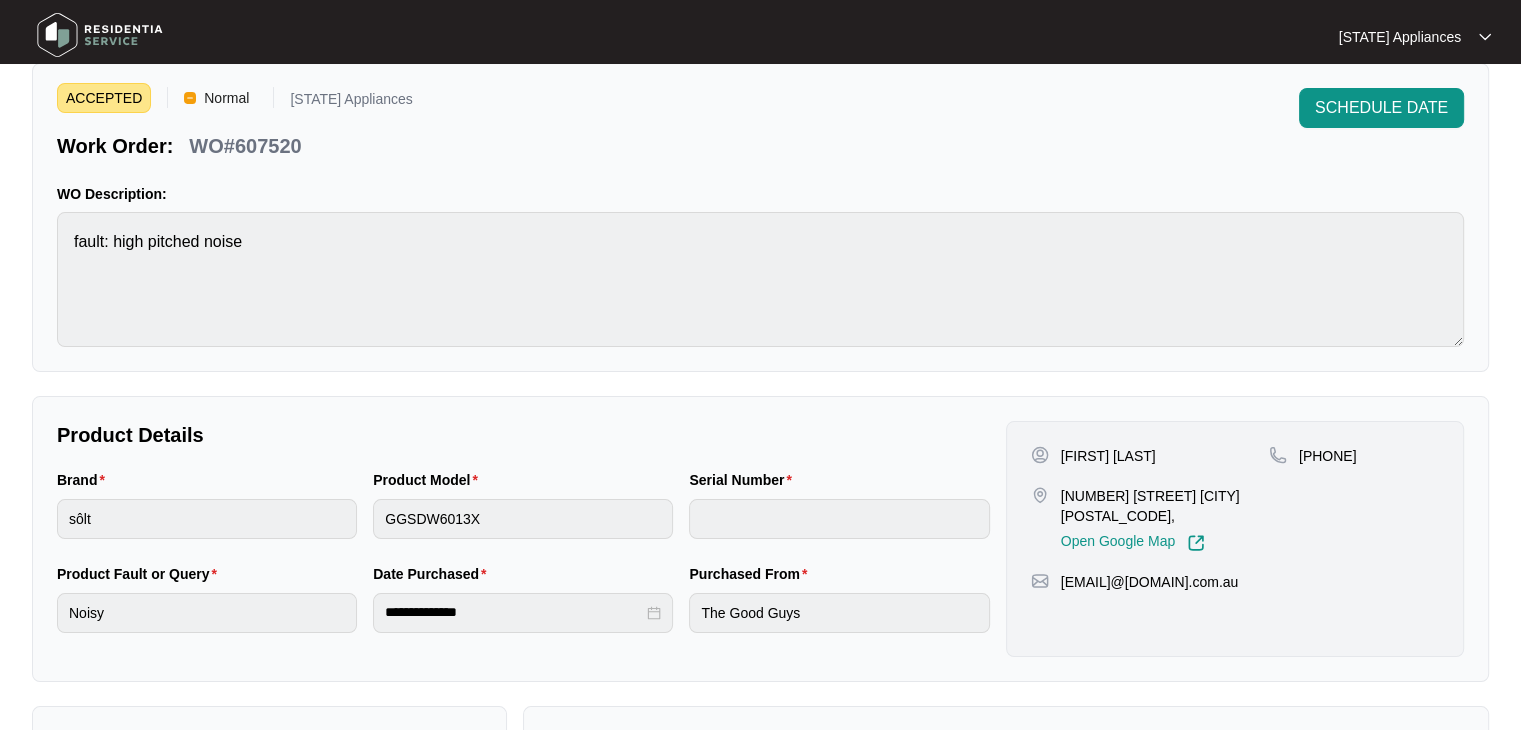 scroll, scrollTop: 0, scrollLeft: 0, axis: both 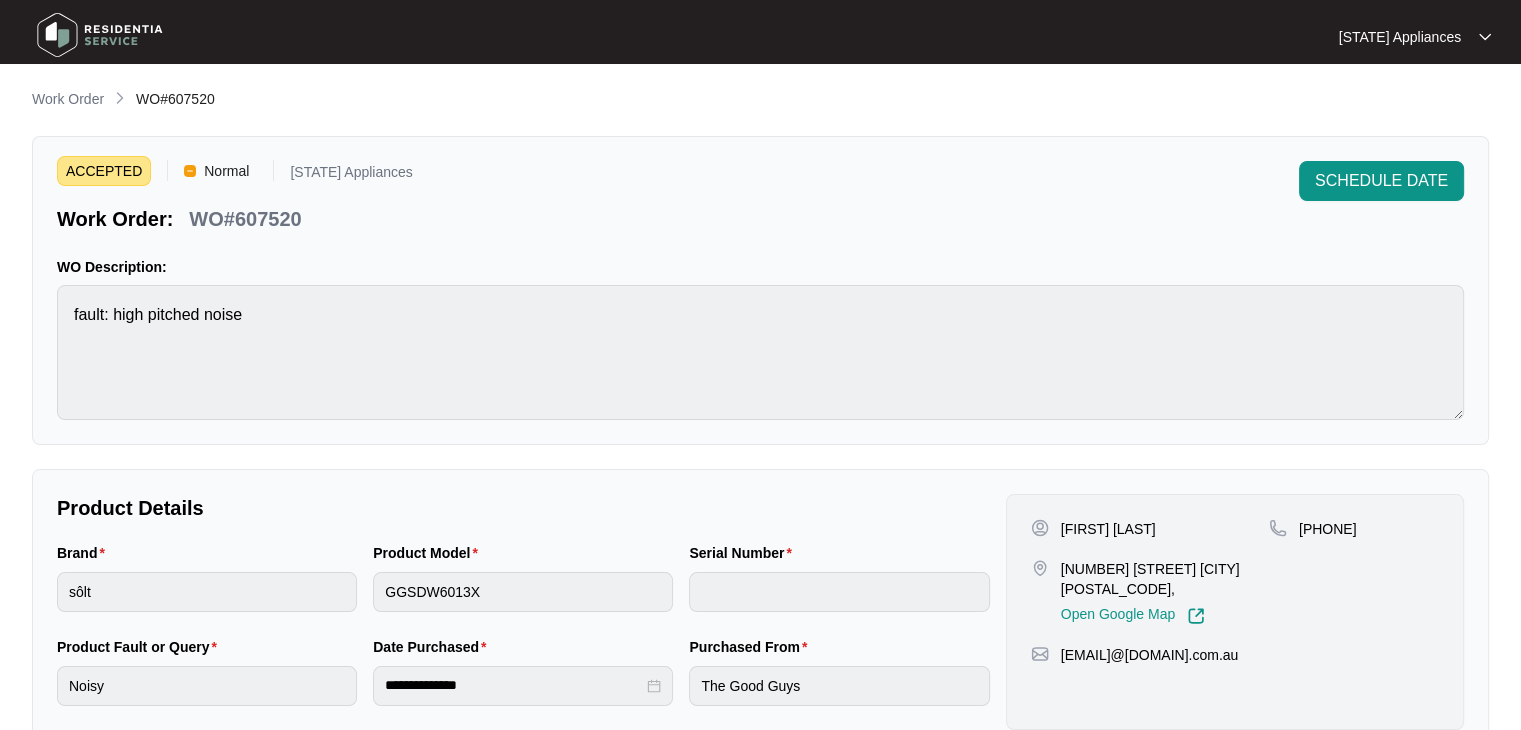 click on "WO#607520" at bounding box center (245, 219) 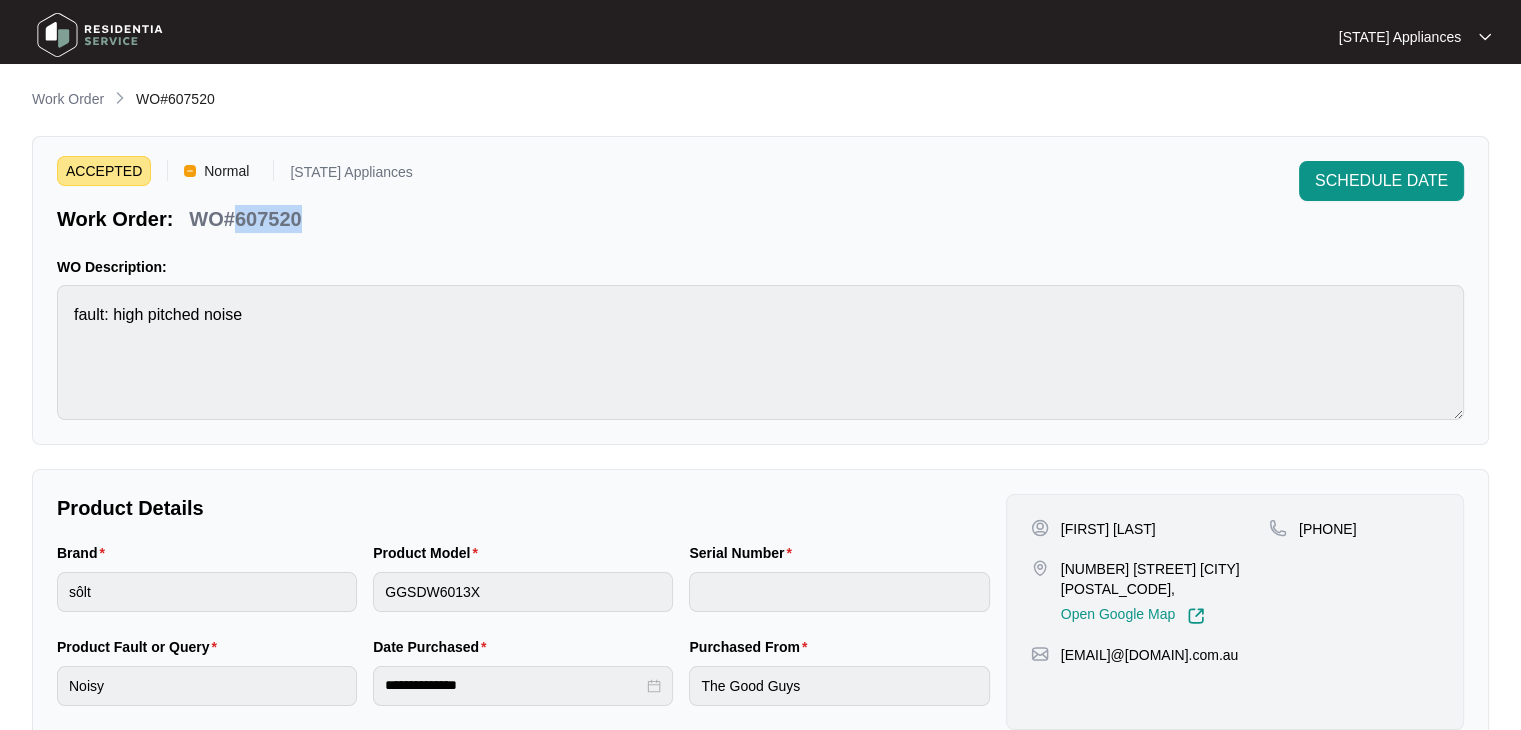 click on "WO#607520" at bounding box center (245, 219) 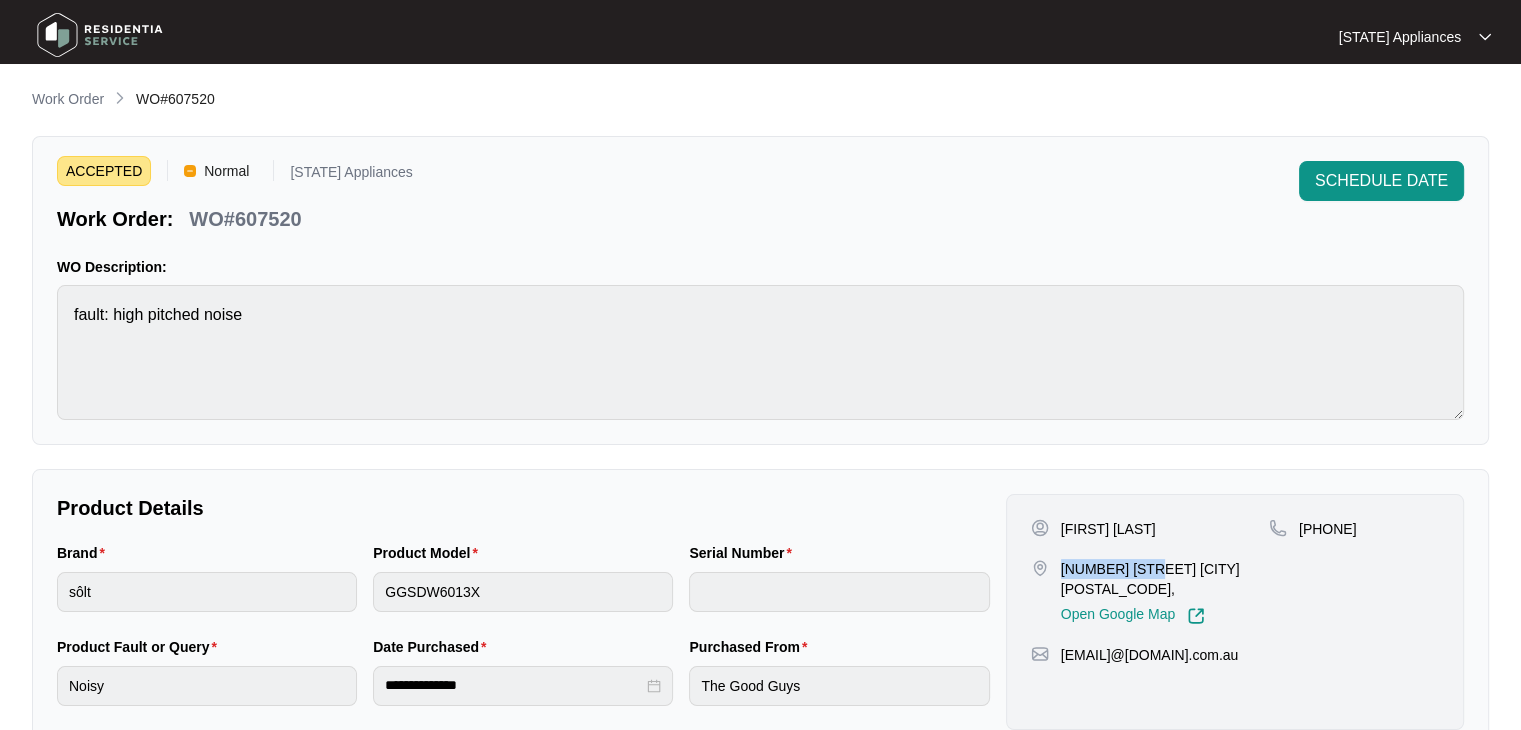 drag, startPoint x: 1060, startPoint y: 563, endPoint x: 1146, endPoint y: 568, distance: 86.145226 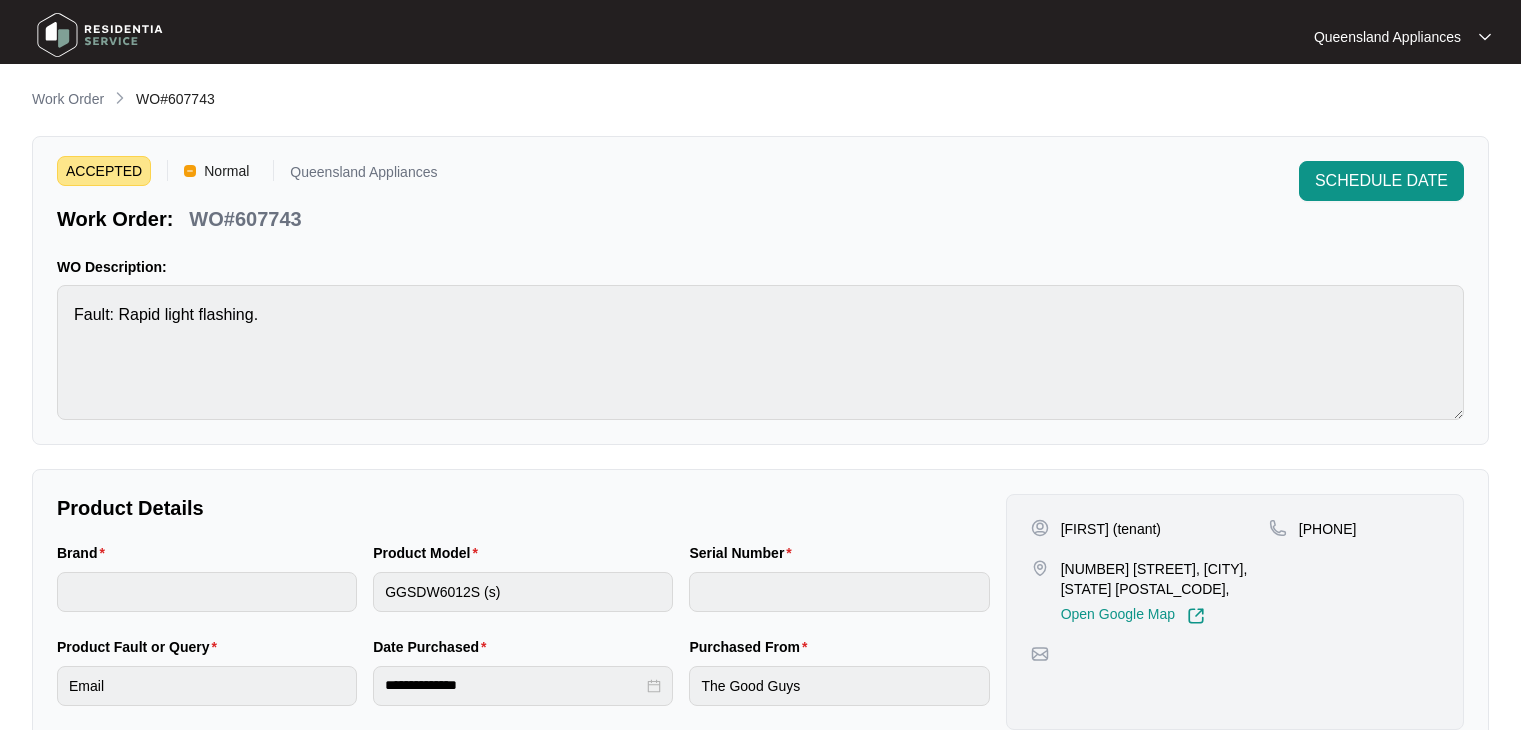 scroll, scrollTop: 0, scrollLeft: 0, axis: both 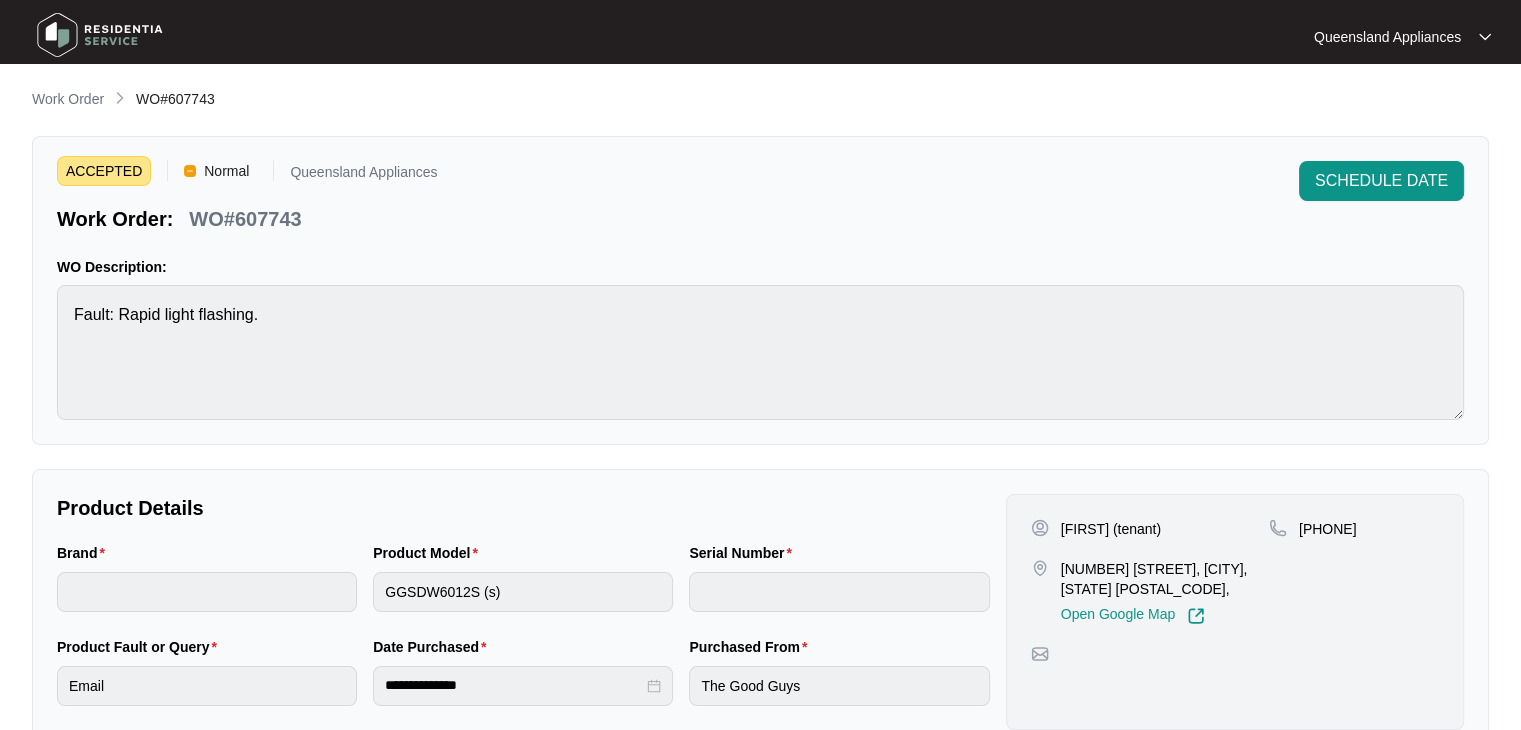 click on "WO#607743" at bounding box center (245, 219) 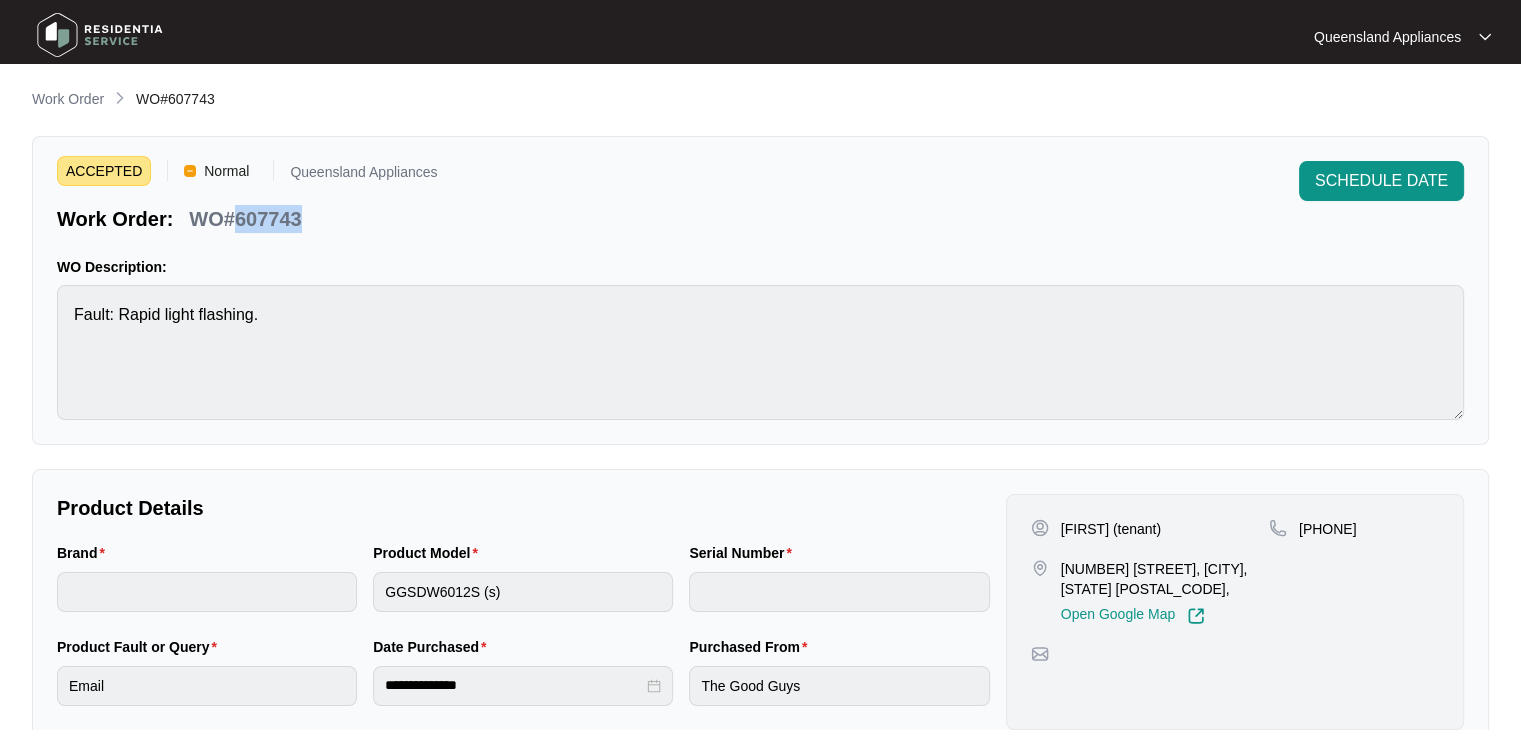 click on "WO#607743" at bounding box center [245, 219] 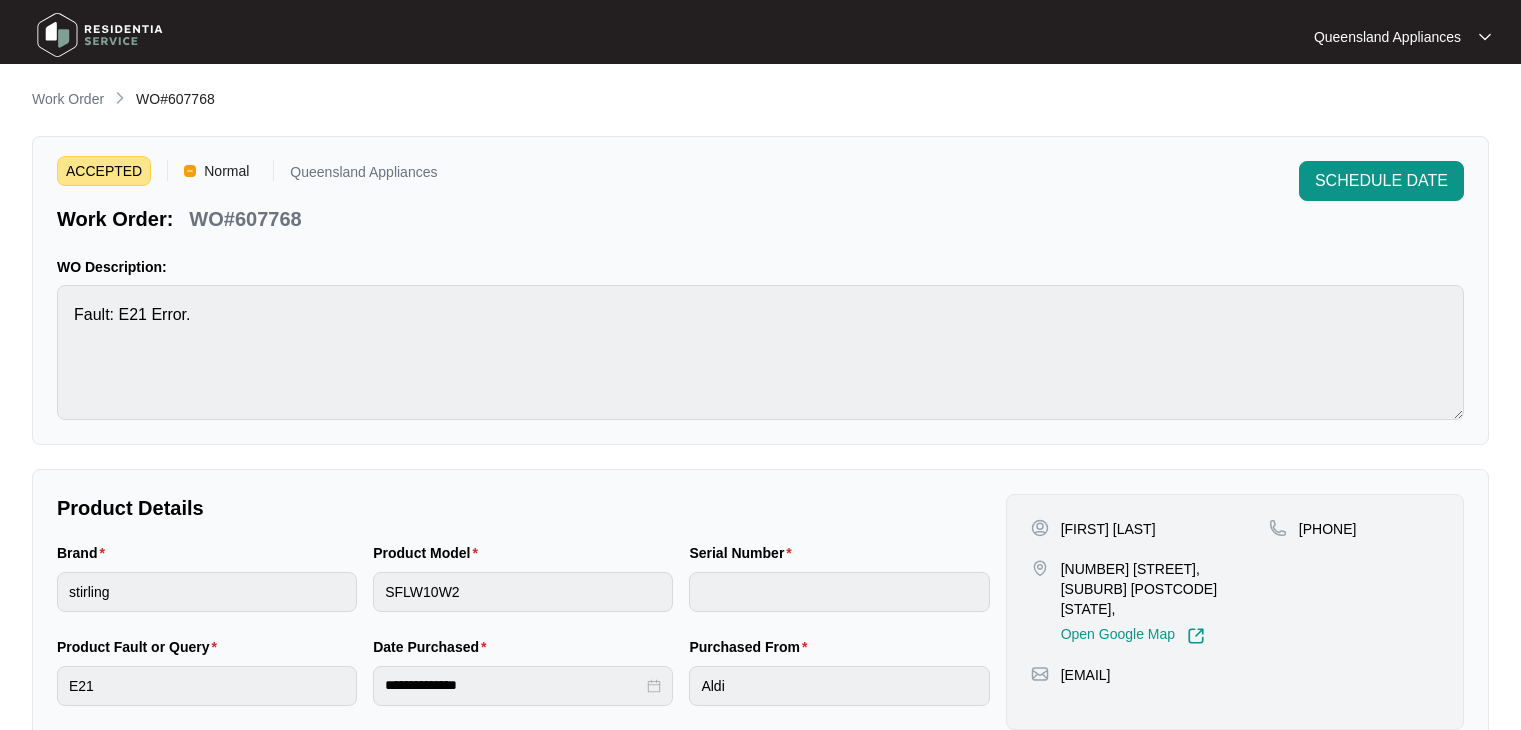 scroll, scrollTop: 0, scrollLeft: 0, axis: both 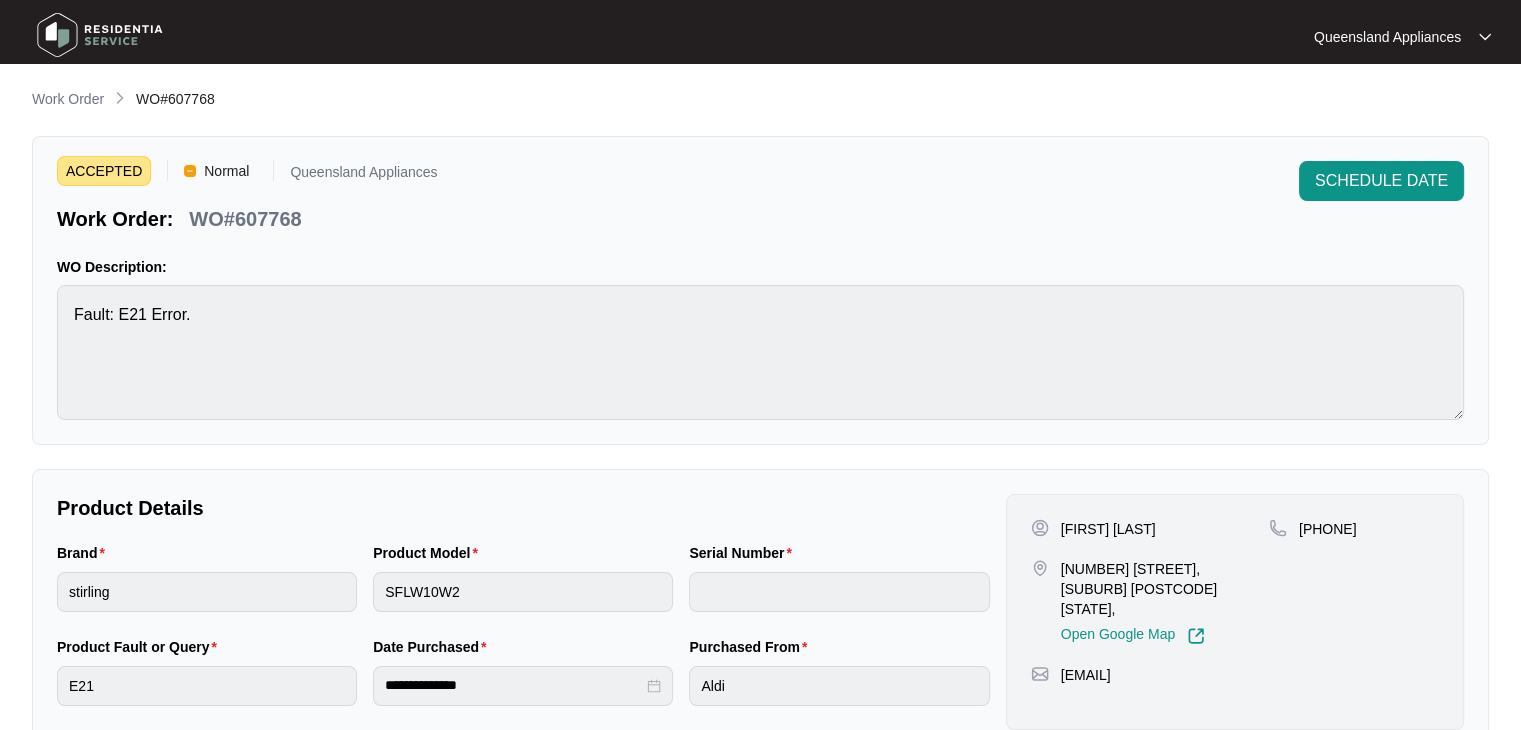 click on "WO#607768" at bounding box center (245, 219) 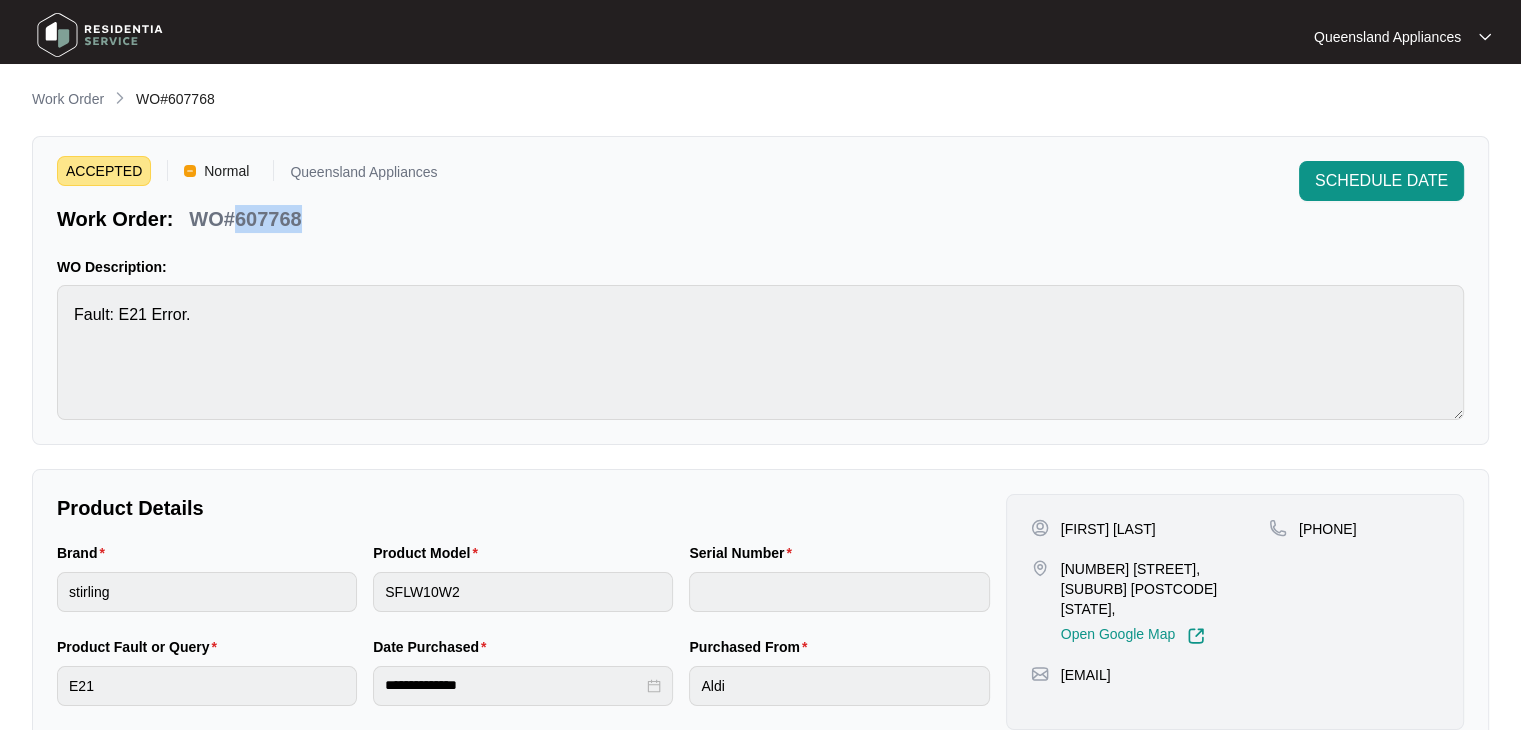 click on "WO#607768" at bounding box center [245, 219] 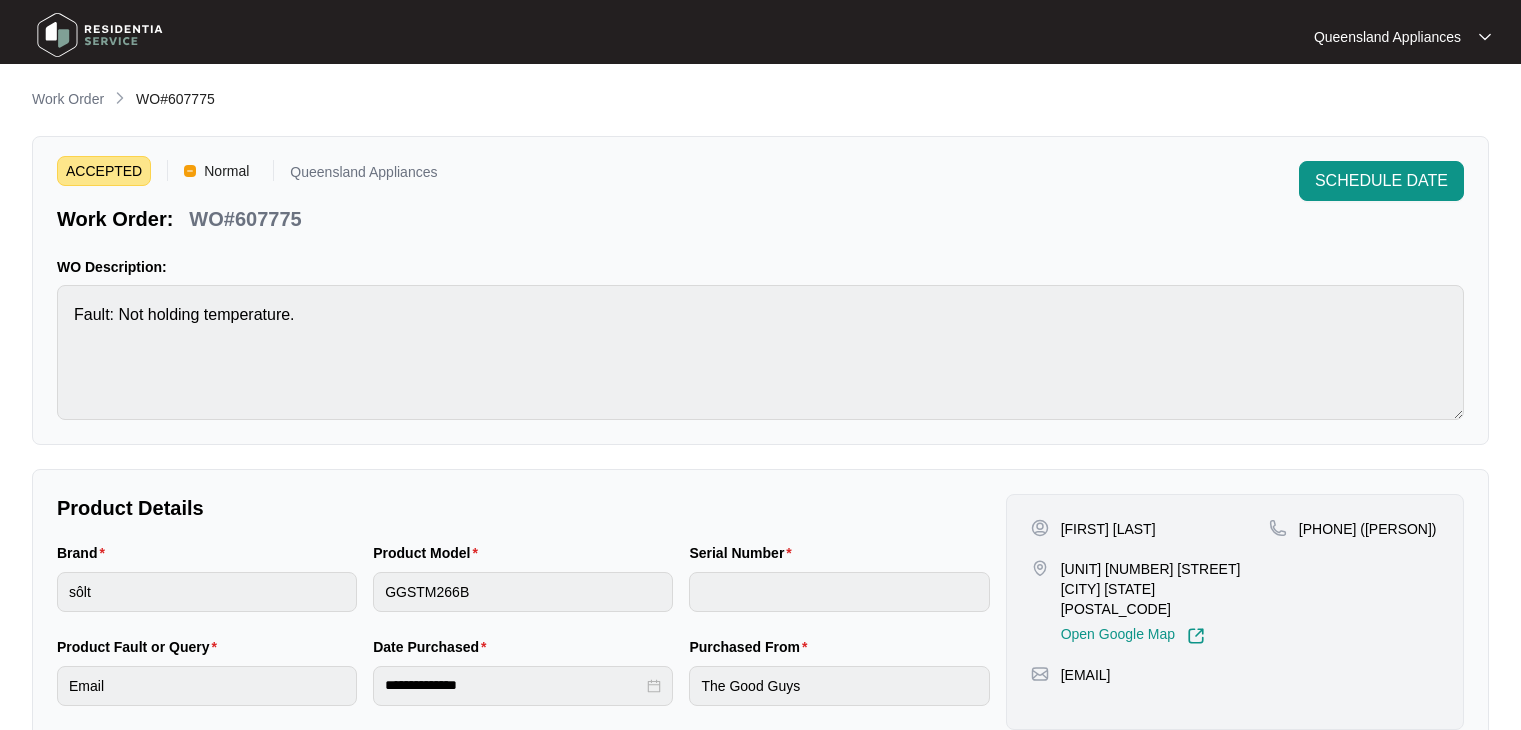 scroll, scrollTop: 0, scrollLeft: 0, axis: both 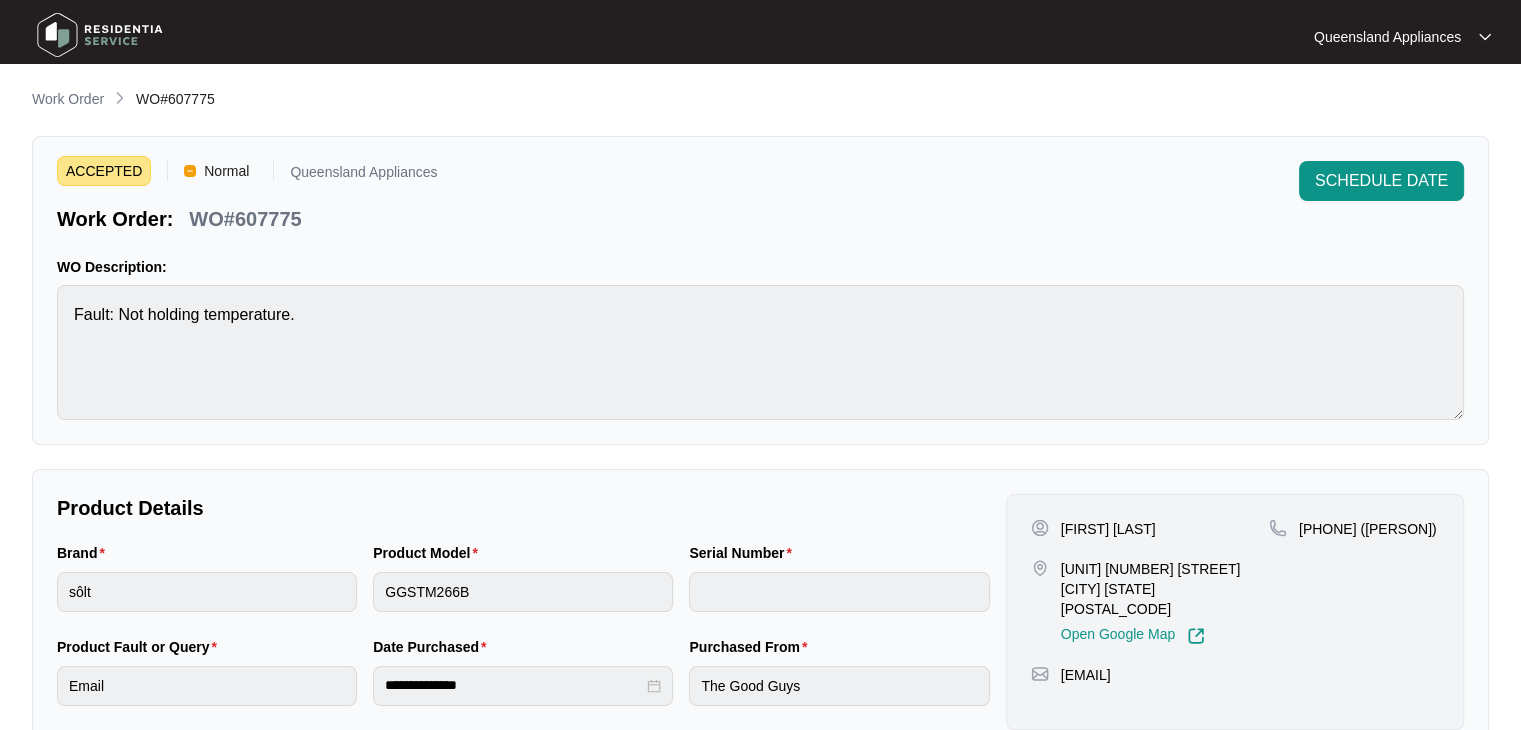click on "WO#607775" at bounding box center [245, 219] 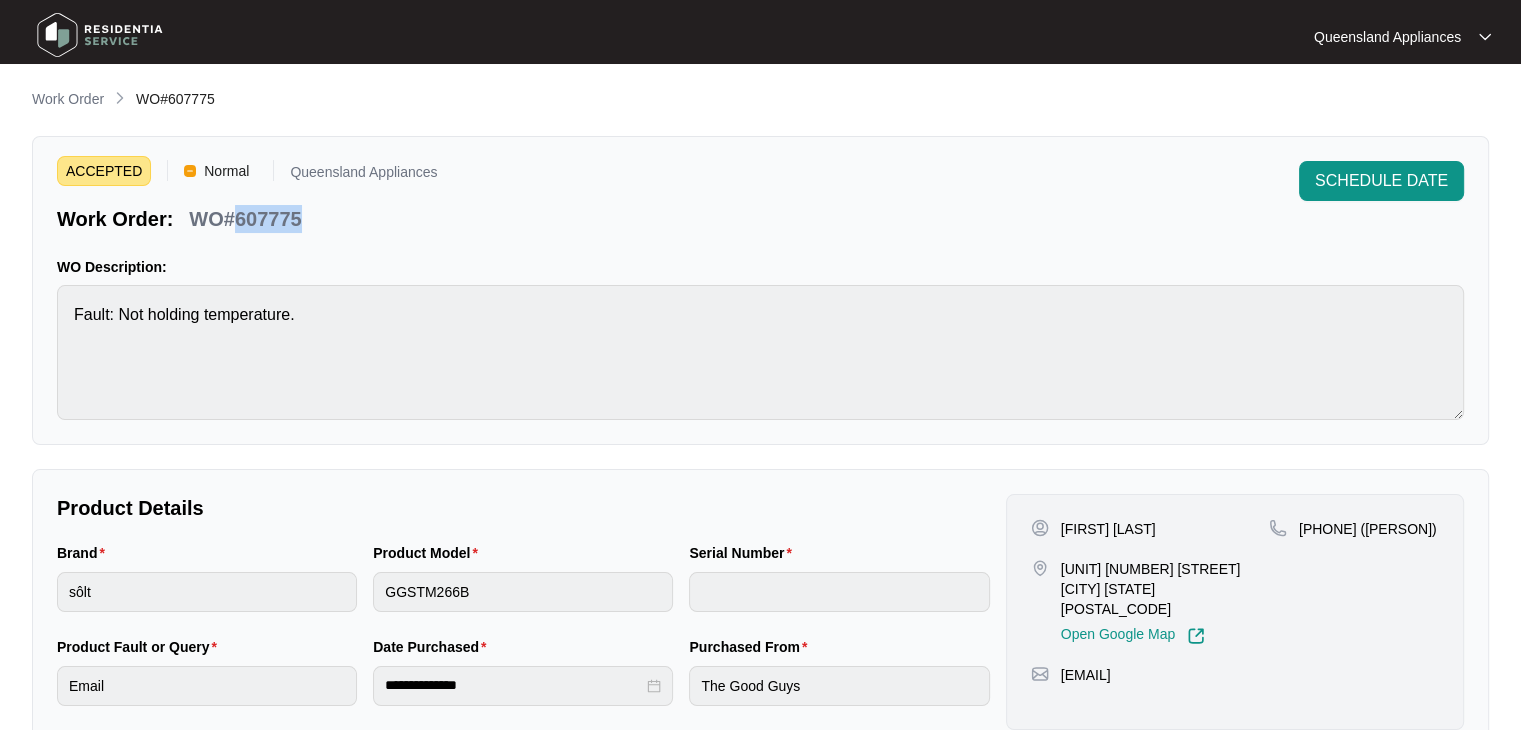 click on "WO#607775" at bounding box center [245, 219] 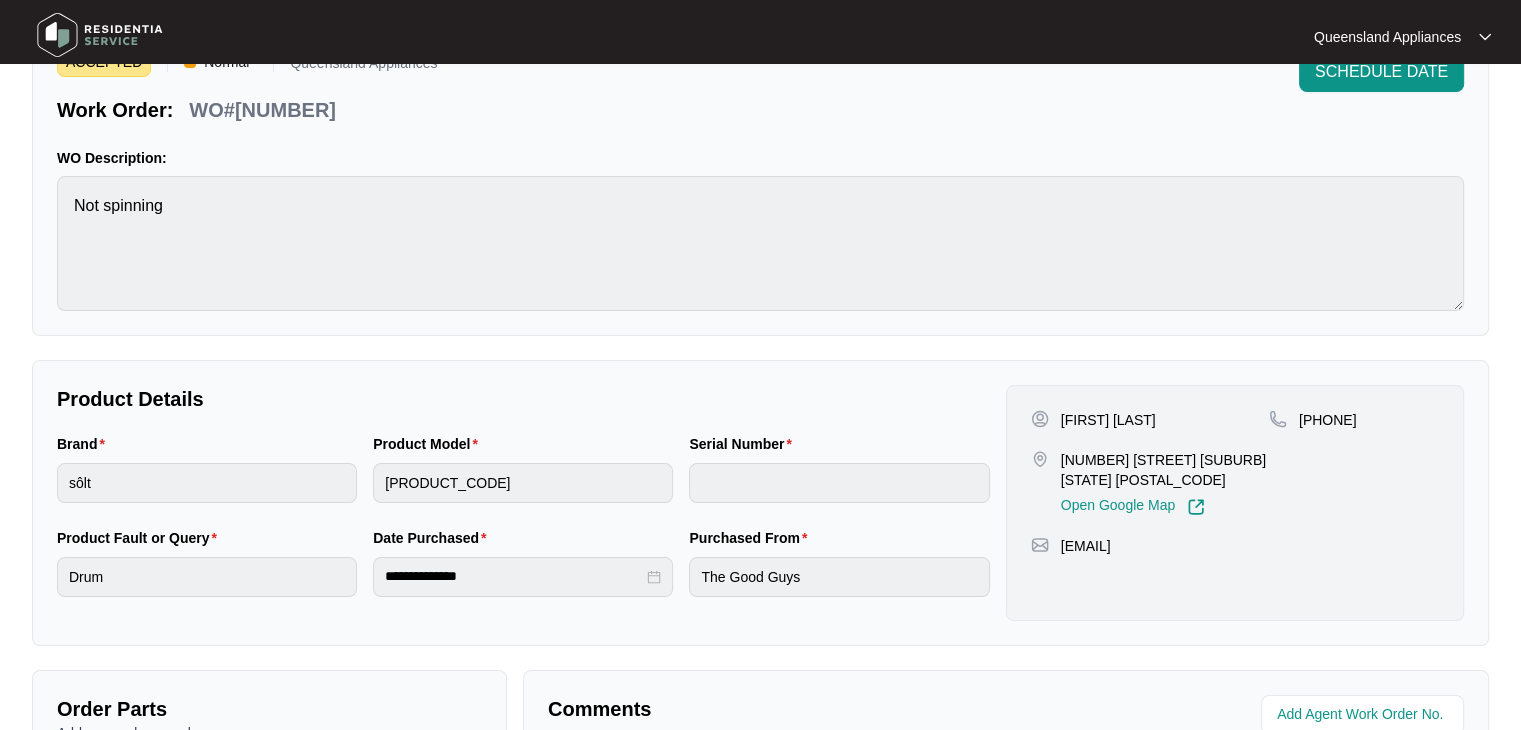 scroll, scrollTop: 0, scrollLeft: 0, axis: both 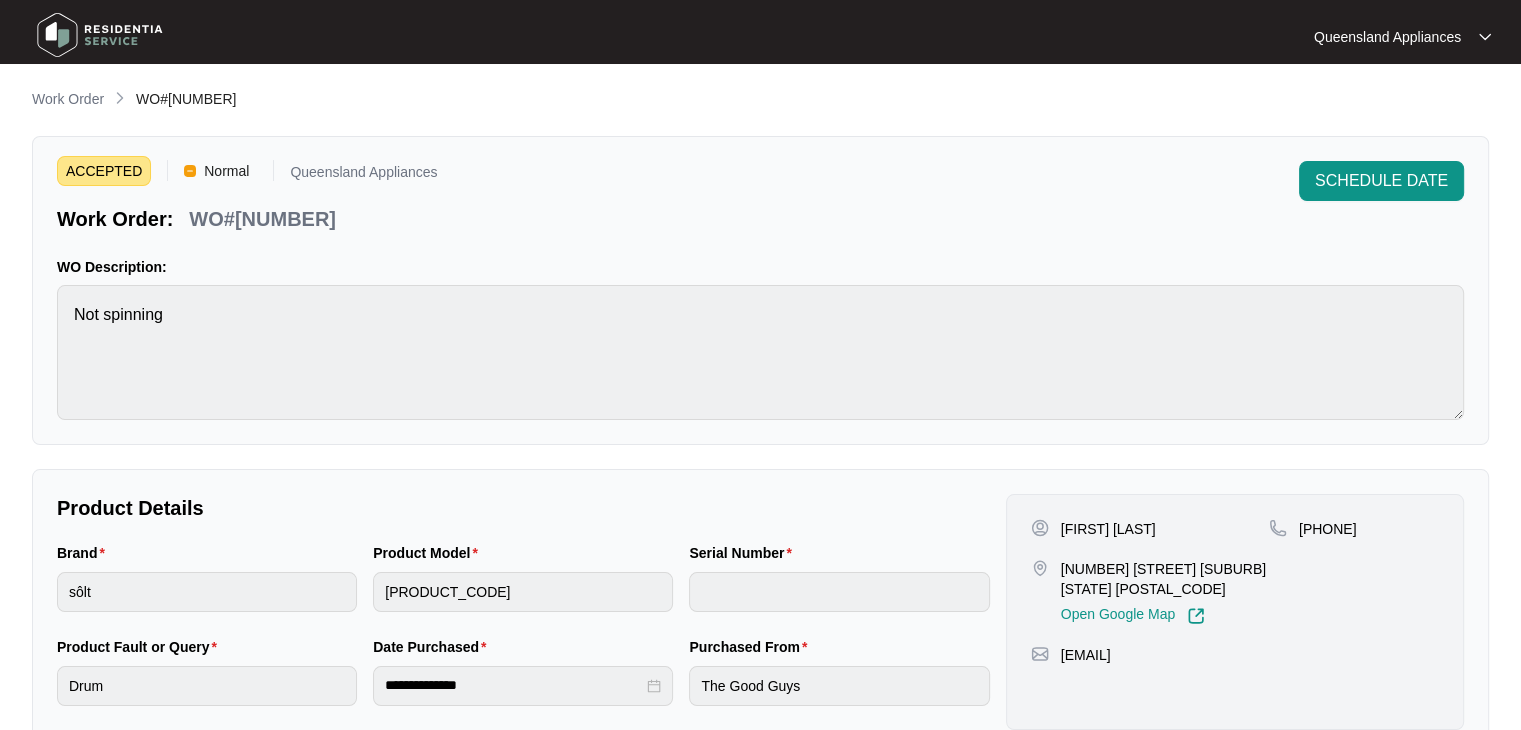 click on "WO#[NUMBER]" at bounding box center [262, 219] 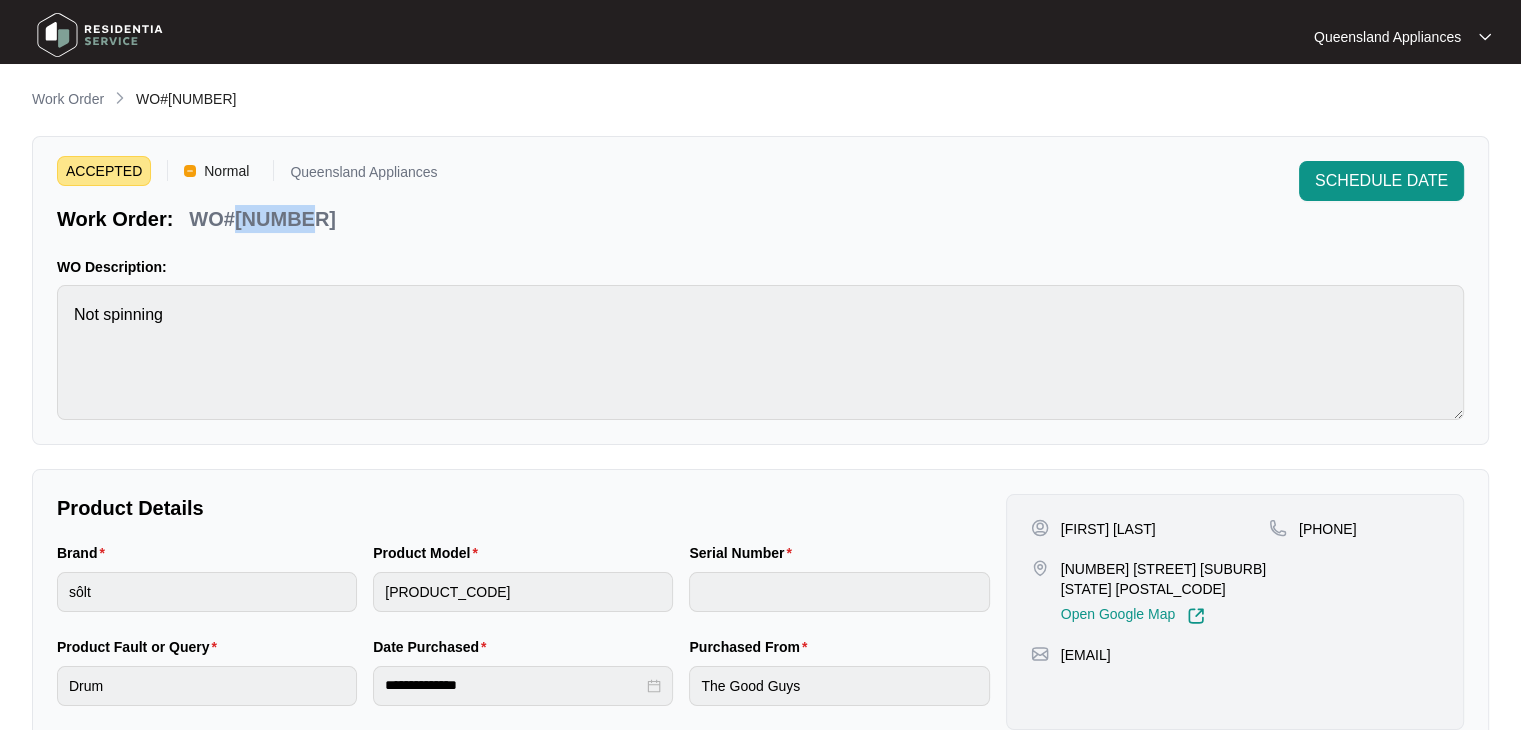 click on "WO#[NUMBER]" at bounding box center [262, 219] 